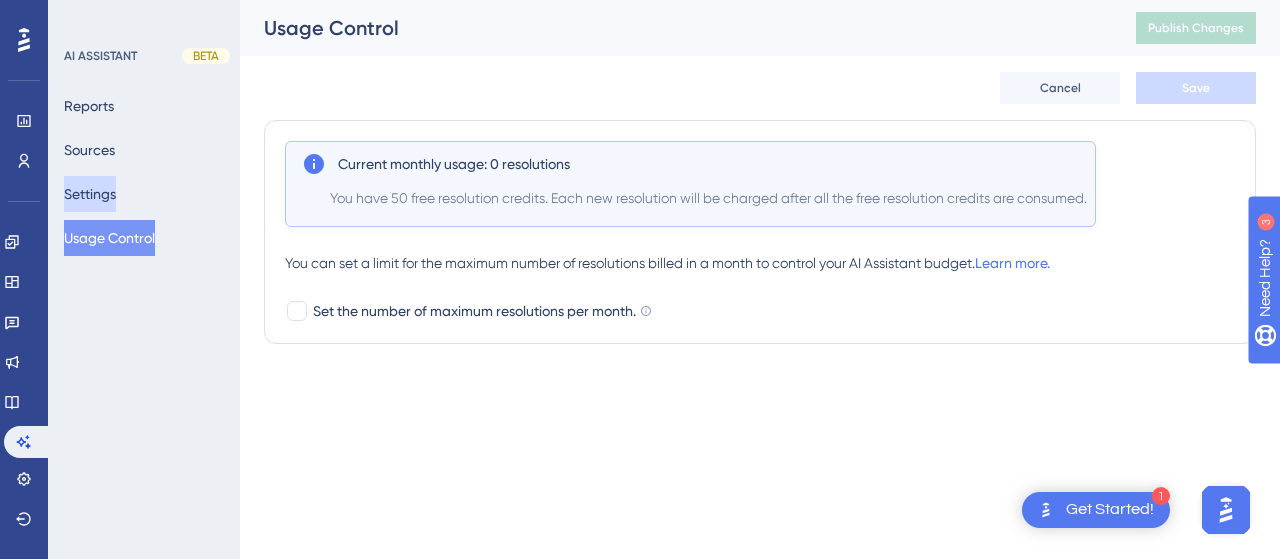 scroll, scrollTop: 0, scrollLeft: 0, axis: both 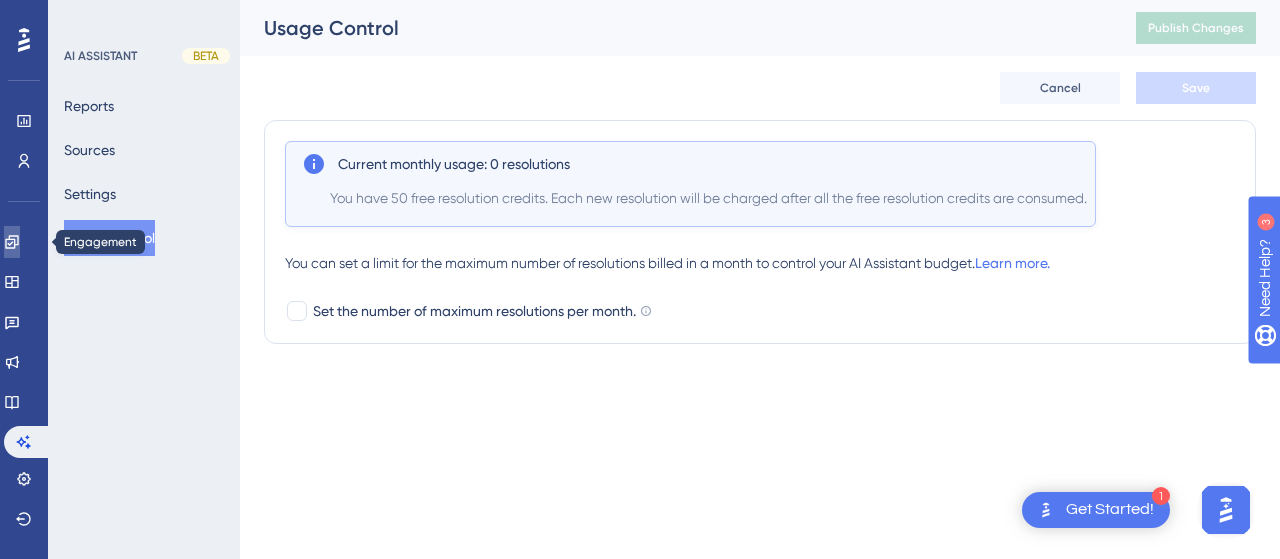 click 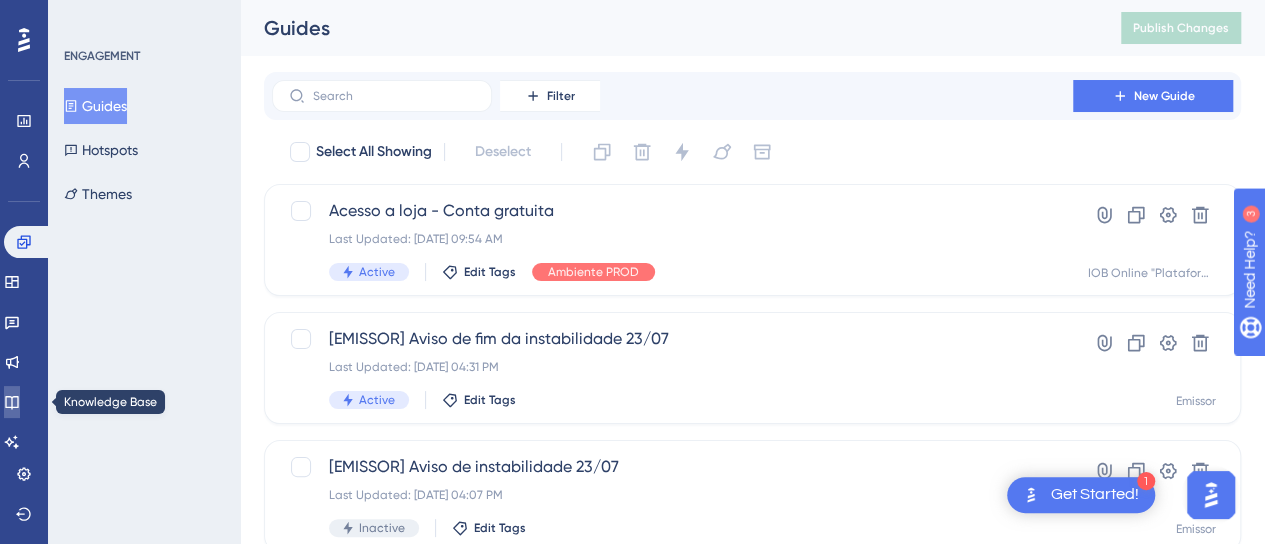 click 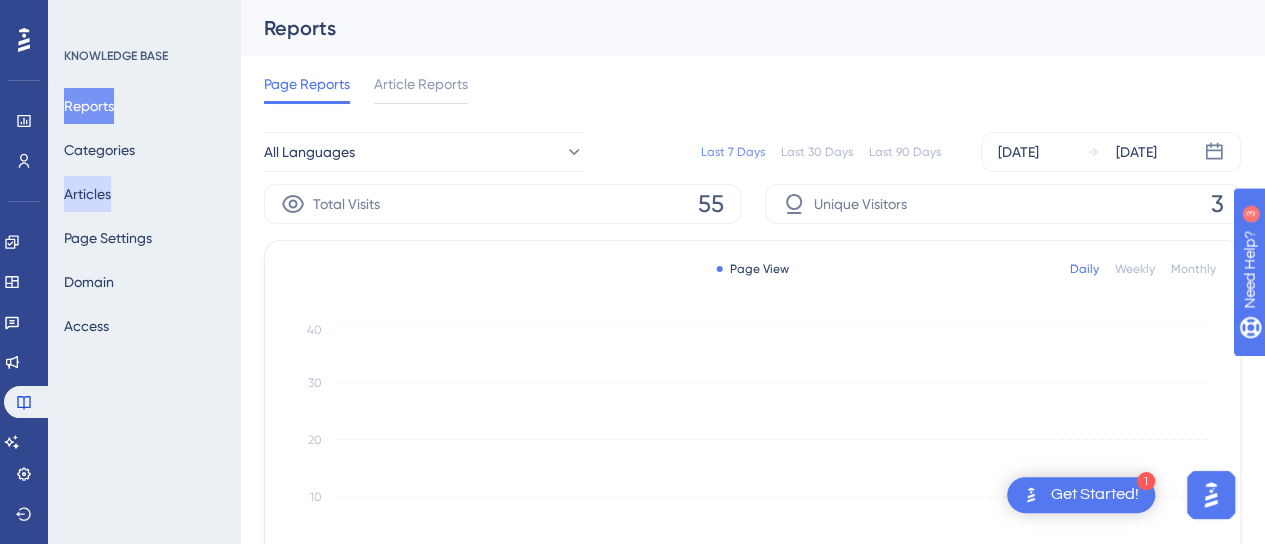 click on "Articles" at bounding box center [87, 194] 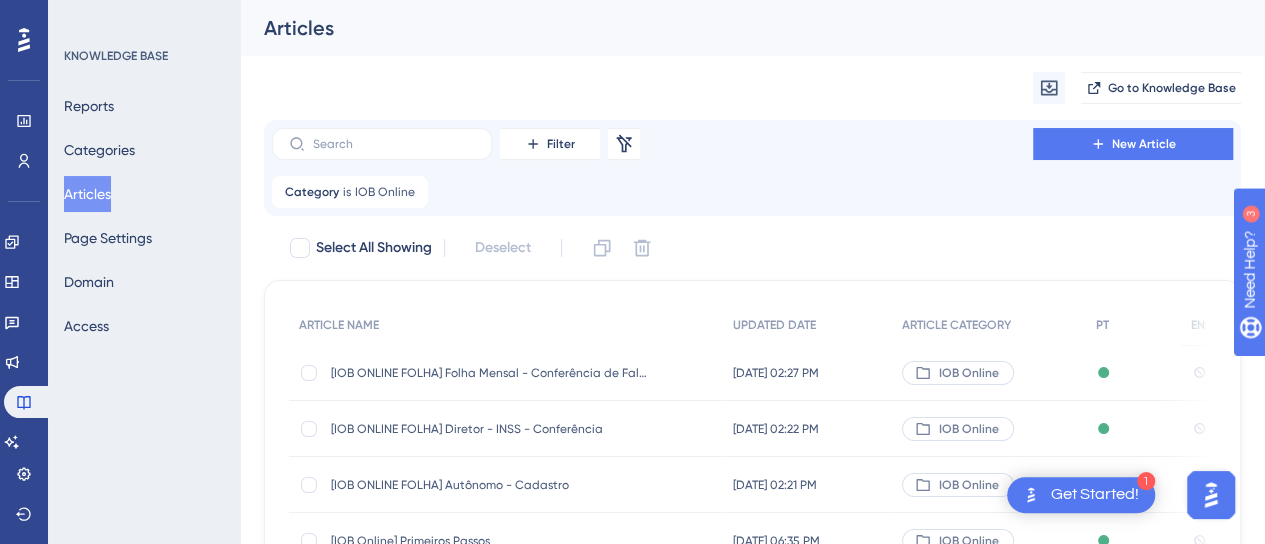 click on "[IOB ONLINE FOLHA] Folha Mensal - Conferência de Faltas e Horas Extras" at bounding box center (491, 373) 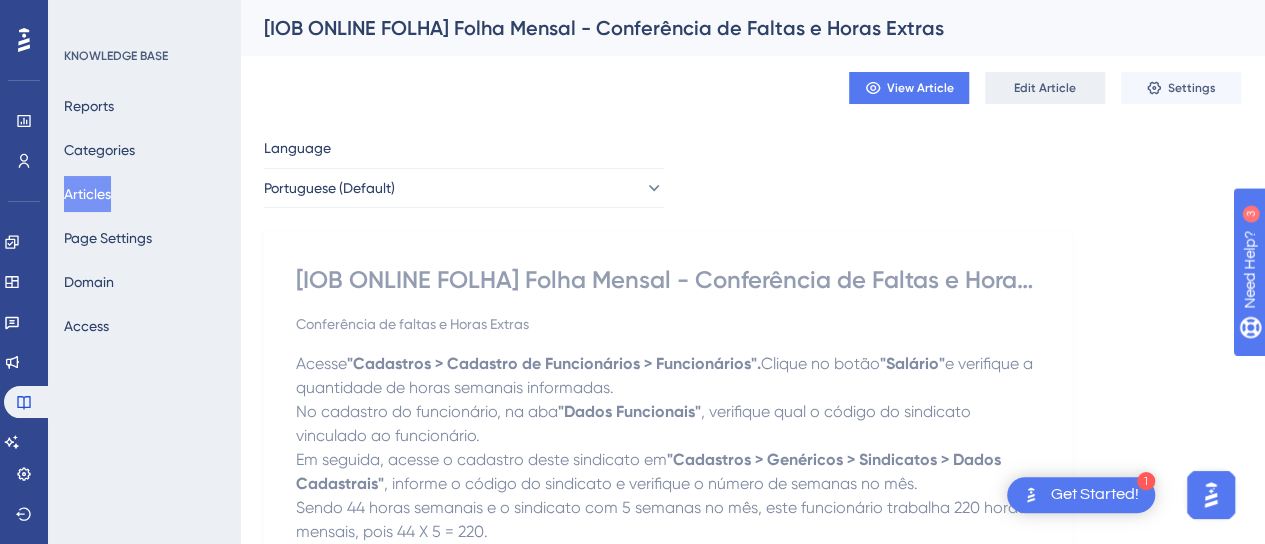 click on "Language Portuguese (Default) [IOB ONLINE FOLHA] Folha Mensal - Conferência de Faltas e Horas Extras Conferência de faltas e Horas Extras Acesse  "Cadastros > Cadastro de Funcionários > Funcionários".  Clique no botão  "Salário"  e verifique a quantidade de horas semanais informadas. No cadastro do funcionário, na aba  "Dados Funcionais" , verifique qual o código do sindicato vinculado ao funcionário. Em seguida, acesse o cadastro deste sindicato em  "Cadastros > Genéricos > Sindicatos > Dados Cadastrais" , informe o código do sindicato e verifique o número de semanas no mês. Sendo 44 horas semanais e o sindicato com 5 semanas no mês, este funcionário trabalha 220 horas mensais, pois 44 X 5 = 220.   Importante:  Verifique se os eventos pagos em holerite possuem integração para a base de cálculo de horas extras e/ou faltas, pois estes eventos somam a base de cálculo além do salário-base. Essa verificação deve ser feita acessando  "Cadastros > Genéricos > Eventos"  os campos" at bounding box center (752, 862) 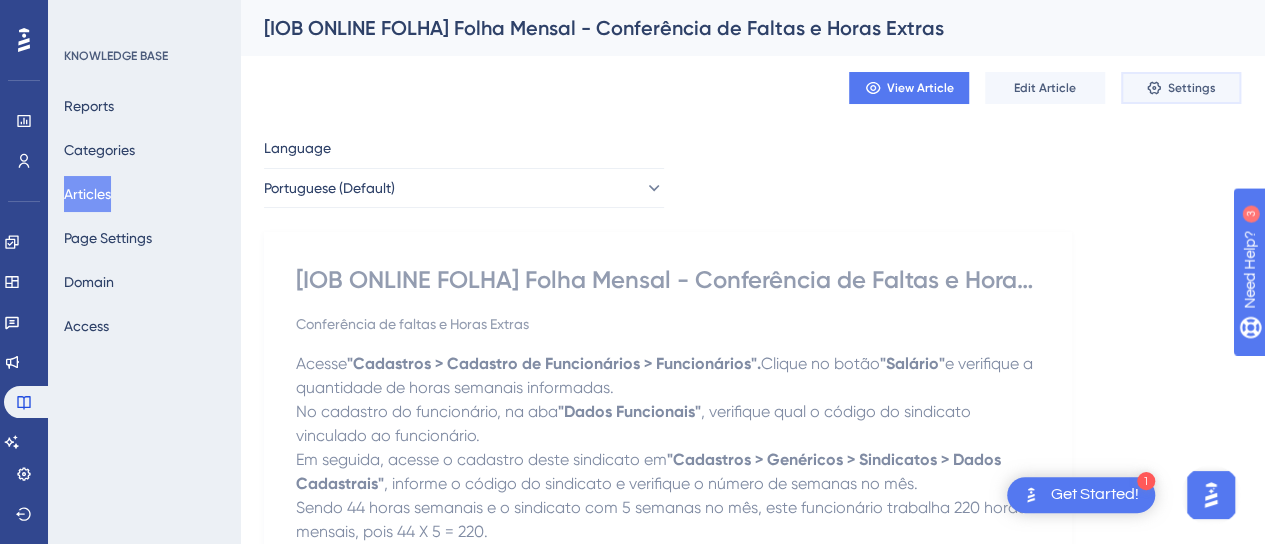 click on "Settings" at bounding box center [1181, 88] 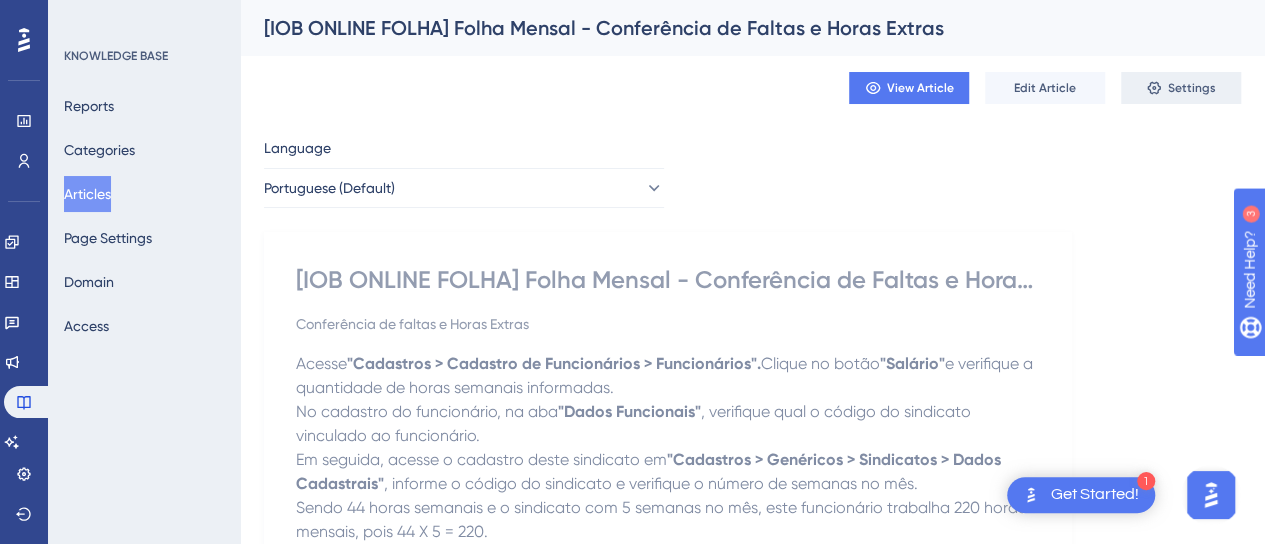 click on "Settings" at bounding box center [1192, 88] 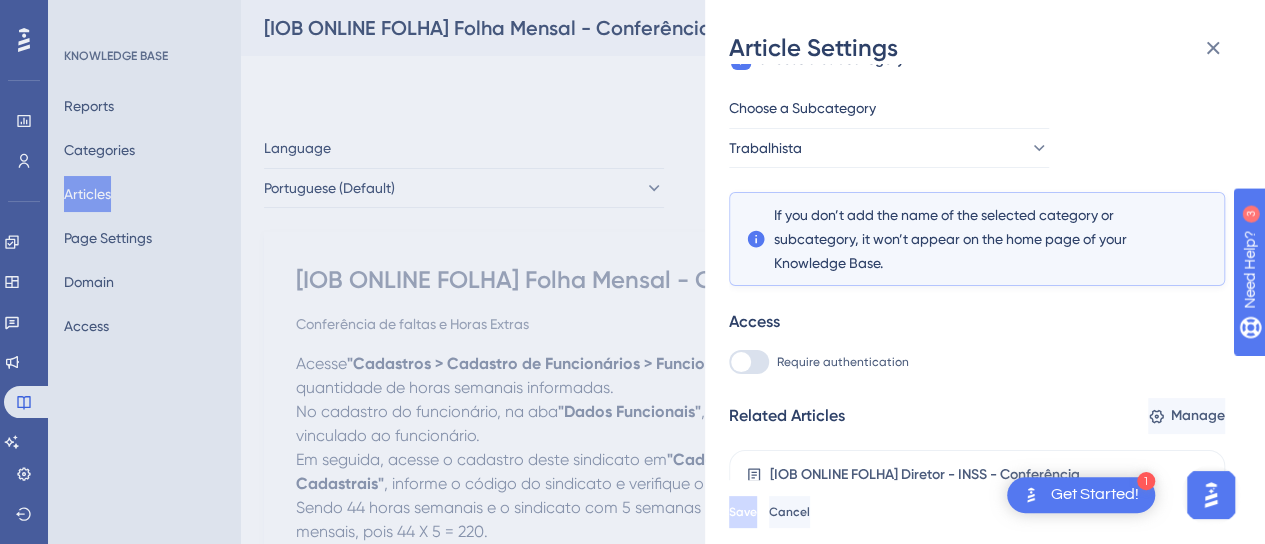 scroll, scrollTop: 235, scrollLeft: 0, axis: vertical 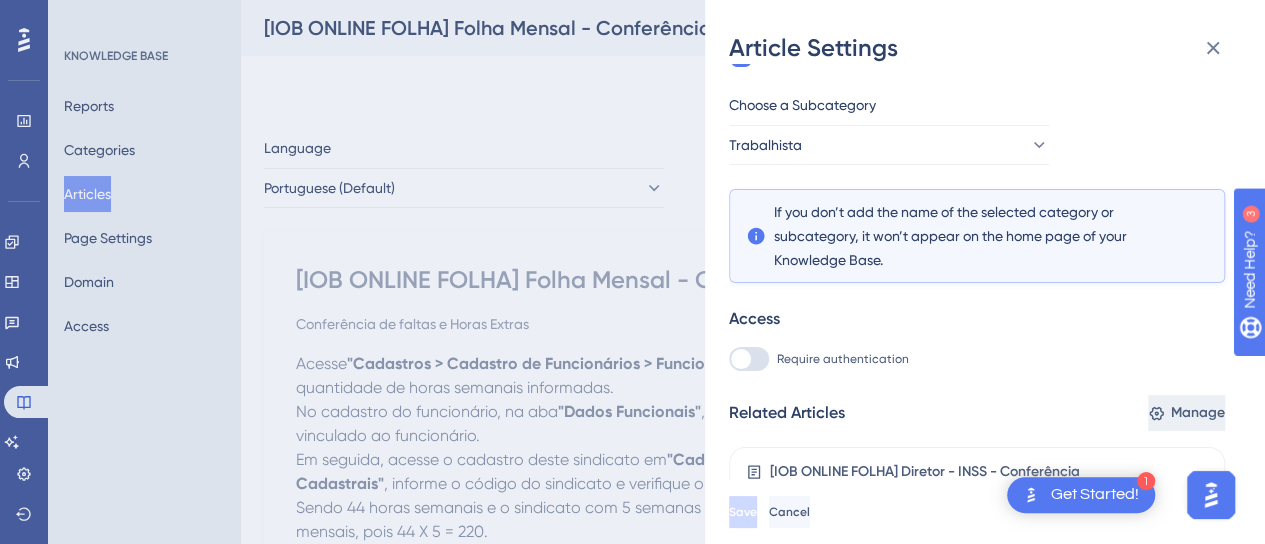 click on "Manage" at bounding box center [1186, 413] 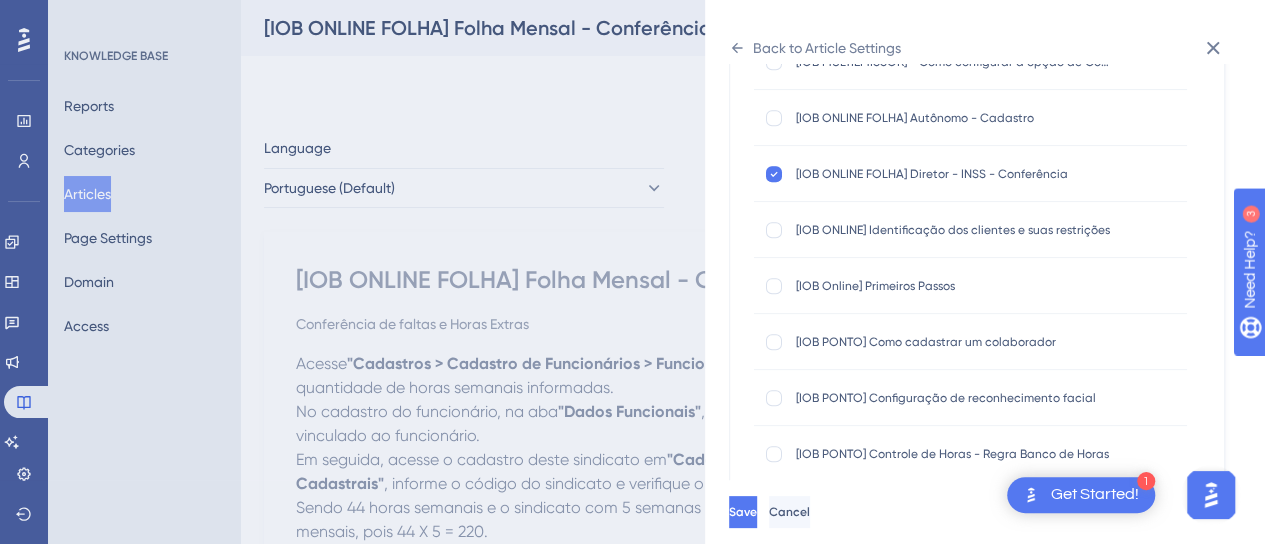 scroll, scrollTop: 1193, scrollLeft: 0, axis: vertical 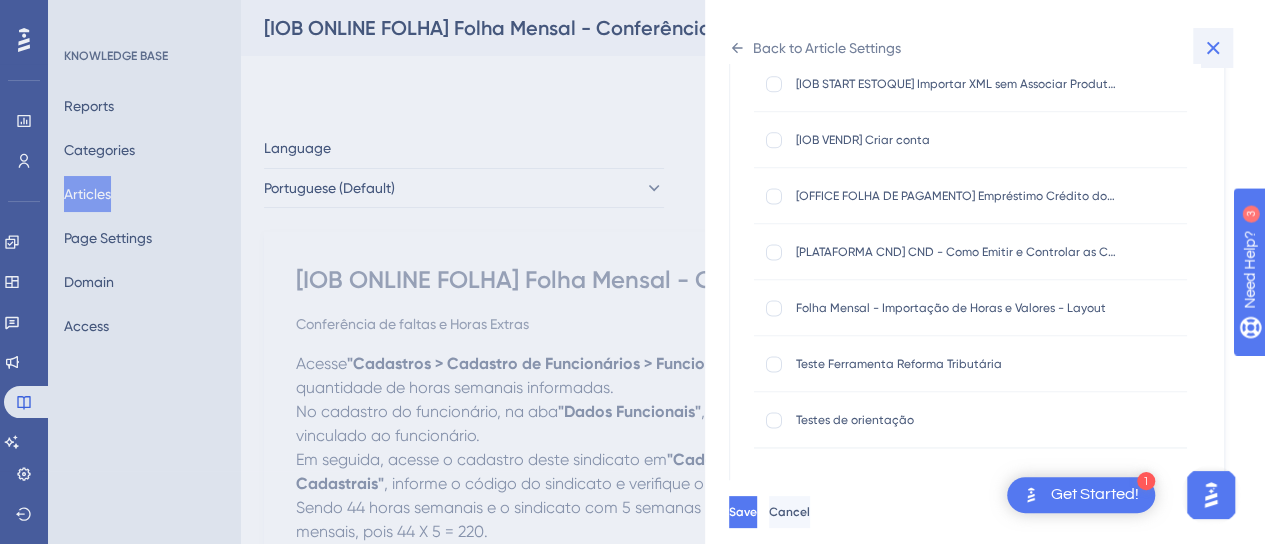 click at bounding box center (1213, 48) 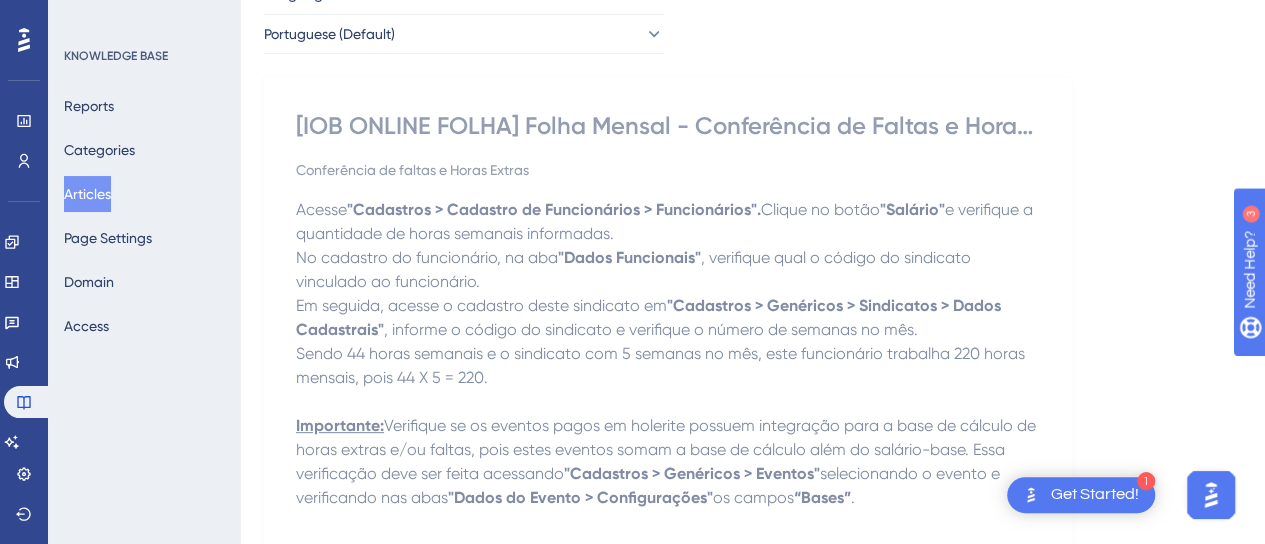 scroll, scrollTop: 0, scrollLeft: 0, axis: both 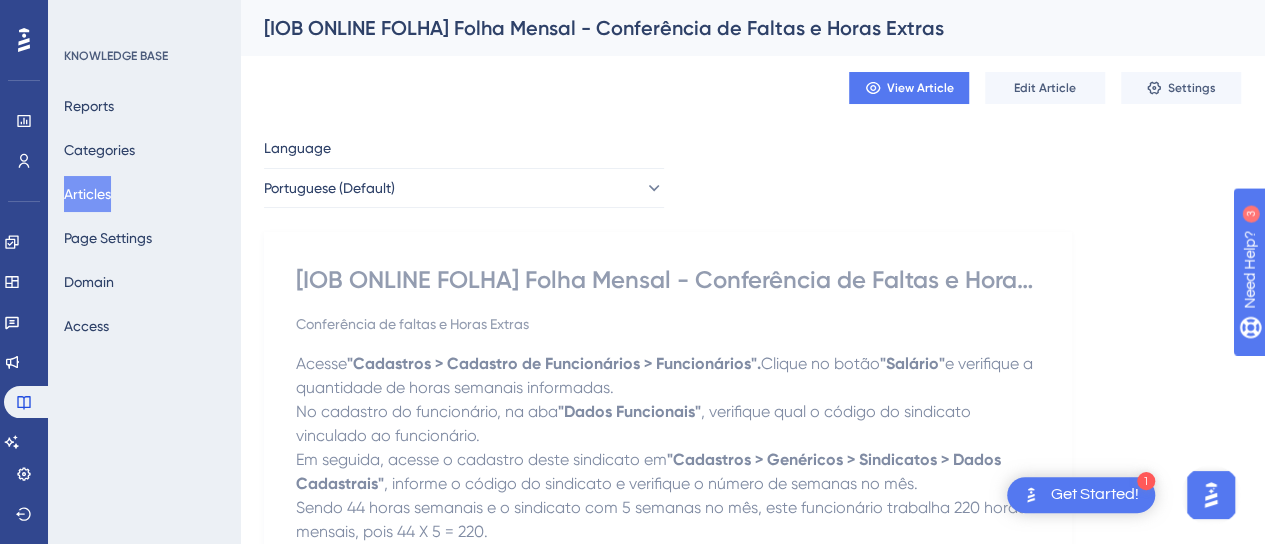 click on "[IOB ONLINE FOLHA] Folha Mensal - Conferência de Faltas e Horas Extras" at bounding box center [752, 28] 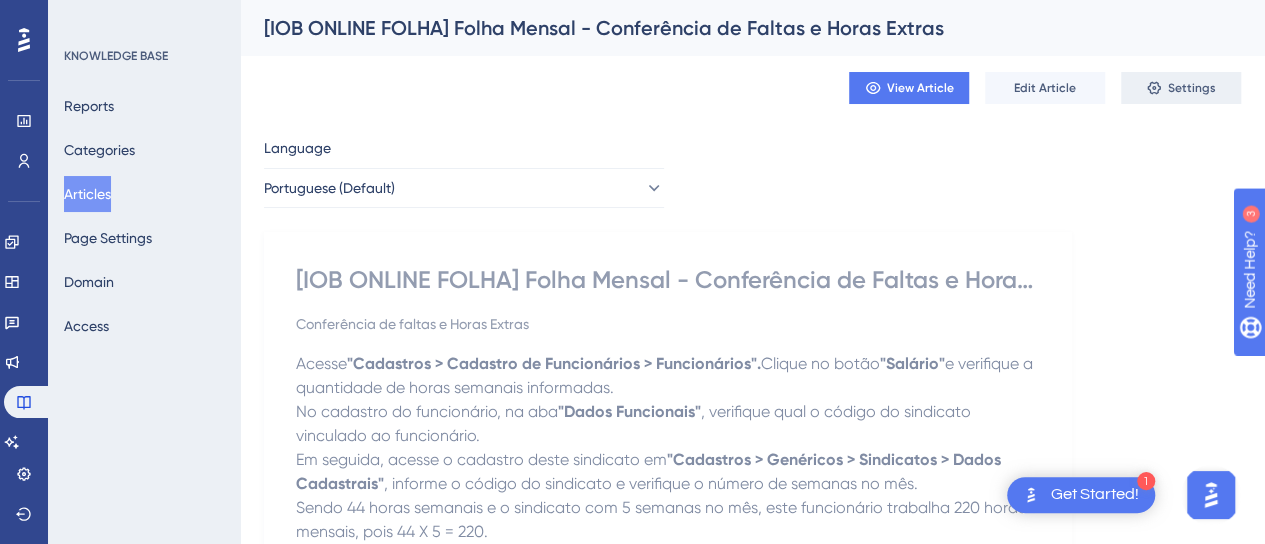 click on "Settings" at bounding box center (1192, 88) 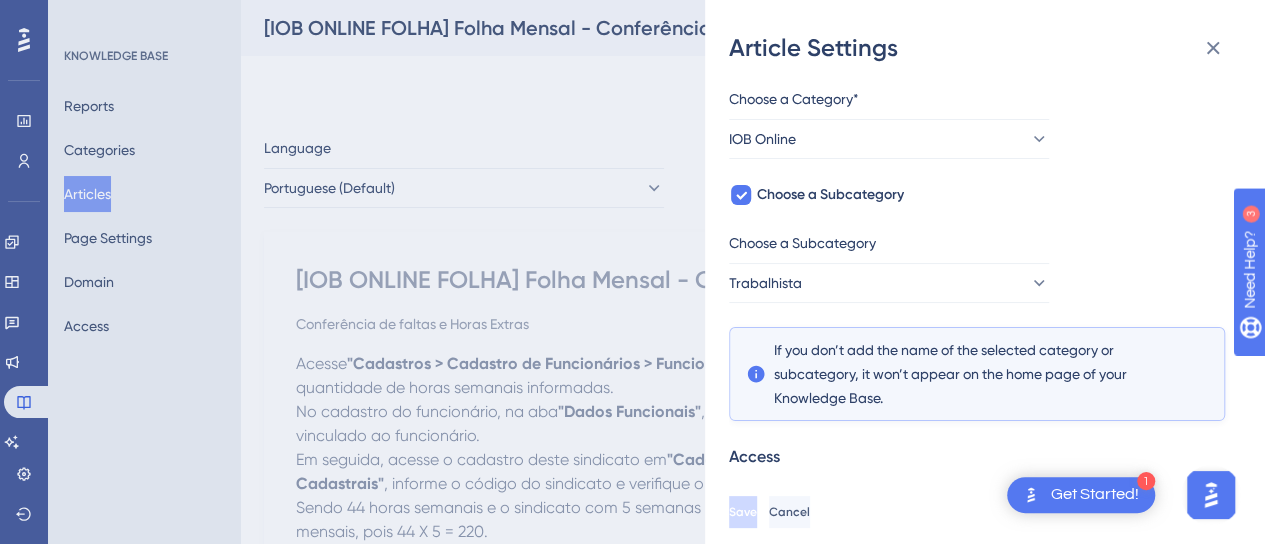 scroll, scrollTop: 235, scrollLeft: 0, axis: vertical 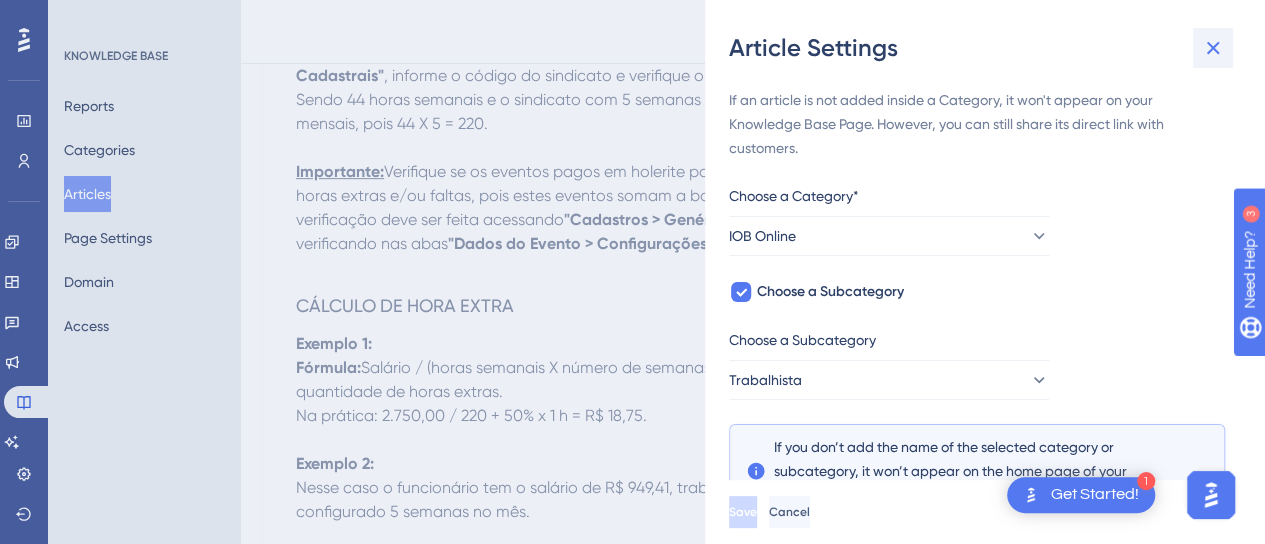 click 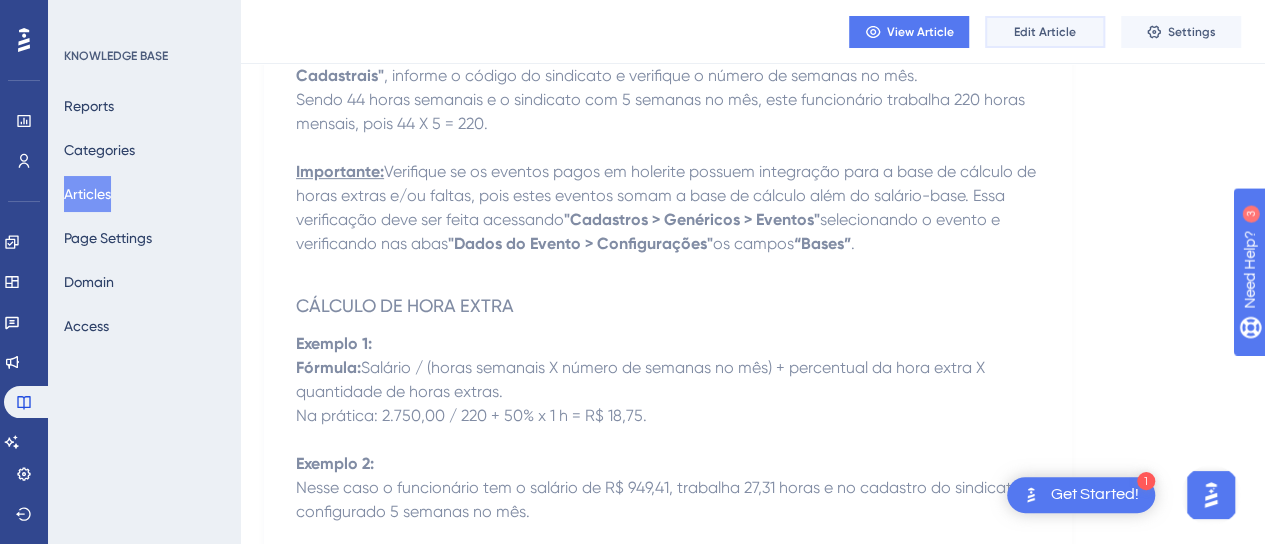 click on "Edit Article" at bounding box center (1045, 32) 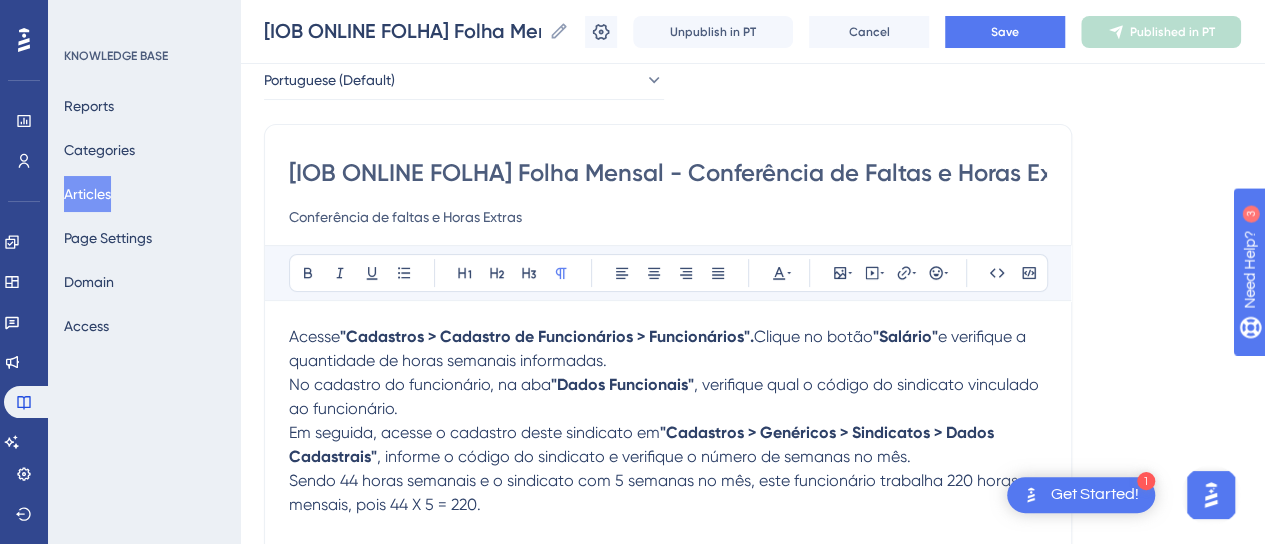 scroll, scrollTop: 93, scrollLeft: 0, axis: vertical 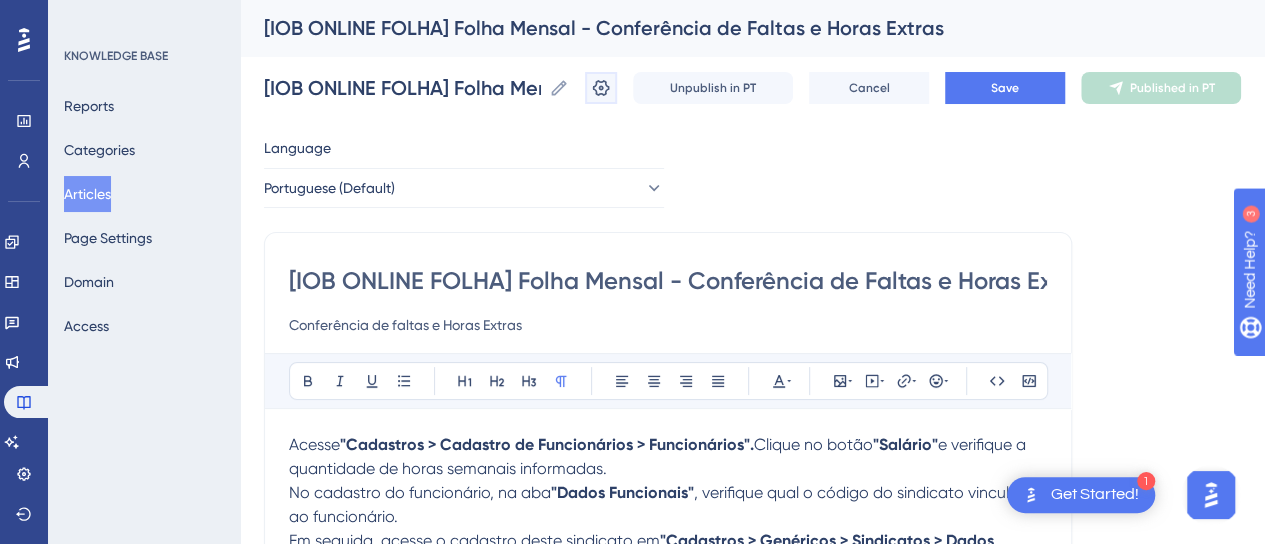 click 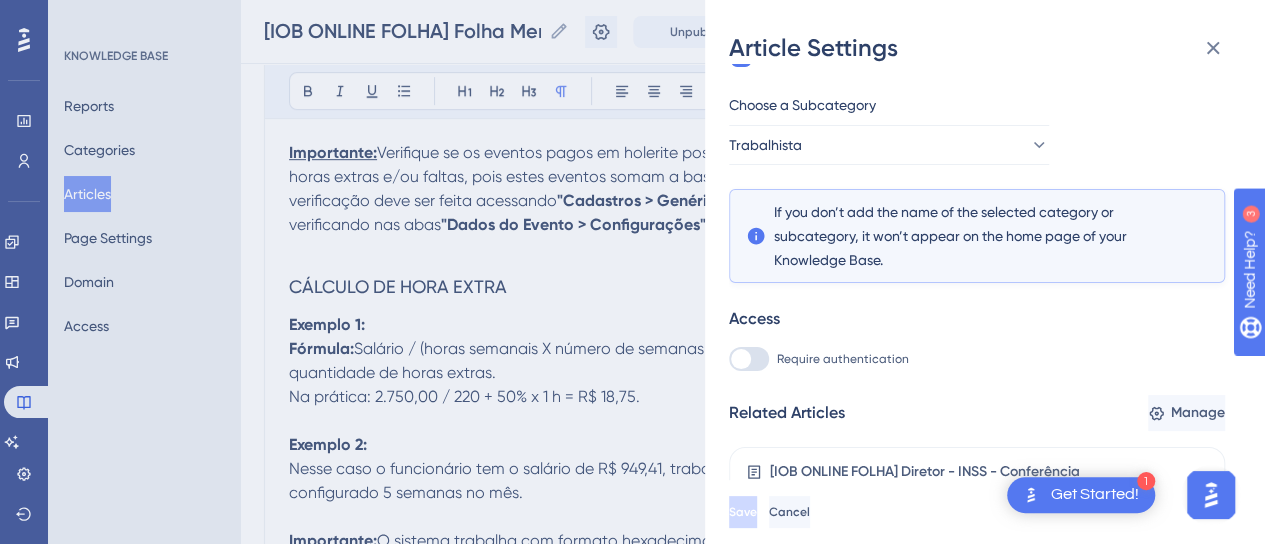 click on "Article Settings If an article is not added inside a Category, it won't appear on your Knowledge Base Page. However, you can still share its direct link with customers. Choose a Category* IOB Online Choose a Subcategory Choose a Subcategory Trabalhista If you don’t add the name of the selected category or subcategory, it won’t appear on the home page of your Knowledge Base. Access Require authentication Related Articles Manage [IOB ONLINE FOLHA] Diretor - INSS - Conferência Save Cancel" at bounding box center (632, 272) 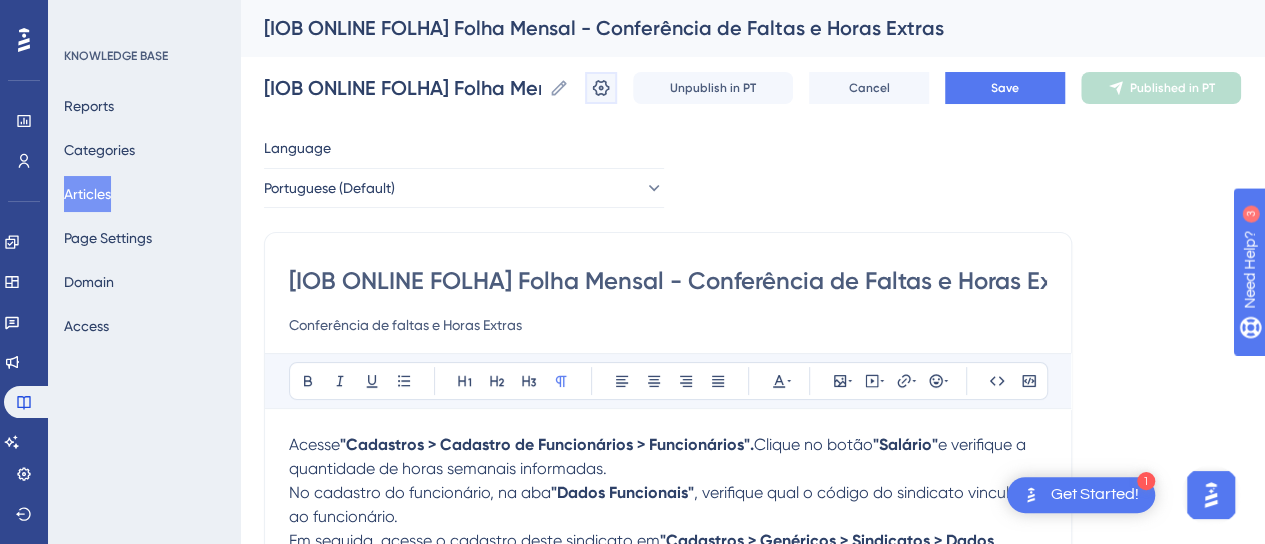 click 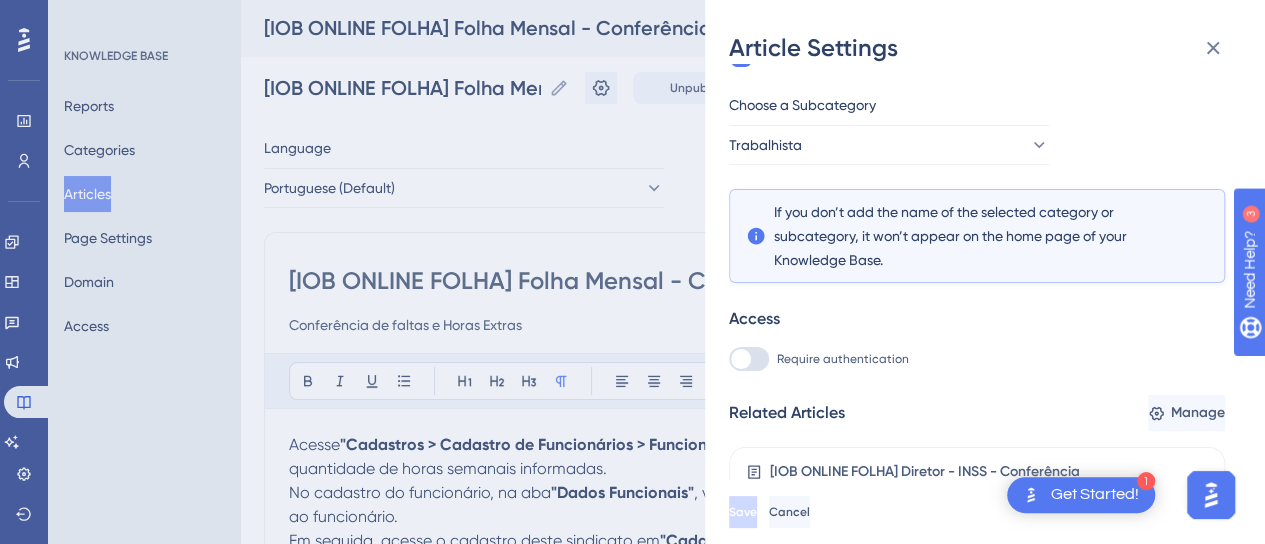 click on "Article Settings If an article is not added inside a Category, it won't appear on your Knowledge Base Page. However, you can still share its direct link with customers. Choose a Category* IOB Online Choose a Subcategory Choose a Subcategory Trabalhista If you don’t add the name of the selected category or subcategory, it won’t appear on the home page of your Knowledge Base. Access Require authentication Related Articles Manage [IOB ONLINE FOLHA] Diretor - INSS - Conferência Save Cancel" at bounding box center [632, 272] 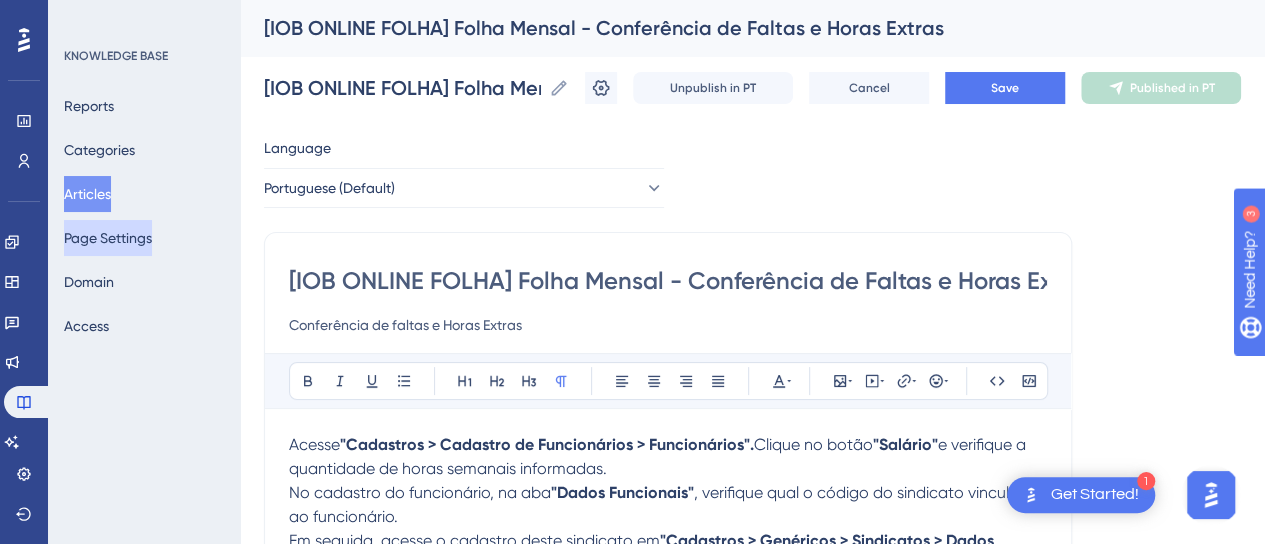 click on "Page Settings" at bounding box center [108, 238] 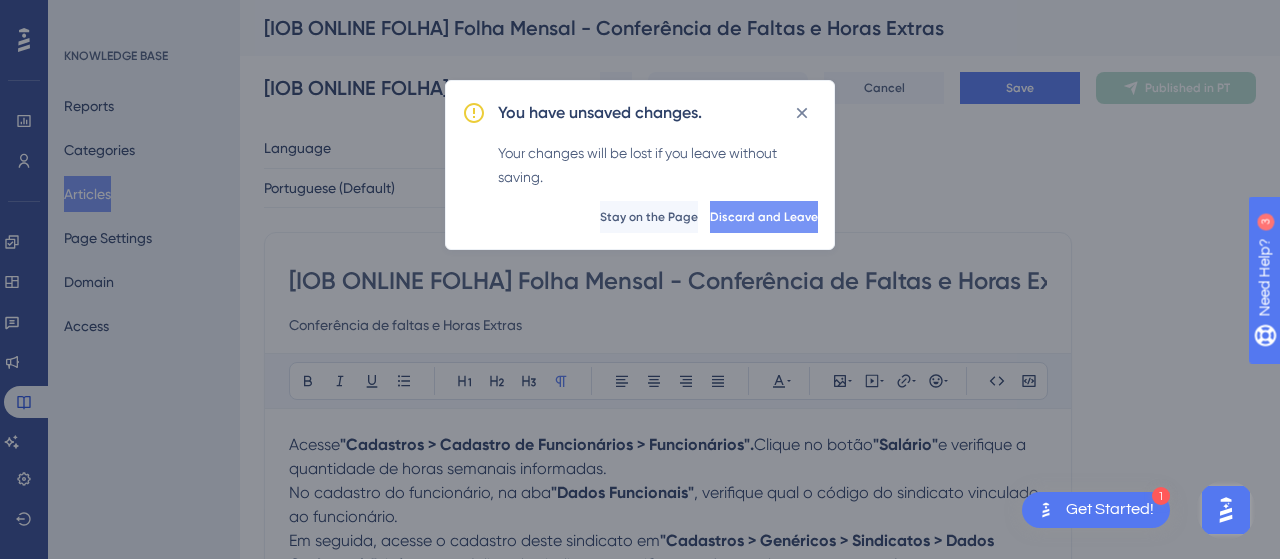 click on "Discard and Leave" at bounding box center (764, 217) 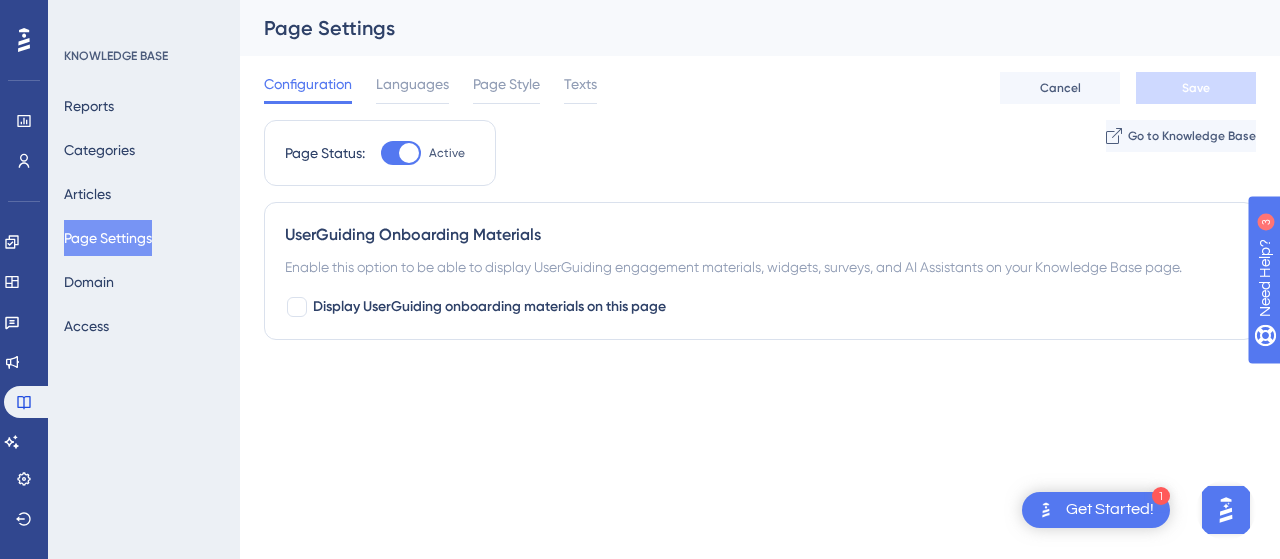click on "Page Settings" at bounding box center [108, 238] 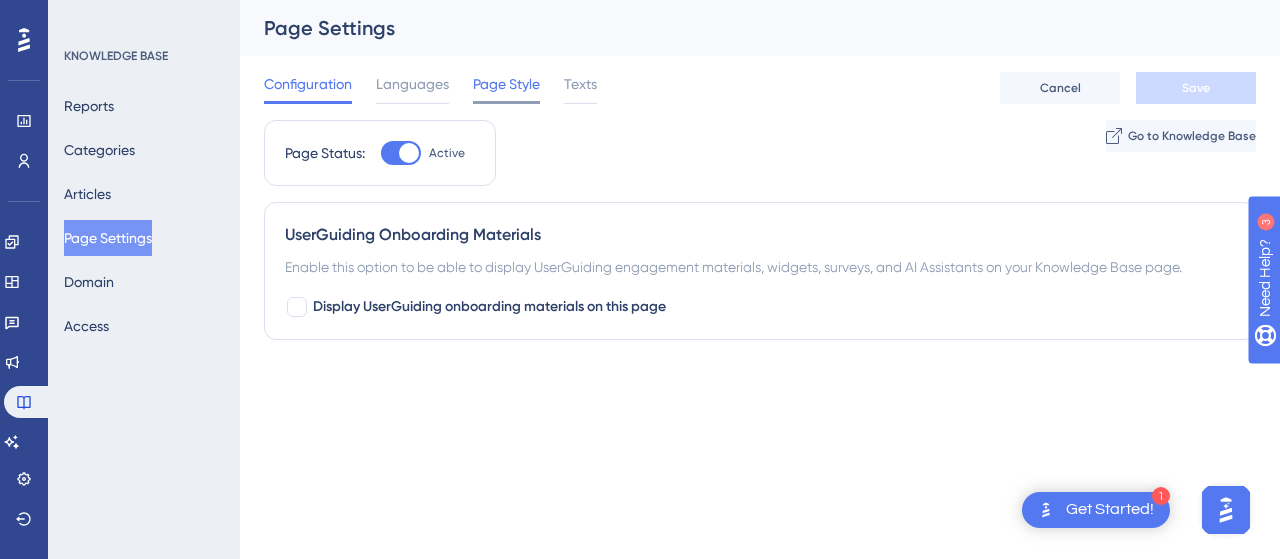 click on "Page Style" at bounding box center [506, 84] 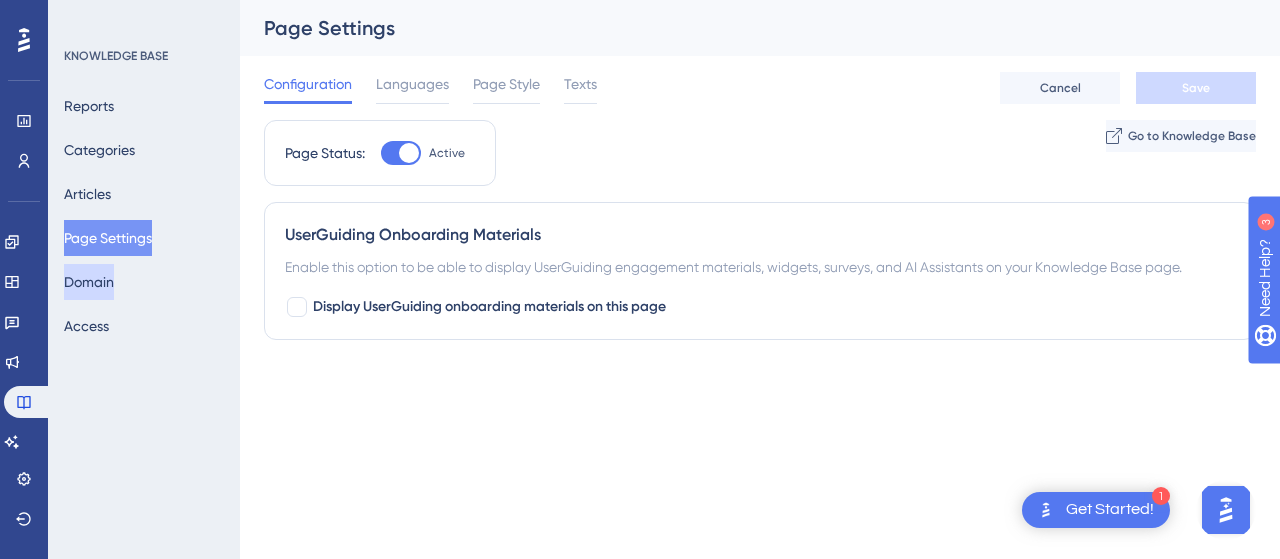 click on "Domain" at bounding box center (89, 282) 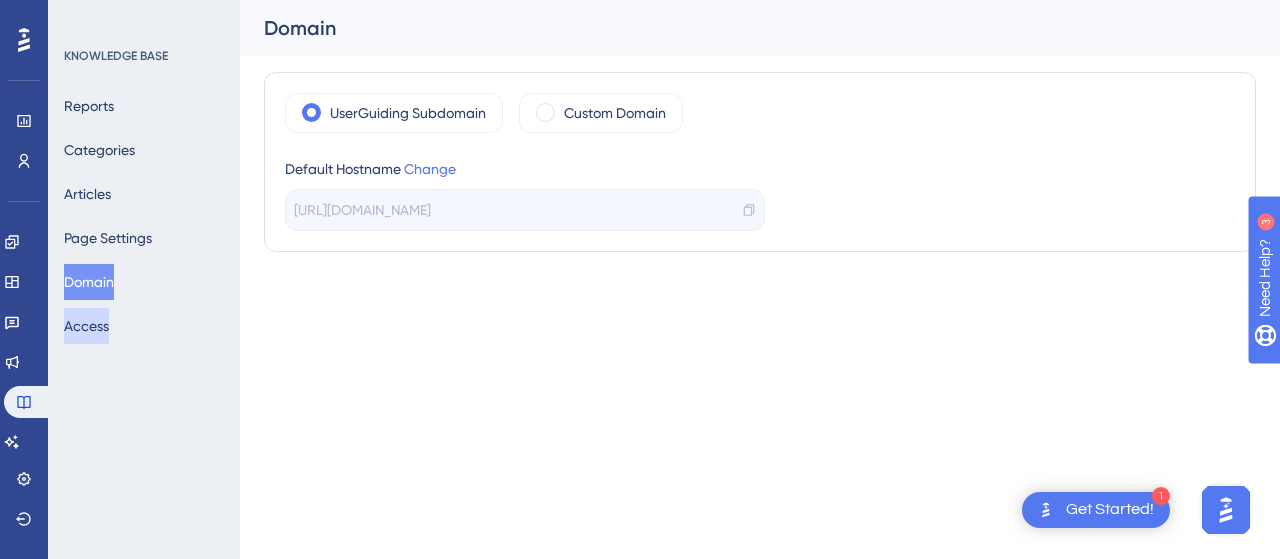 click on "Access" at bounding box center (86, 326) 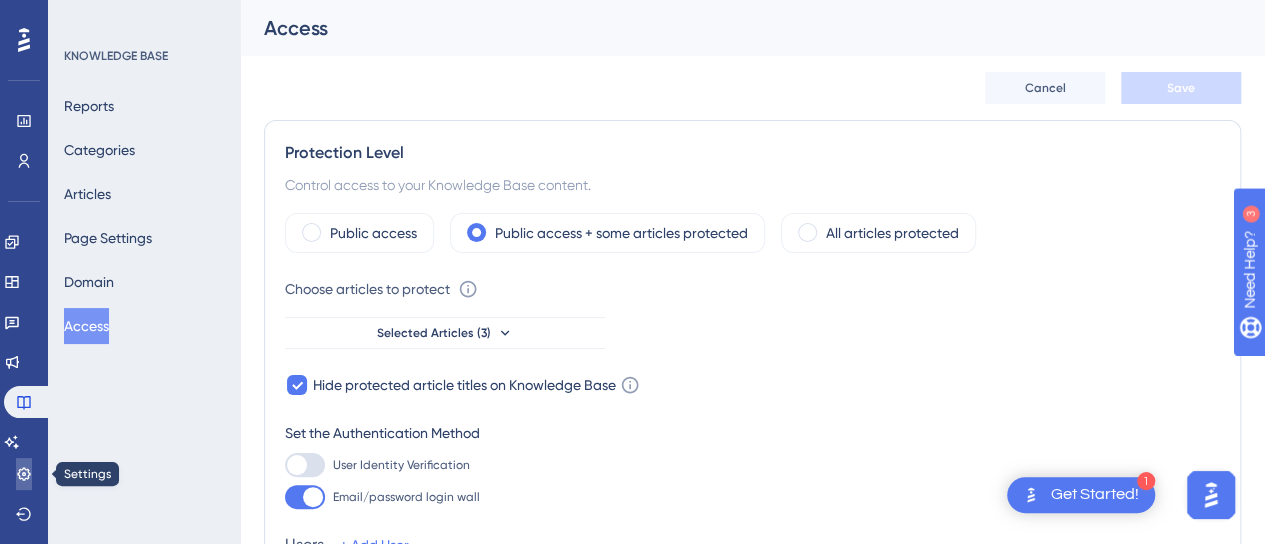 click 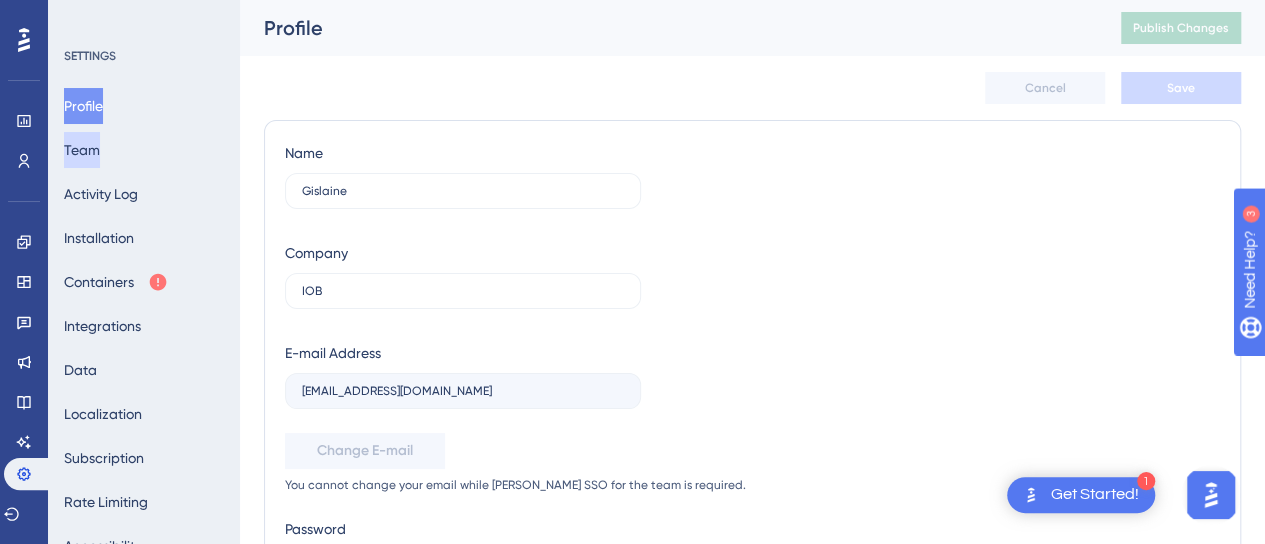 click on "Team" at bounding box center [82, 150] 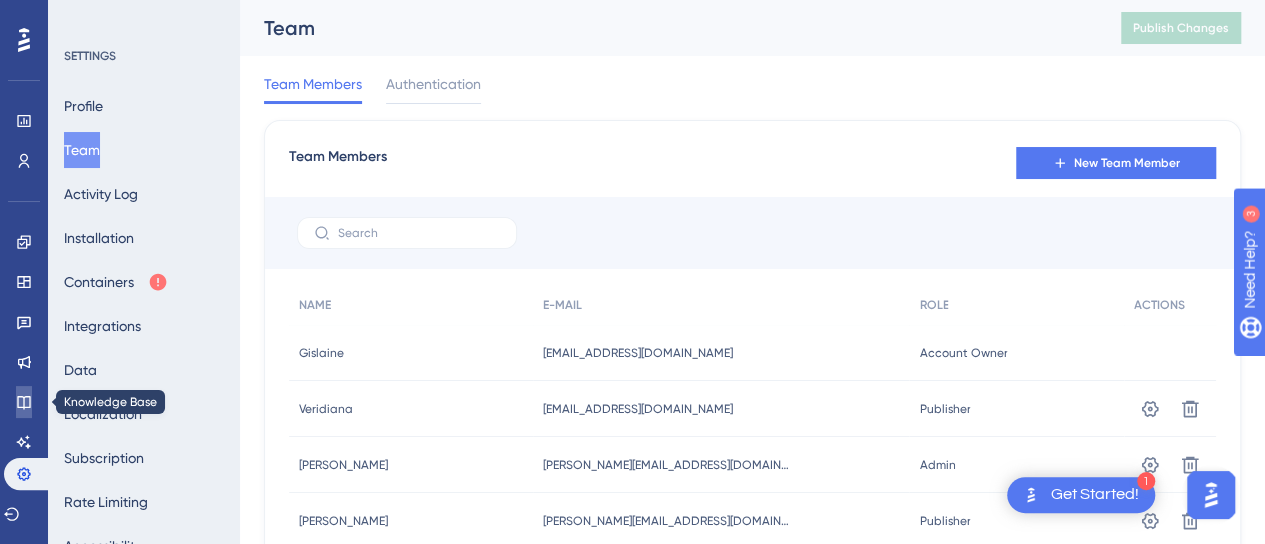 click at bounding box center [24, 402] 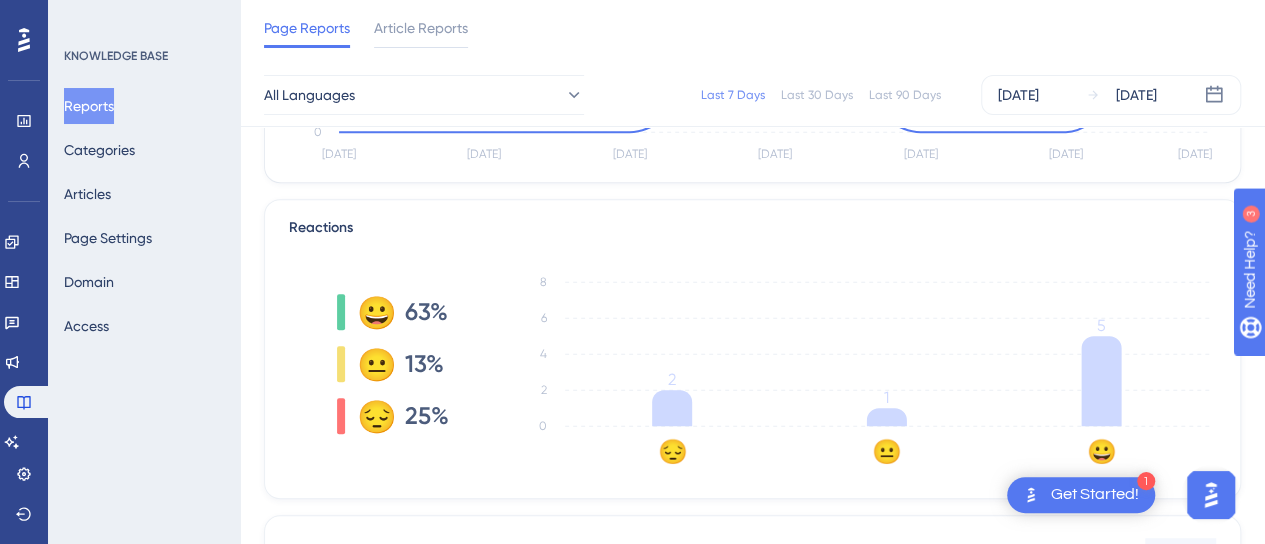 scroll, scrollTop: 500, scrollLeft: 0, axis: vertical 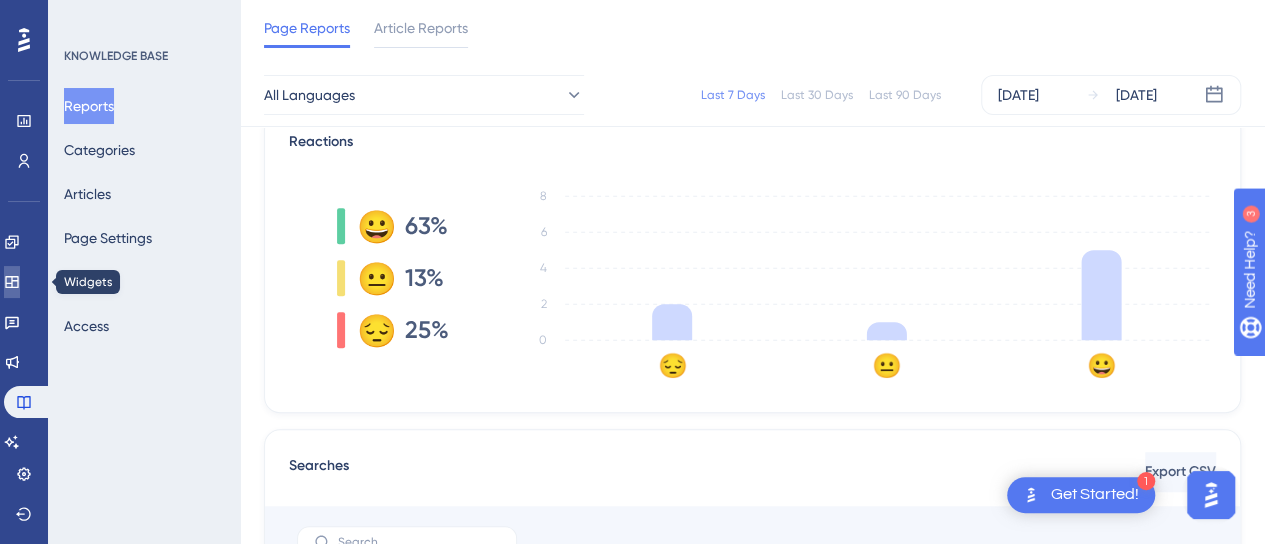 click 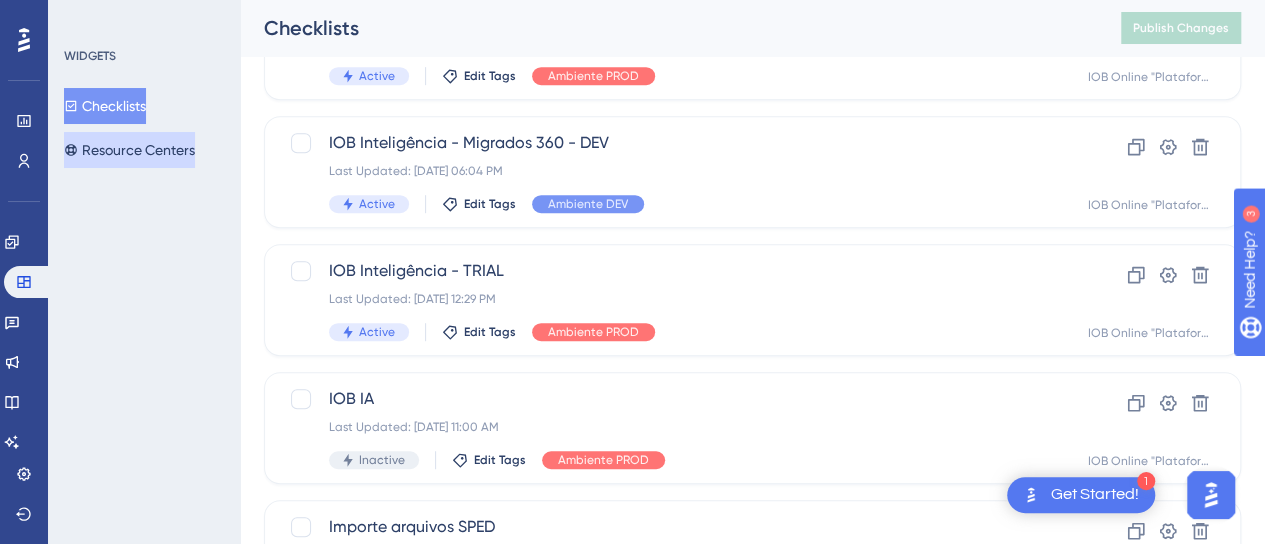 click on "Resource Centers" at bounding box center [129, 150] 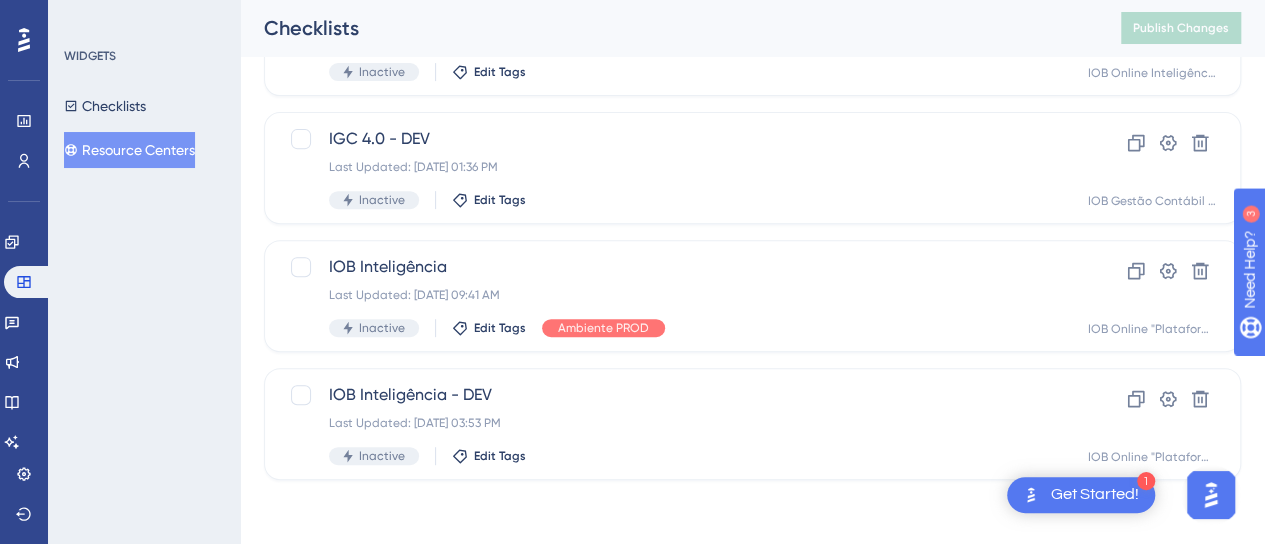scroll, scrollTop: 0, scrollLeft: 0, axis: both 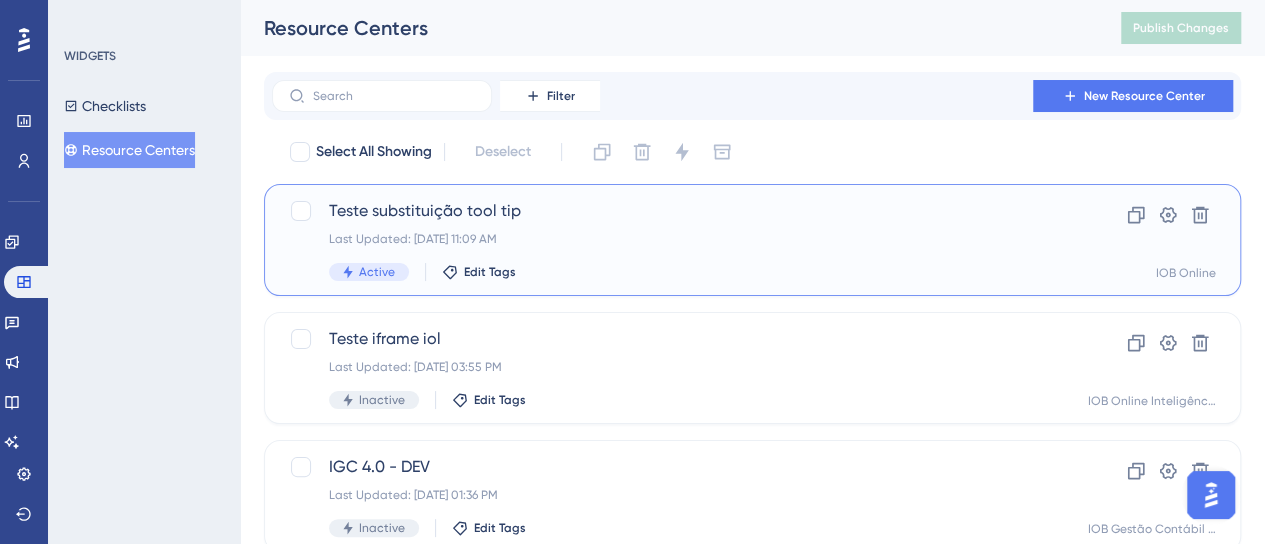 click on "Teste substituição tool tip" at bounding box center (672, 211) 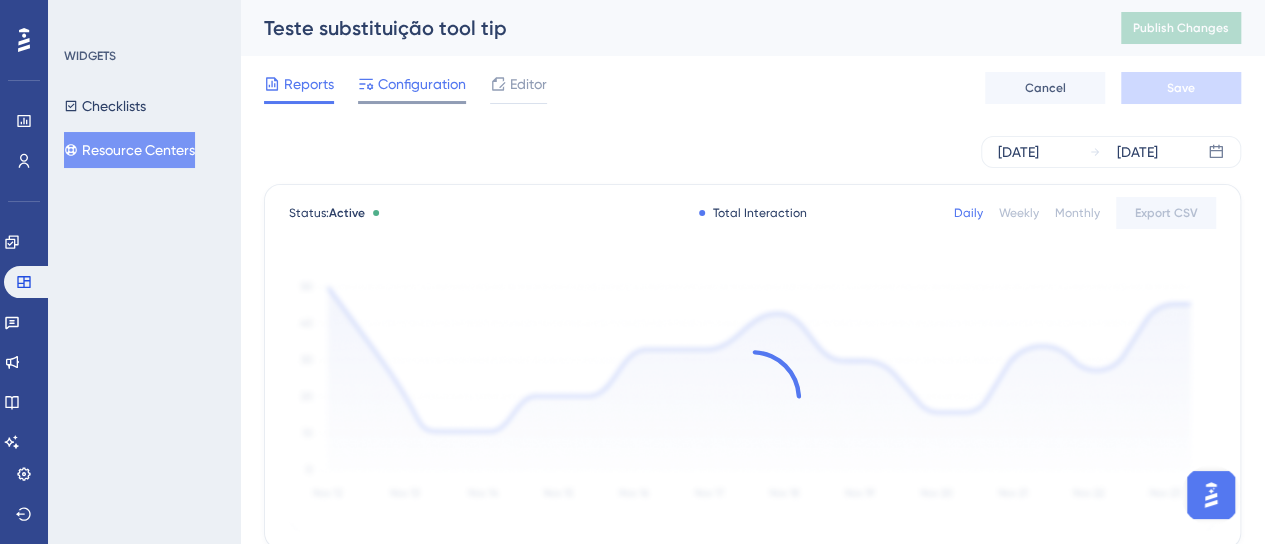 click on "Configuration" at bounding box center [422, 84] 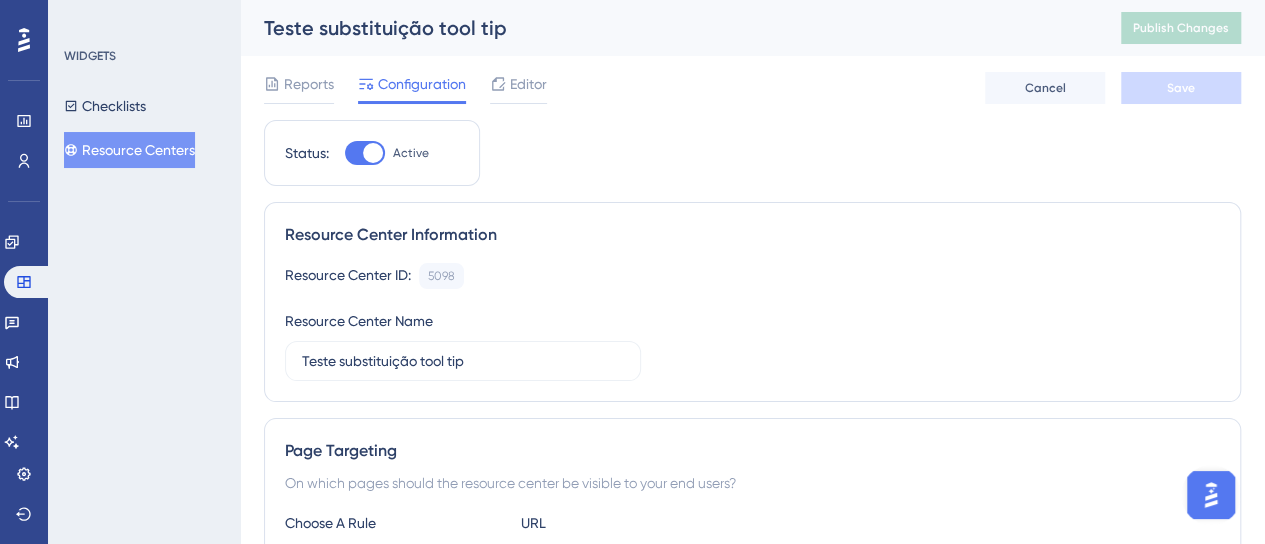 scroll, scrollTop: 600, scrollLeft: 0, axis: vertical 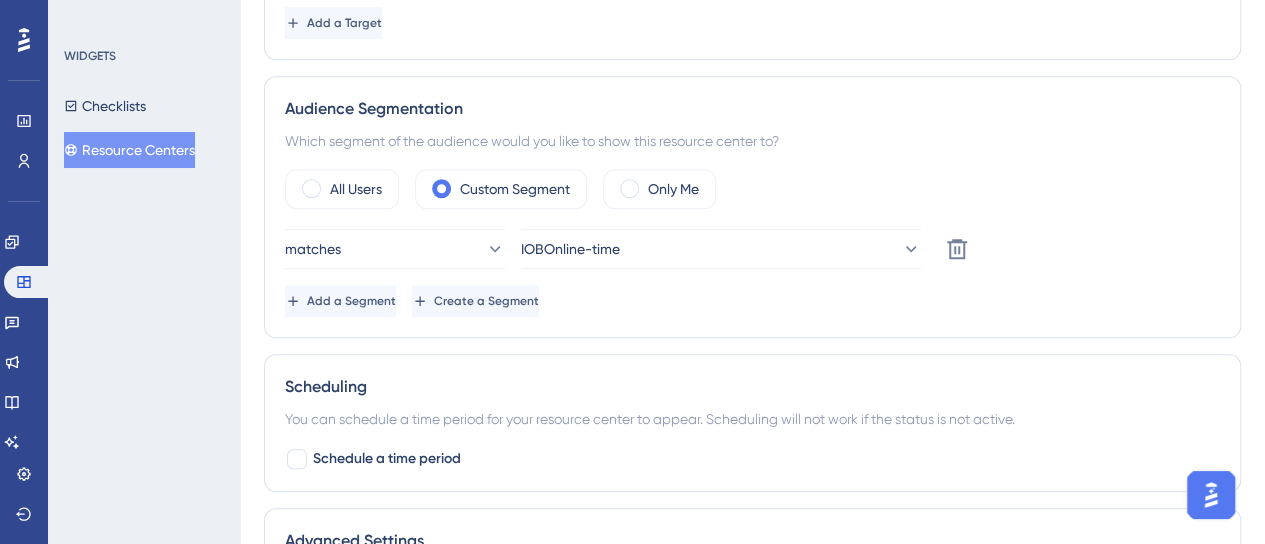 click on "Editor" at bounding box center (518, -516) 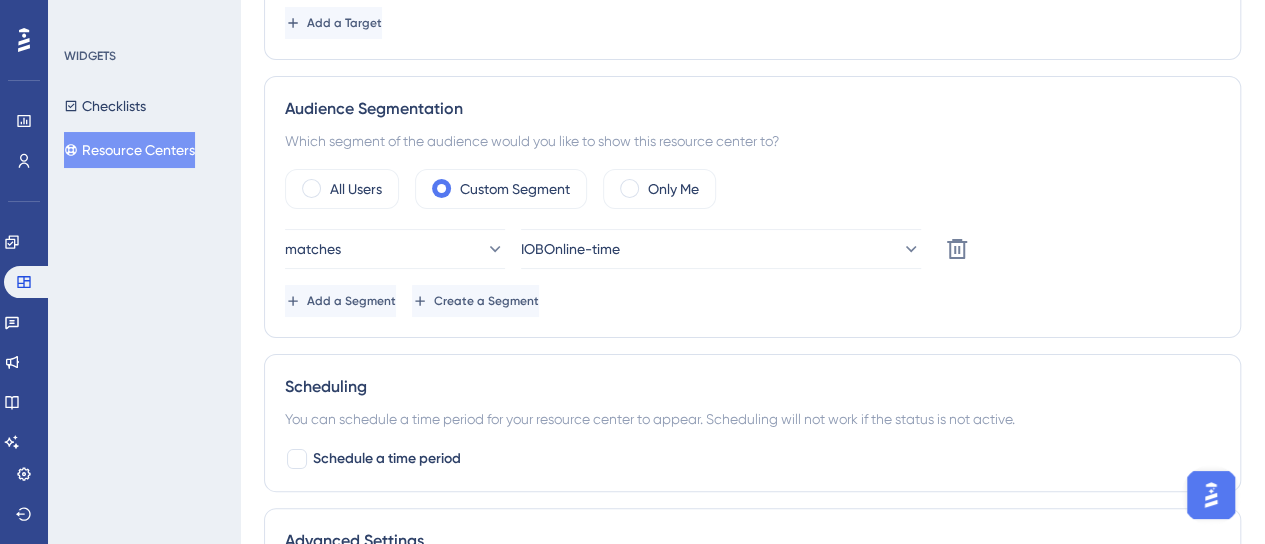 click on "Performance Users Engagement Widgets Feedback Product Updates Knowledge Base AI Assistant Settings Logout WIDGETS Checklists Resource Centers Teste substituição tool tip Publish Changes Reports Configuration Editor Cancel Save Status: Active Resource Center Information Resource Center ID: 5098 Copy Resource Center Name Teste substituição tool tip Page Targeting
On which pages should the resource center be visible to your end users?
Choose A Rule URL contains [URL][DOMAIN_NAME] Add a Target Audience Segmentation Which segment of the audience would you like to show this resource center to? All Users Custom Segment Only Me matches IOBOnline-time Delete Add a Segment Create a Segment Scheduling You can schedule a time period for your resource center to appear.
Scheduling will not work if the status is not active. Schedule a time period Advanced Settings Container IOB Online Share your thoughts   ." at bounding box center [632, -600] 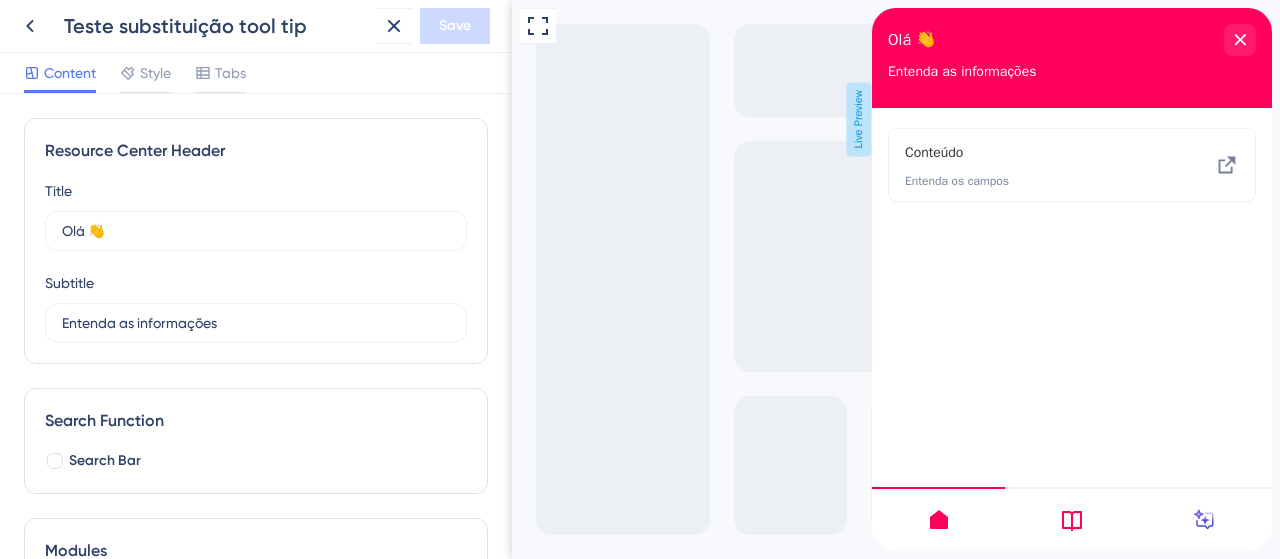 scroll, scrollTop: 0, scrollLeft: 0, axis: both 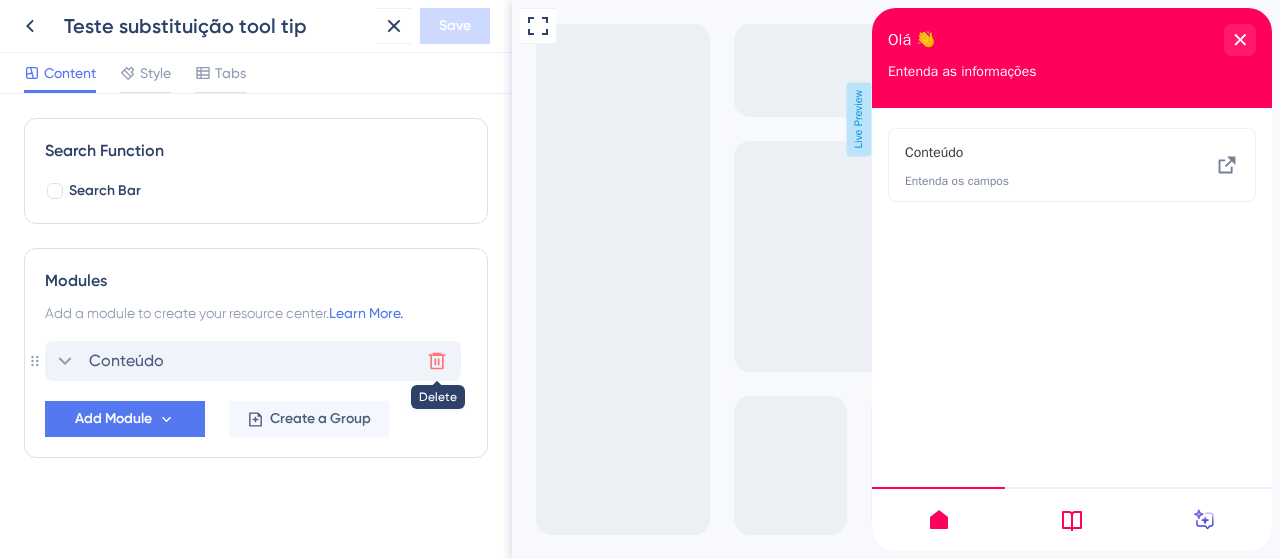 click at bounding box center [437, 361] 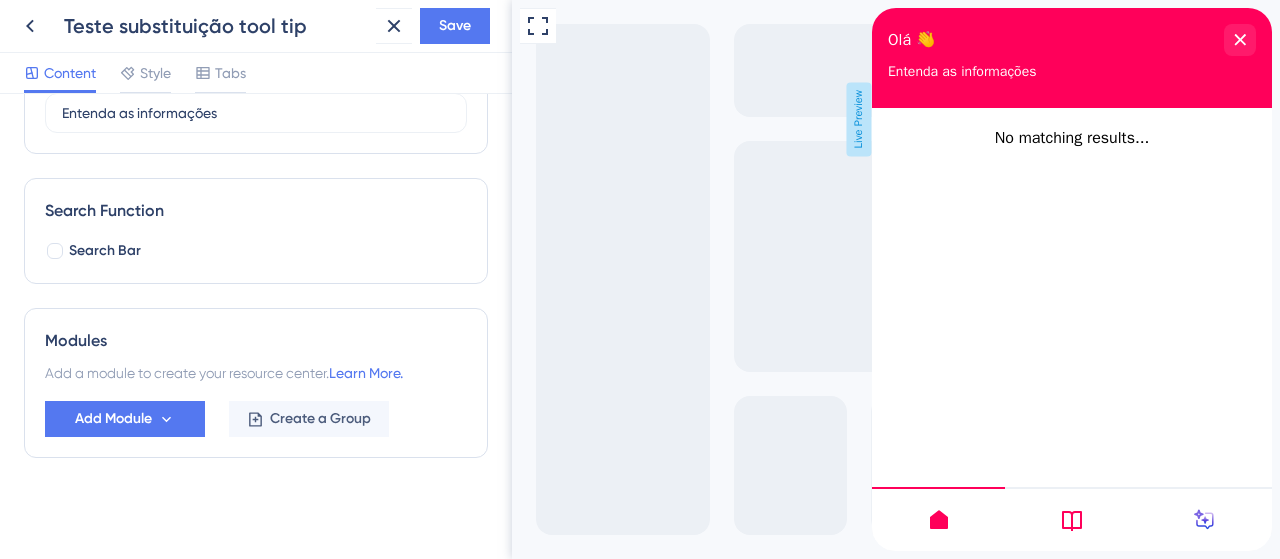 scroll, scrollTop: 0, scrollLeft: 0, axis: both 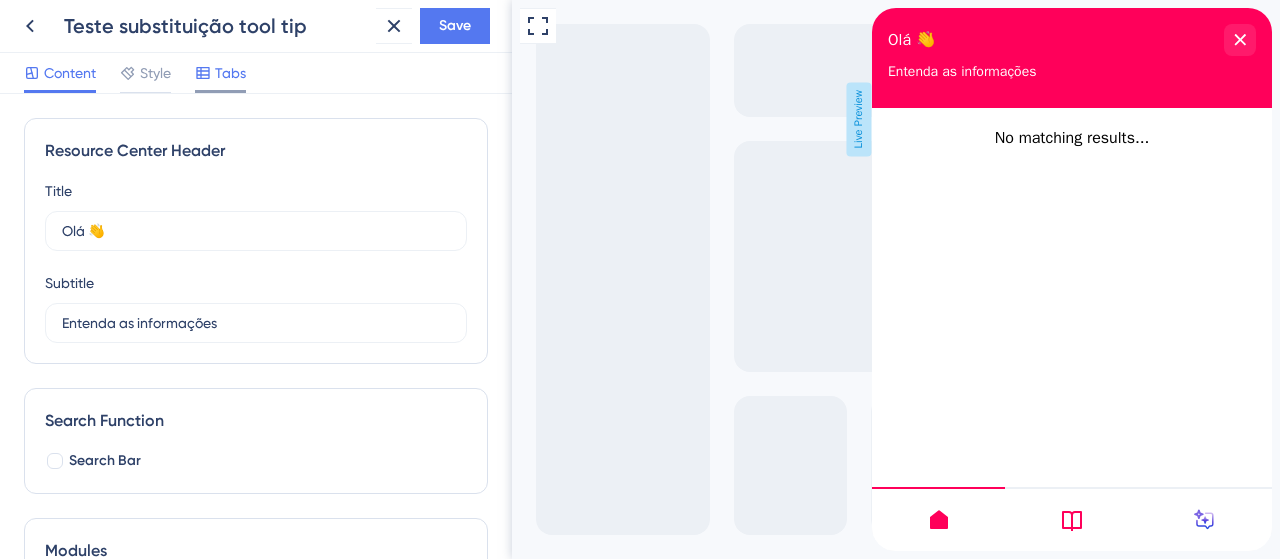 click on "Tabs" at bounding box center [220, 73] 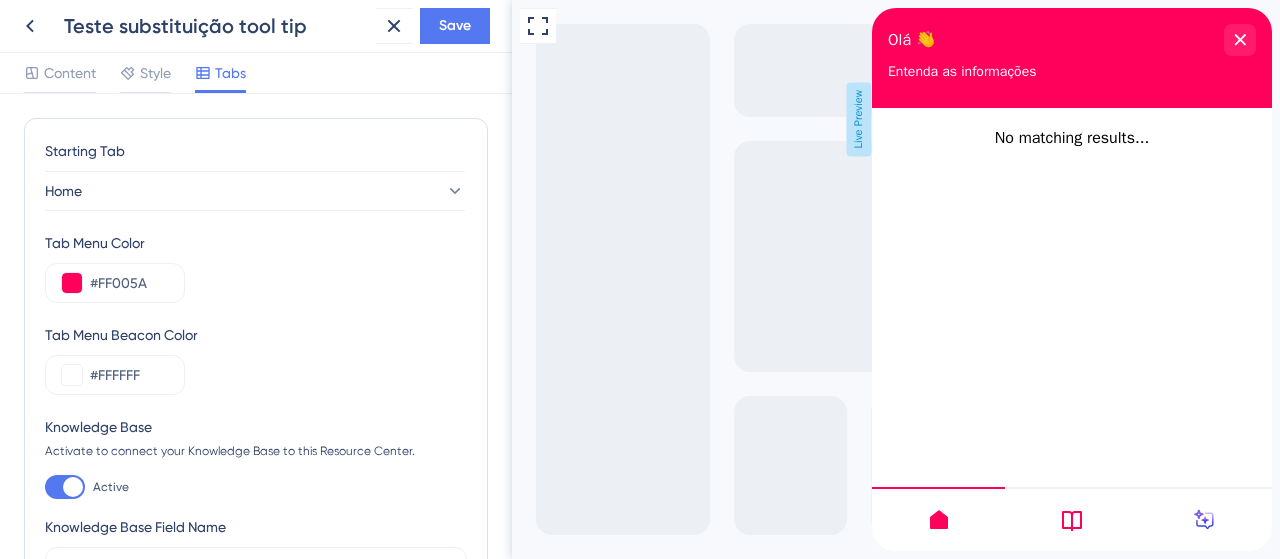 scroll, scrollTop: 300, scrollLeft: 0, axis: vertical 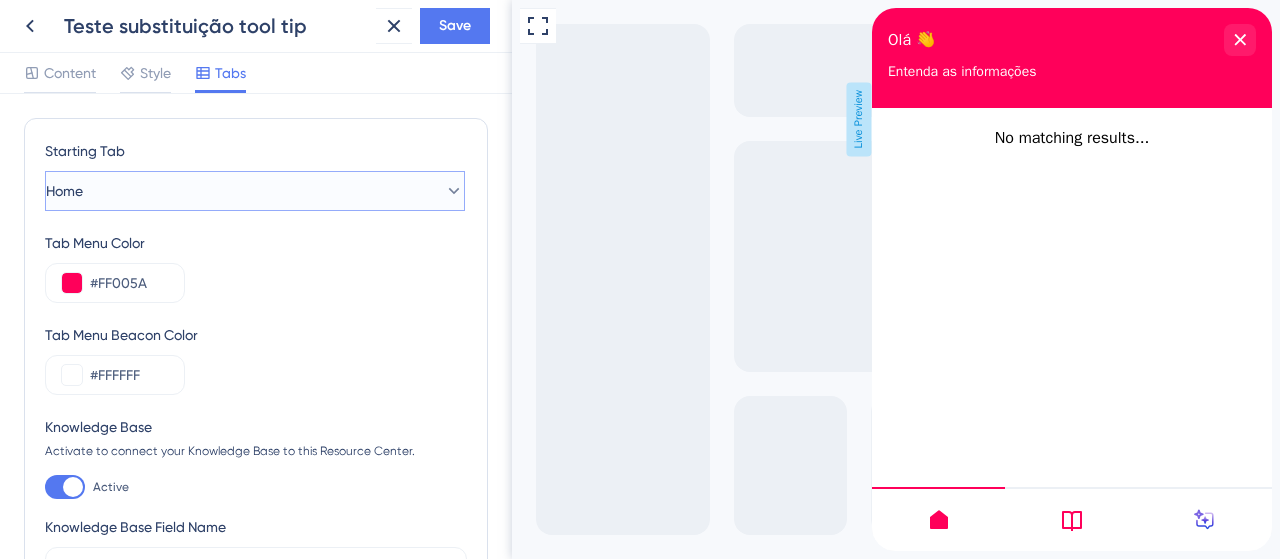 click on "Home" at bounding box center [255, 191] 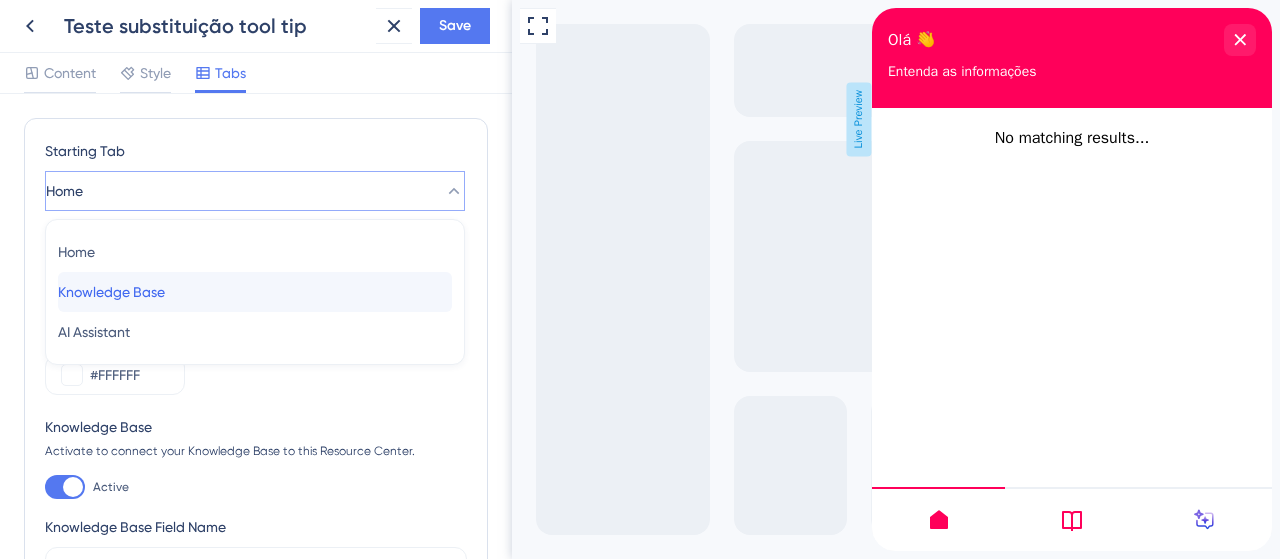 click on "Knowledge Base" at bounding box center (111, 292) 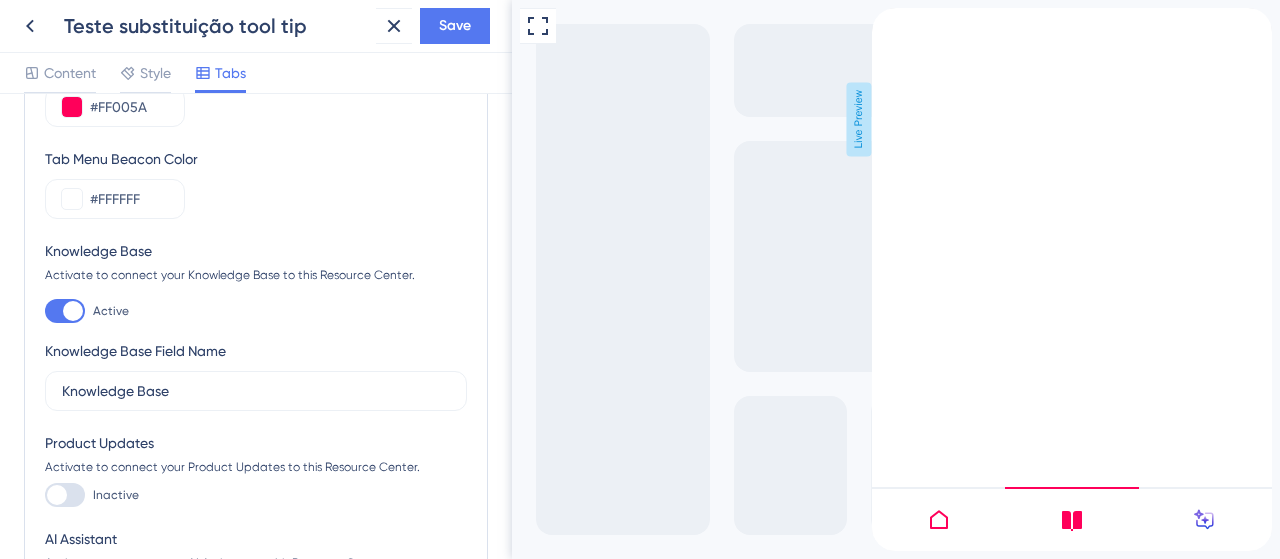 scroll, scrollTop: 0, scrollLeft: 0, axis: both 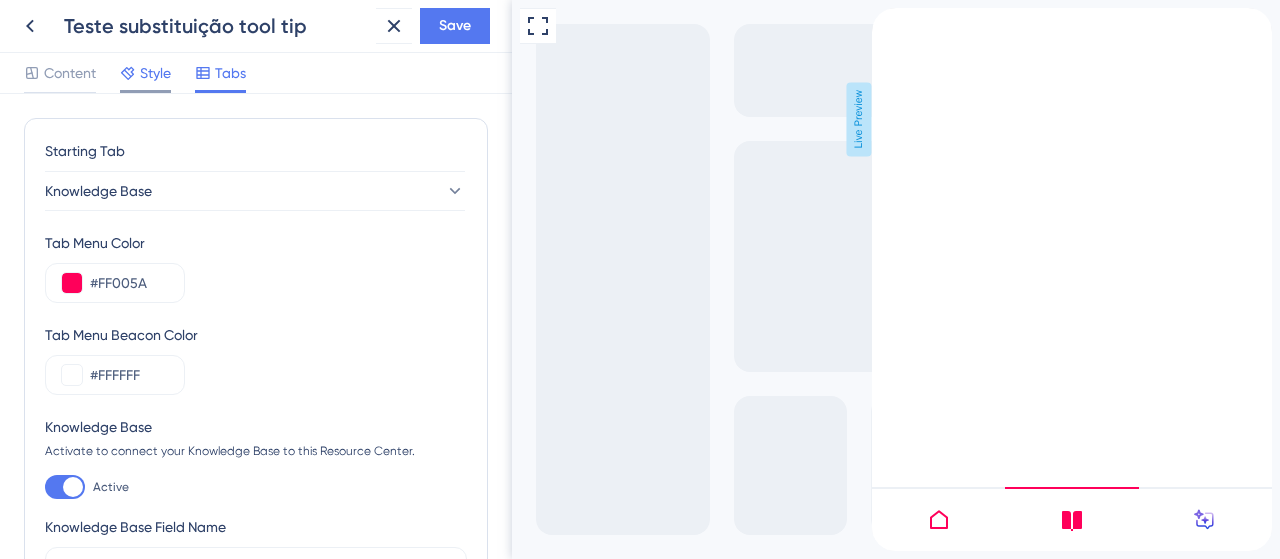 click on "Style" at bounding box center (155, 73) 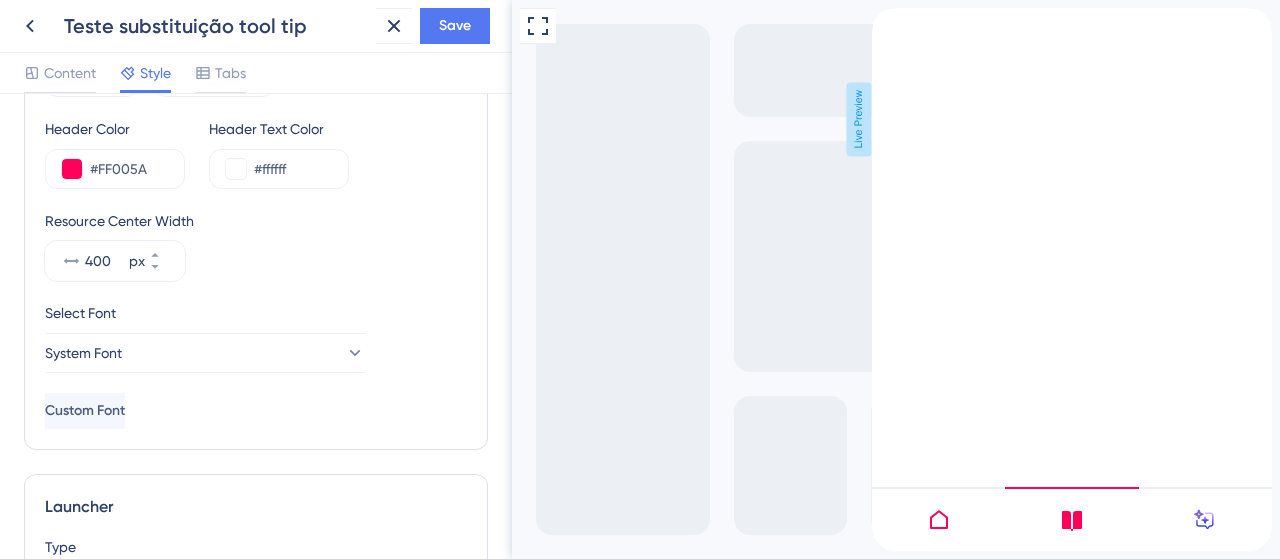 scroll, scrollTop: 200, scrollLeft: 0, axis: vertical 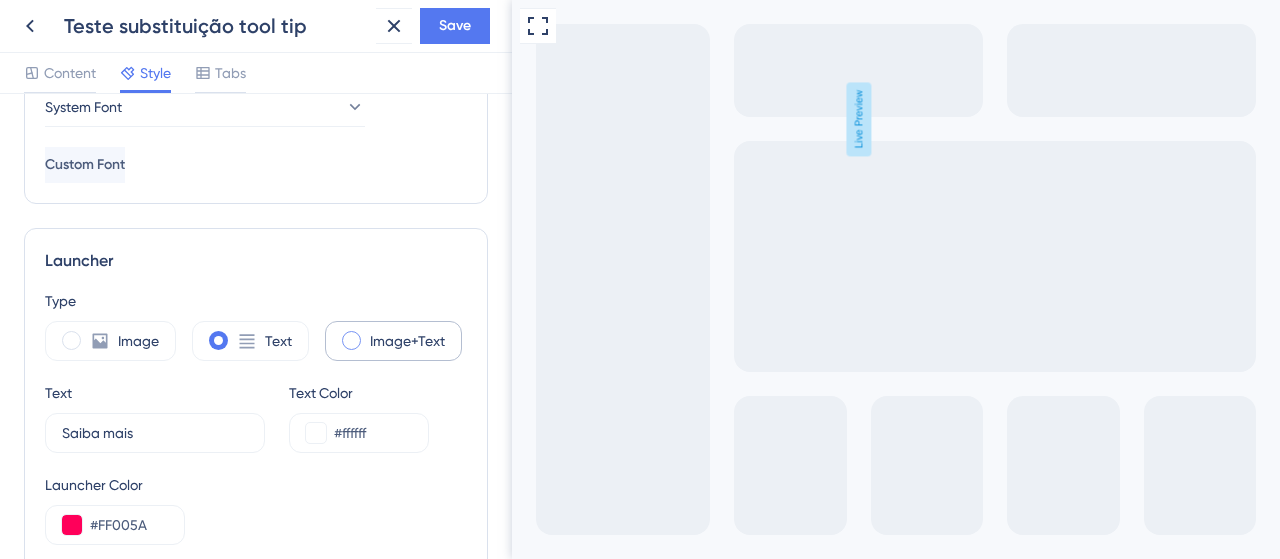 click on "Image+Text" at bounding box center [407, 341] 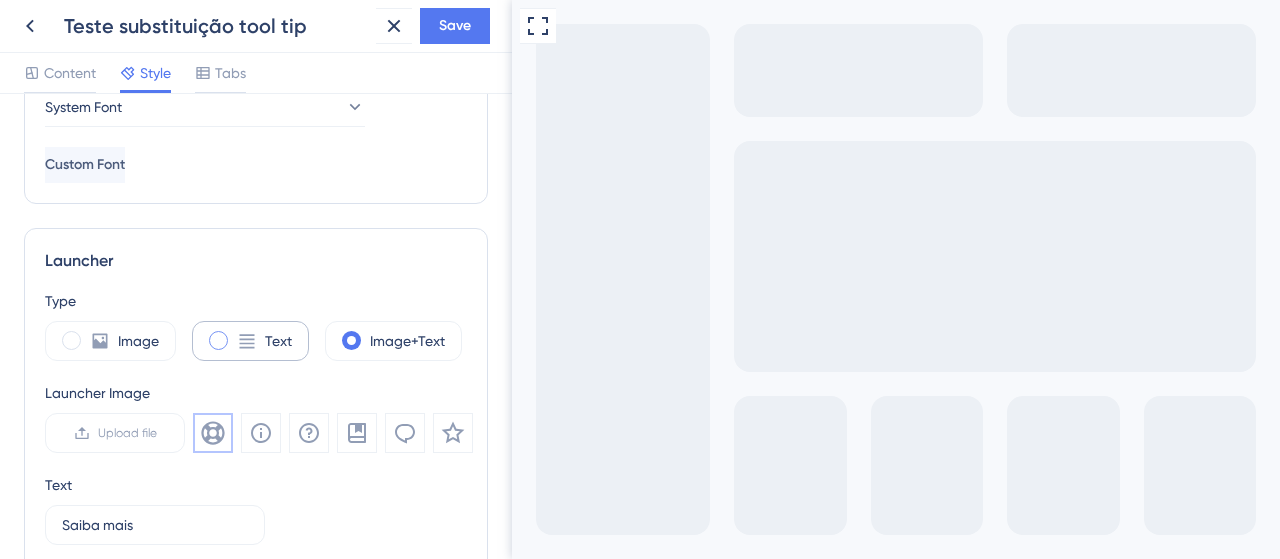 click on "Text" at bounding box center (278, 341) 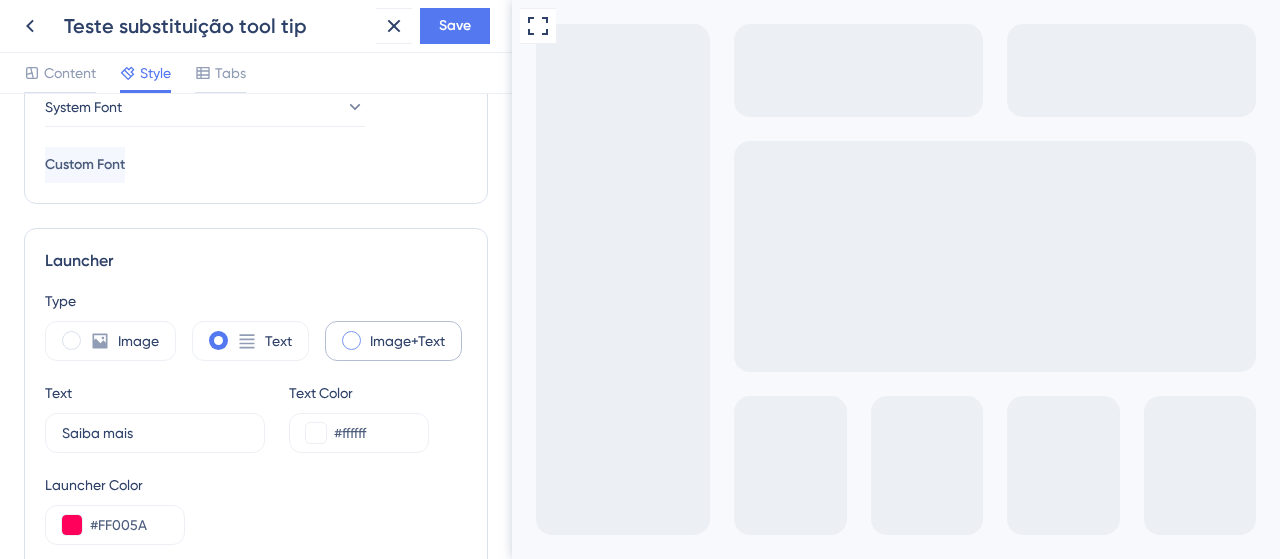 click on "Image+Text" at bounding box center (407, 341) 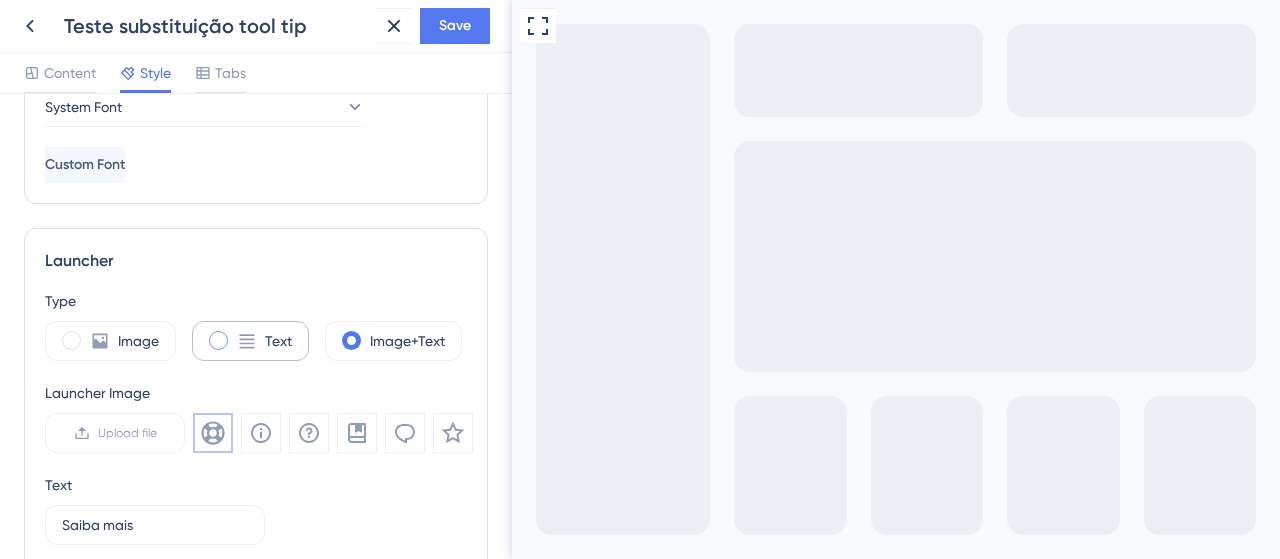 click on "Text" at bounding box center [278, 341] 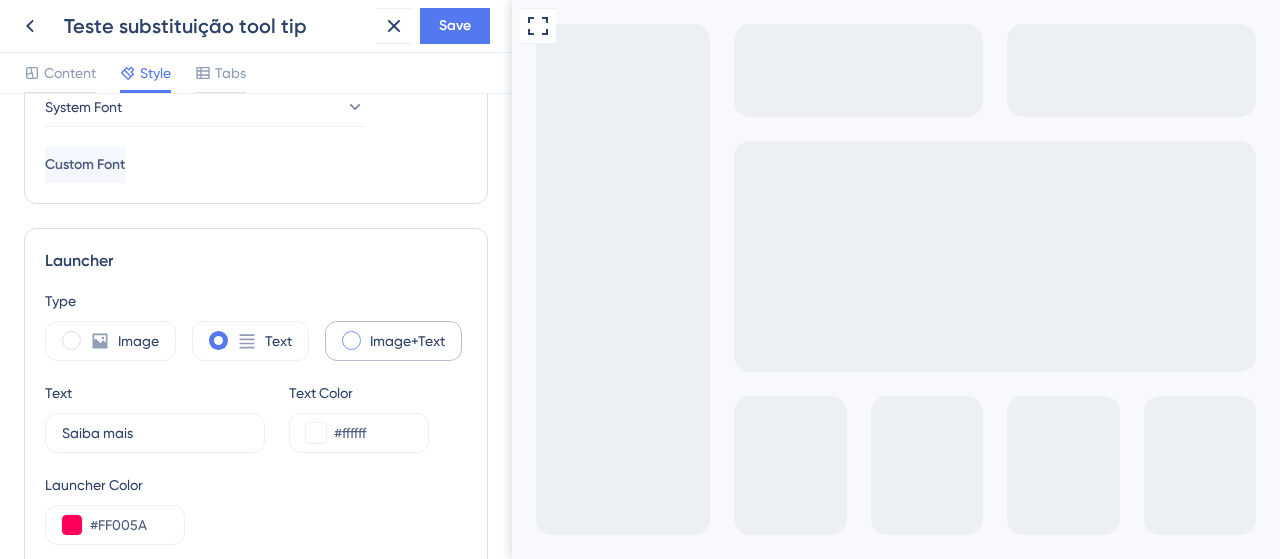 click on "Image+Text" at bounding box center [407, 341] 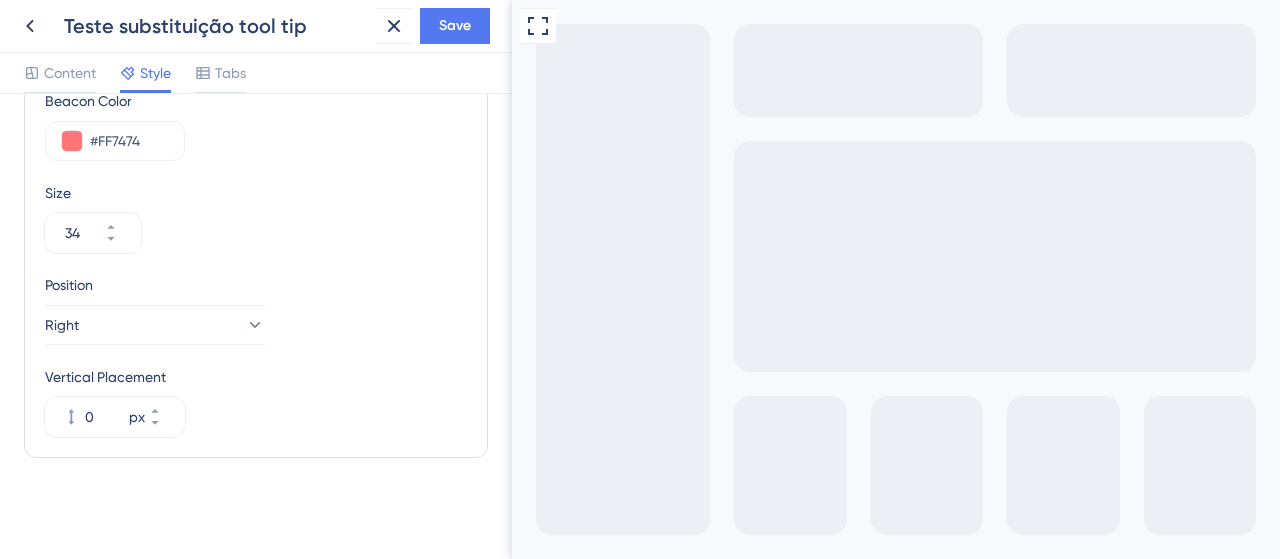 scroll, scrollTop: 368, scrollLeft: 0, axis: vertical 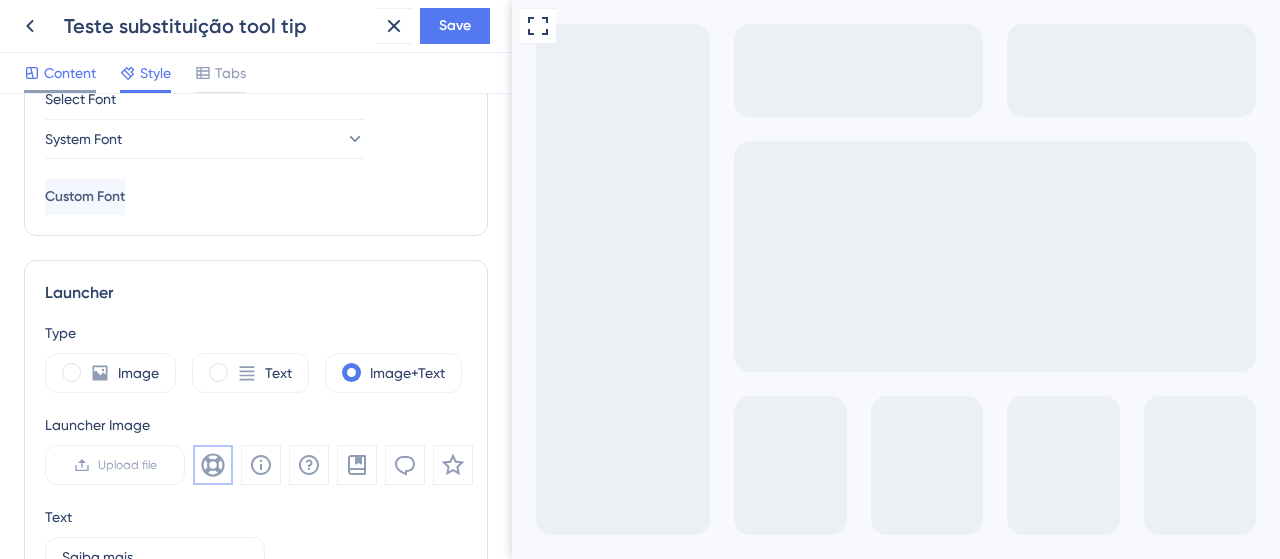 click on "Content" at bounding box center [70, 73] 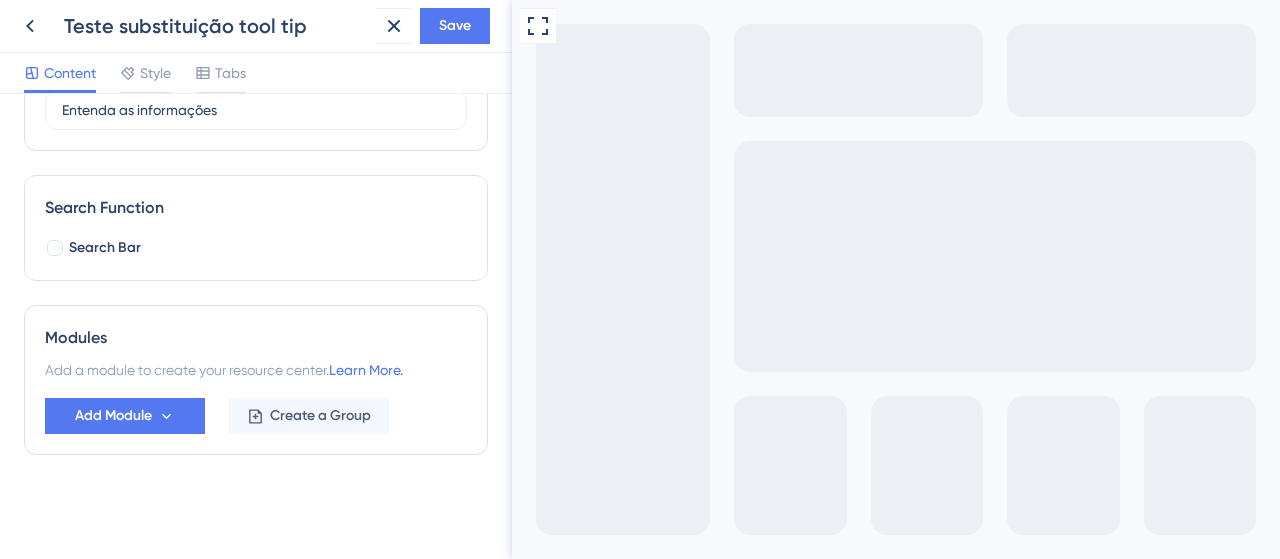scroll, scrollTop: 210, scrollLeft: 0, axis: vertical 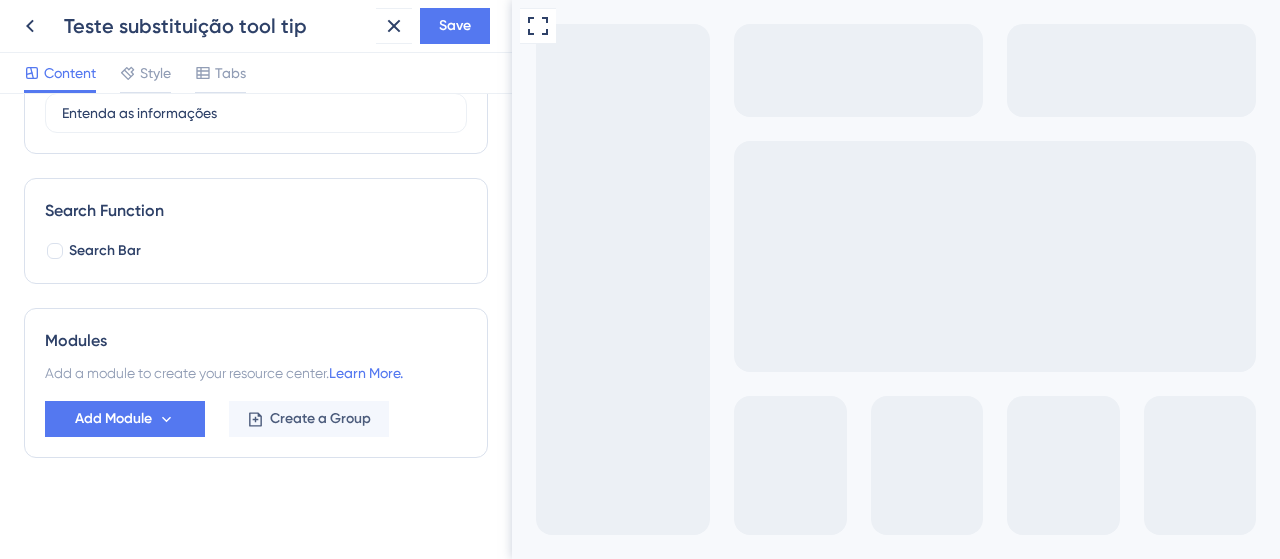 click on "Saiba mais" at bounding box center [968, 692] 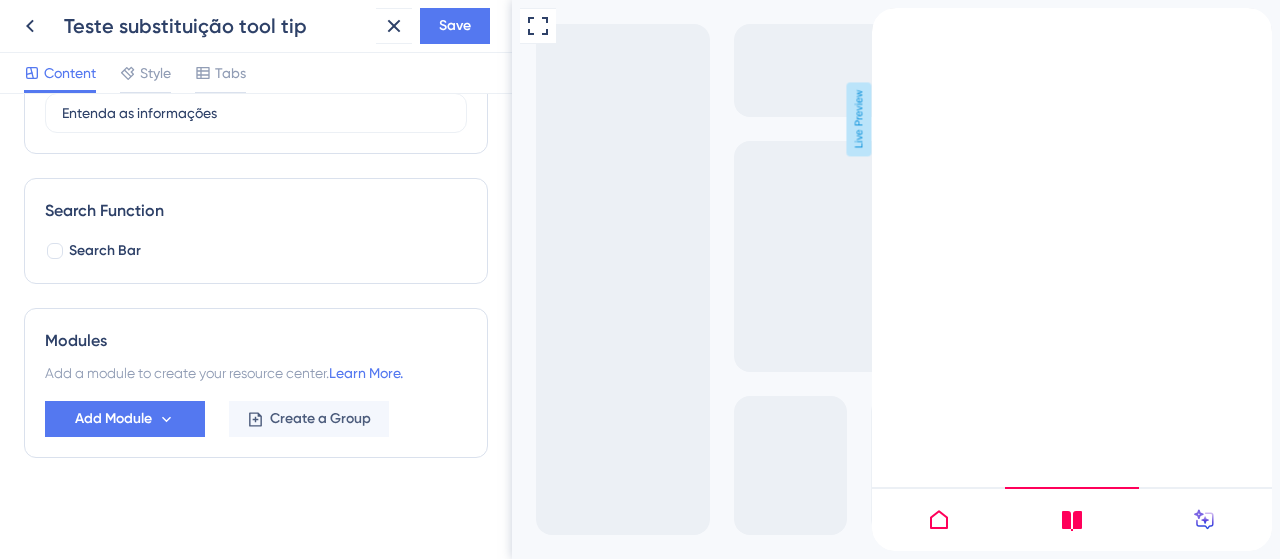 click at bounding box center [938, 519] 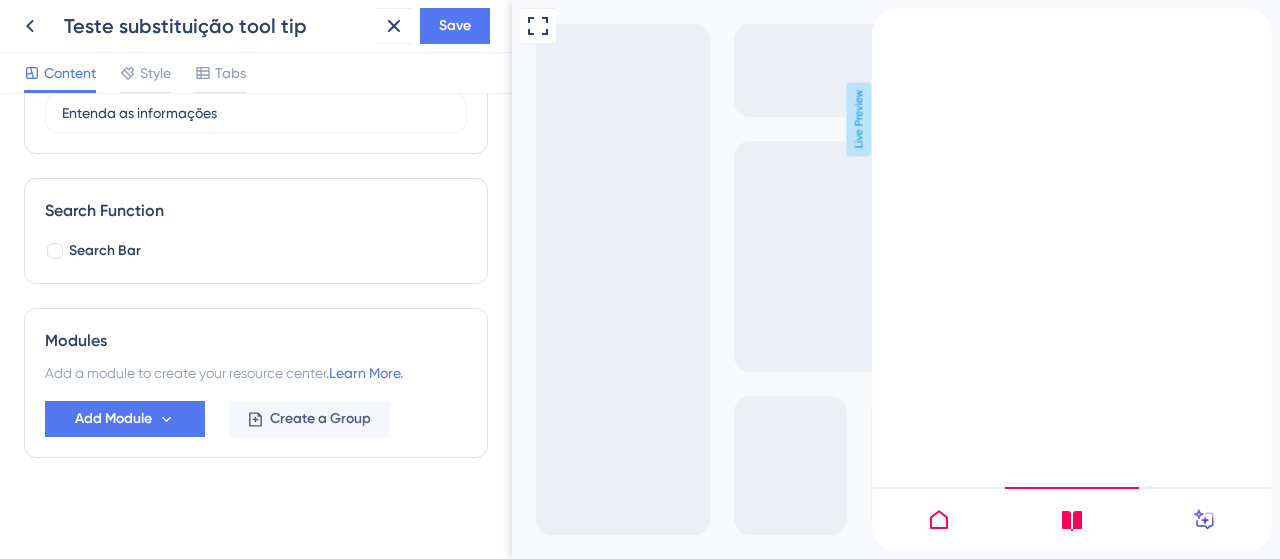 click on "Search Bar" at bounding box center [93, 251] 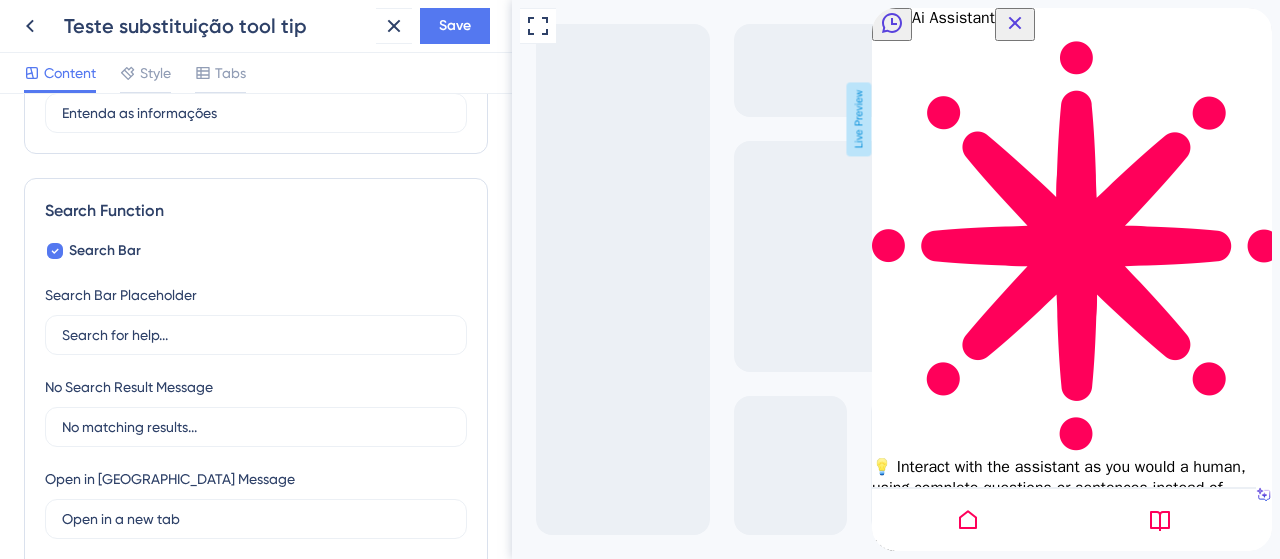 click on "No matching results..." at bounding box center [256, 427] 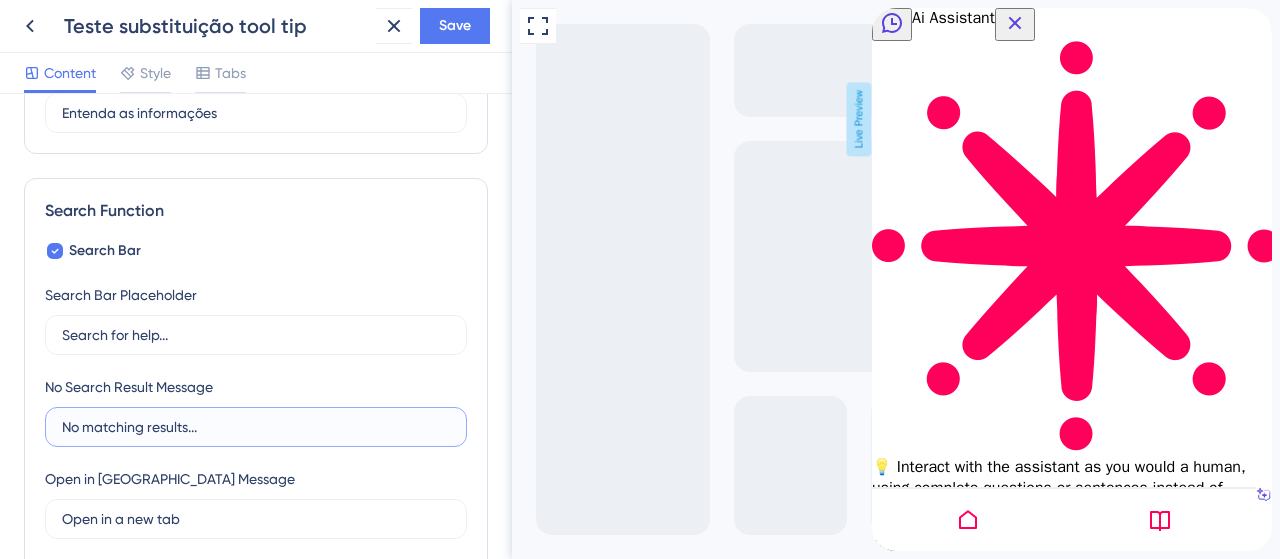 click on "No matching results..." at bounding box center (256, 427) 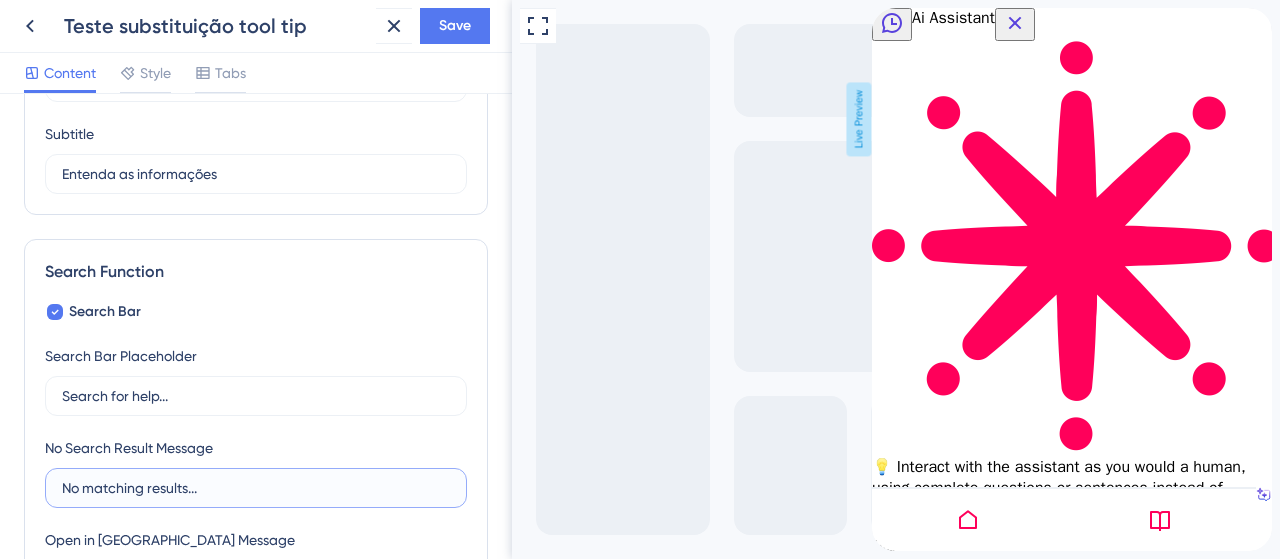 scroll, scrollTop: 130, scrollLeft: 0, axis: vertical 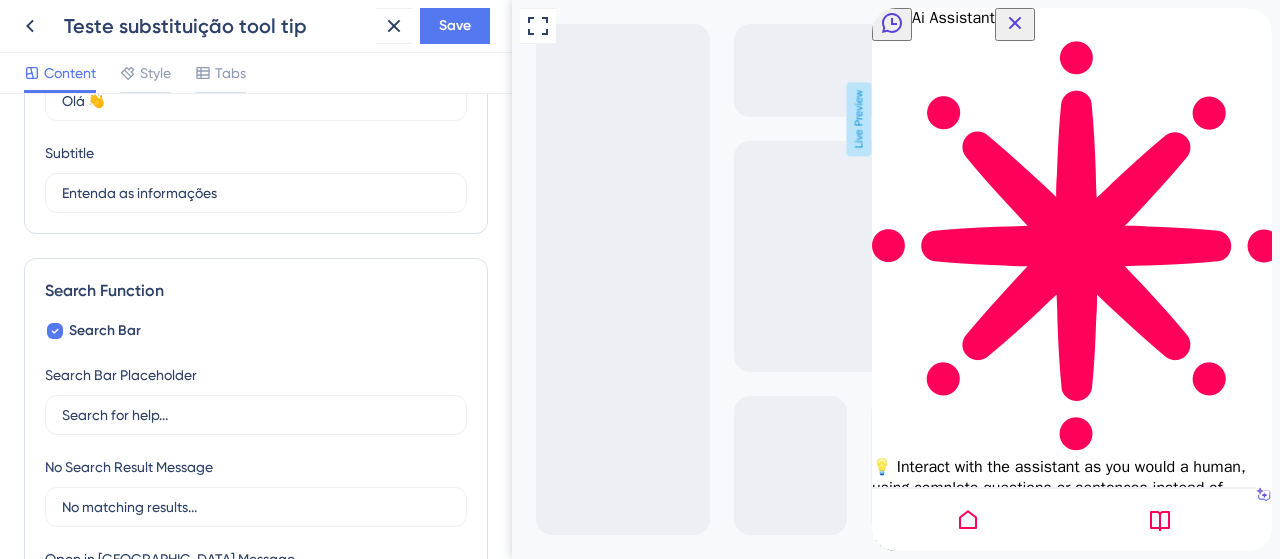 click at bounding box center [968, 519] 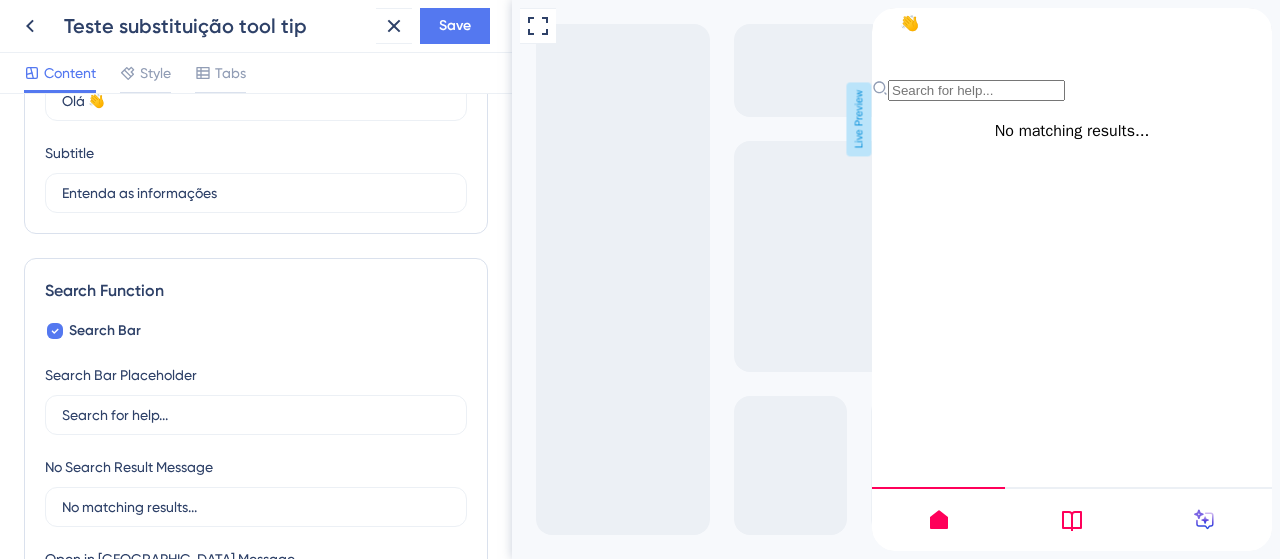 click 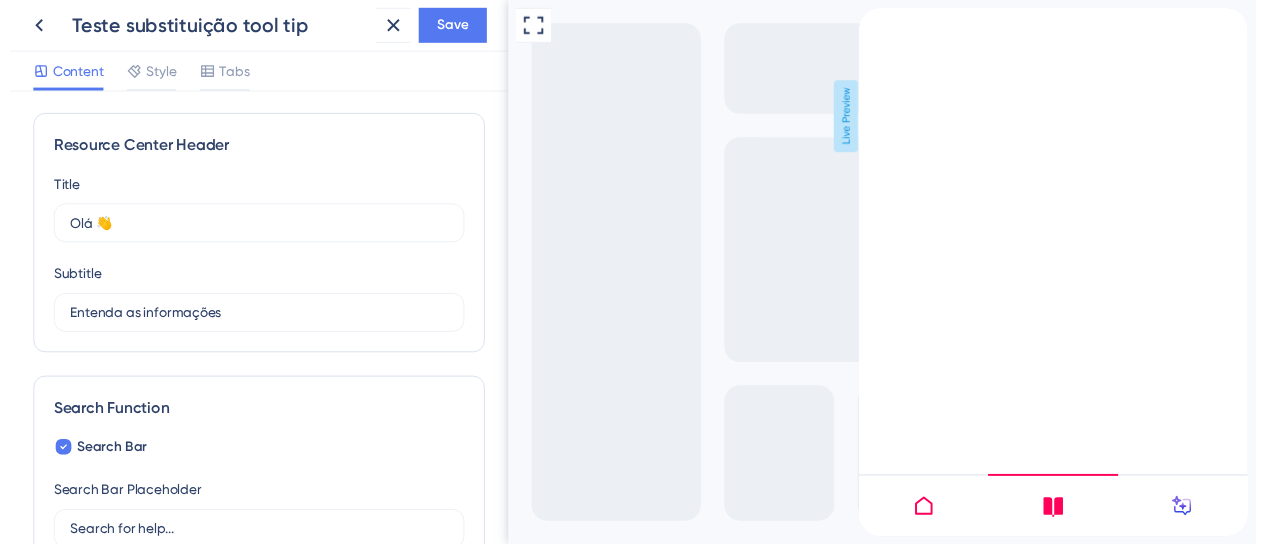 scroll, scrollTop: 0, scrollLeft: 0, axis: both 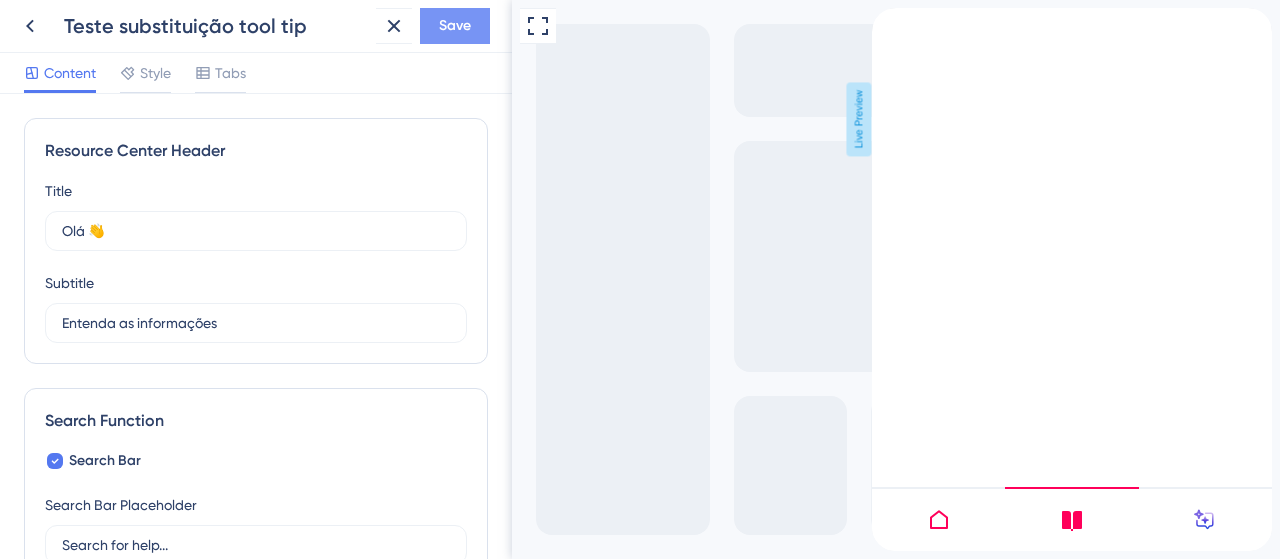 click on "Save" at bounding box center (455, 26) 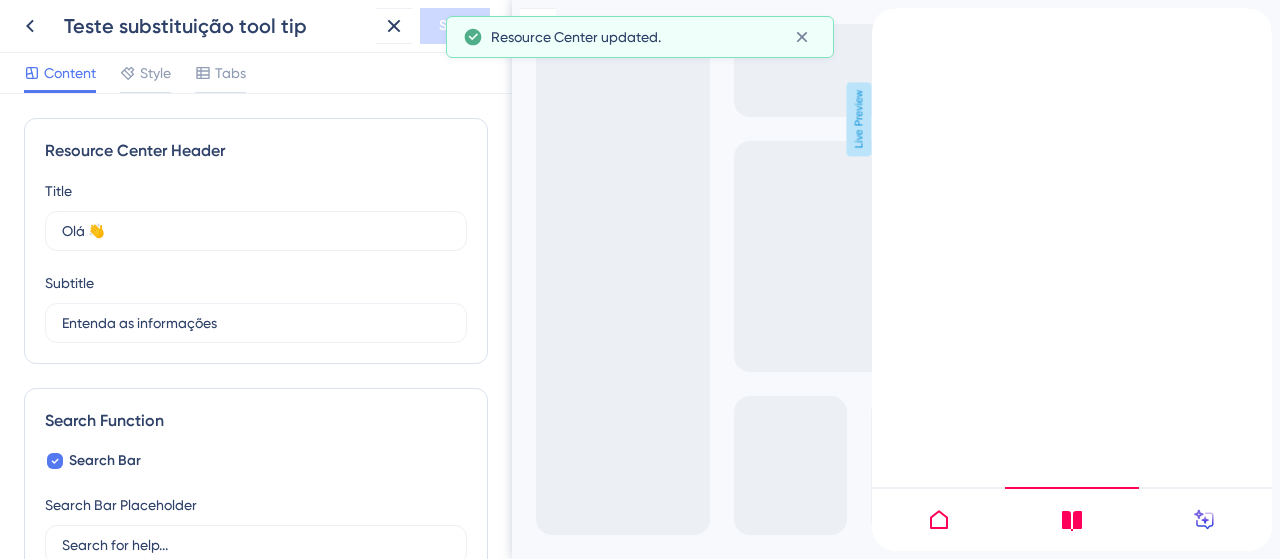 click 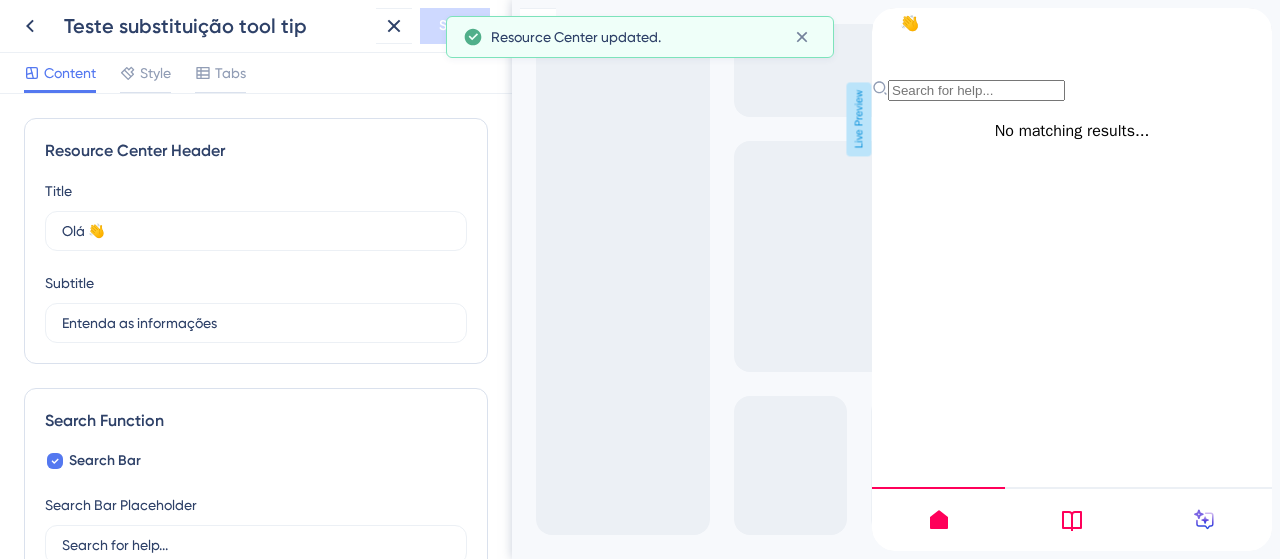 click at bounding box center (1071, 519) 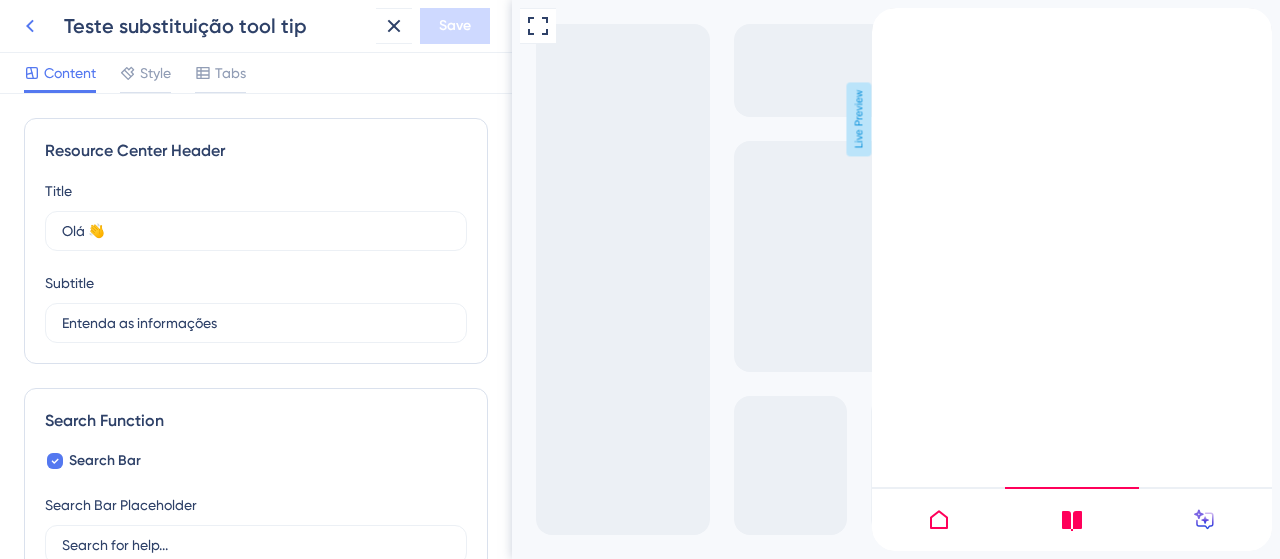 click 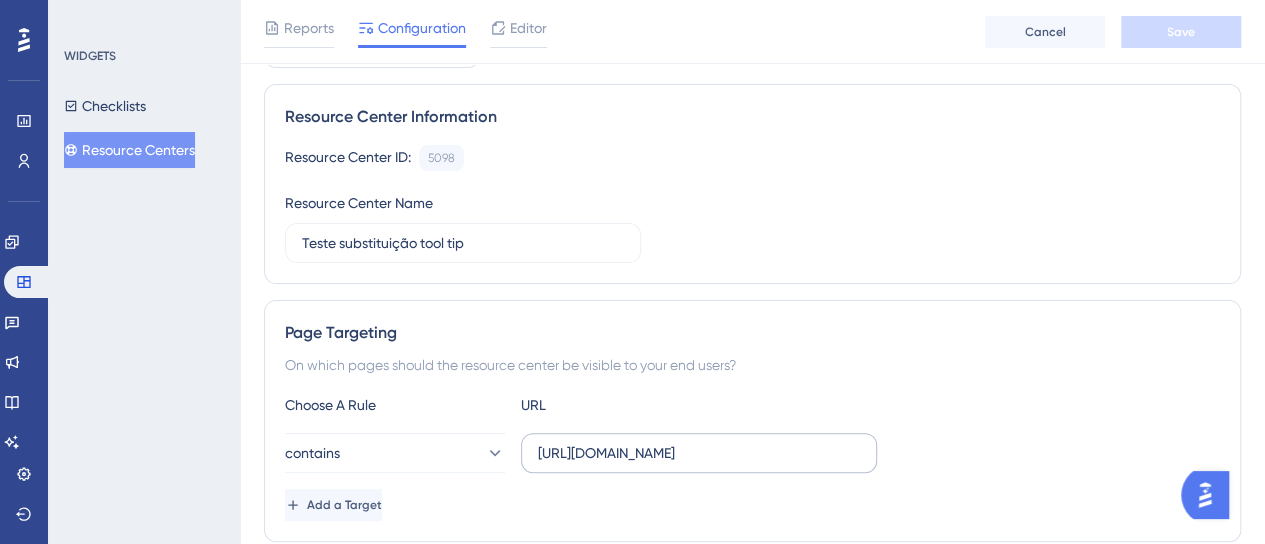 scroll, scrollTop: 0, scrollLeft: 0, axis: both 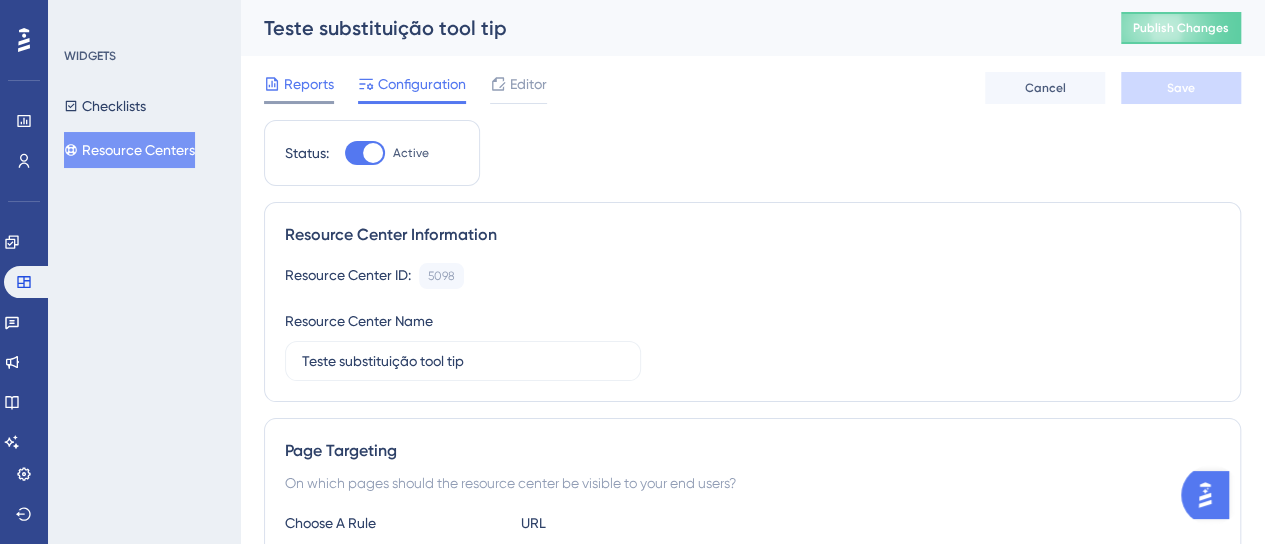 click on "Reports" at bounding box center [309, 84] 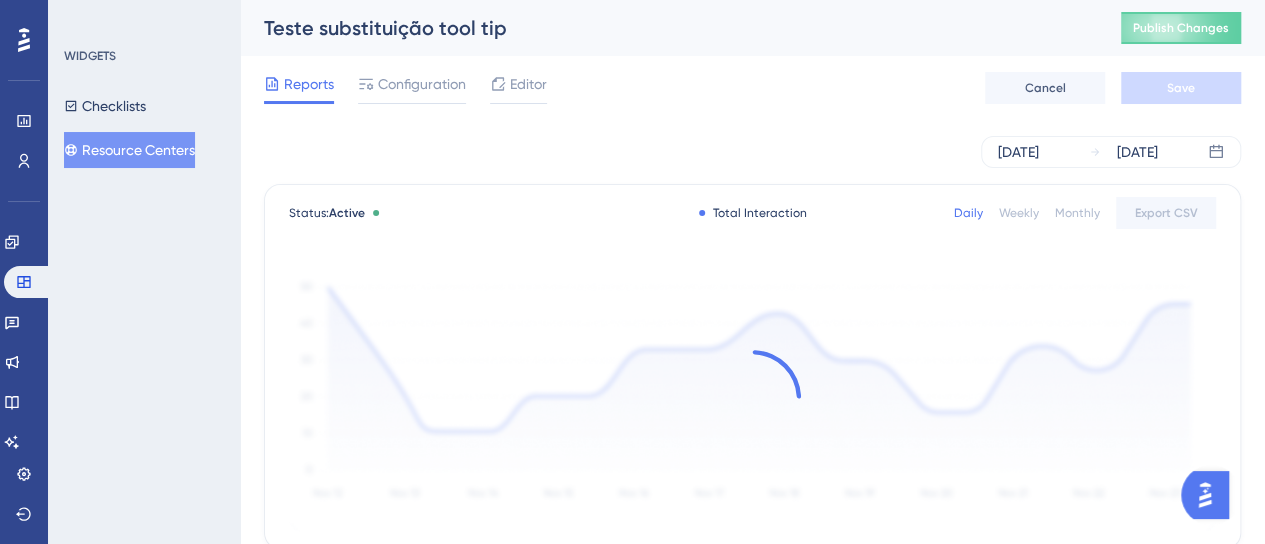 click on "[DATE] [DATE]" at bounding box center (752, 152) 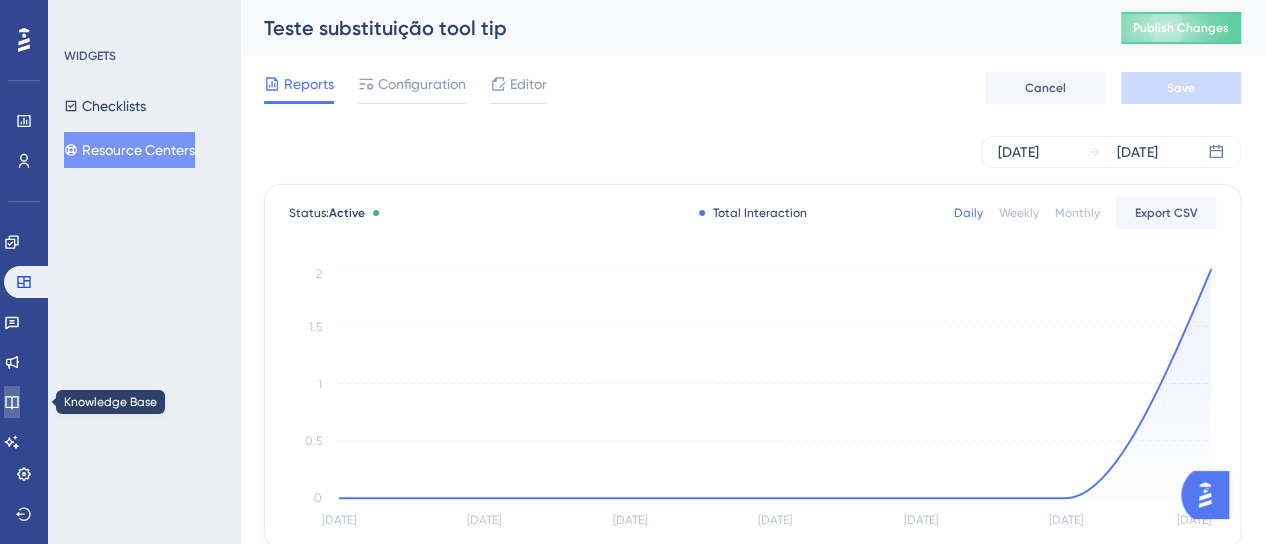 click 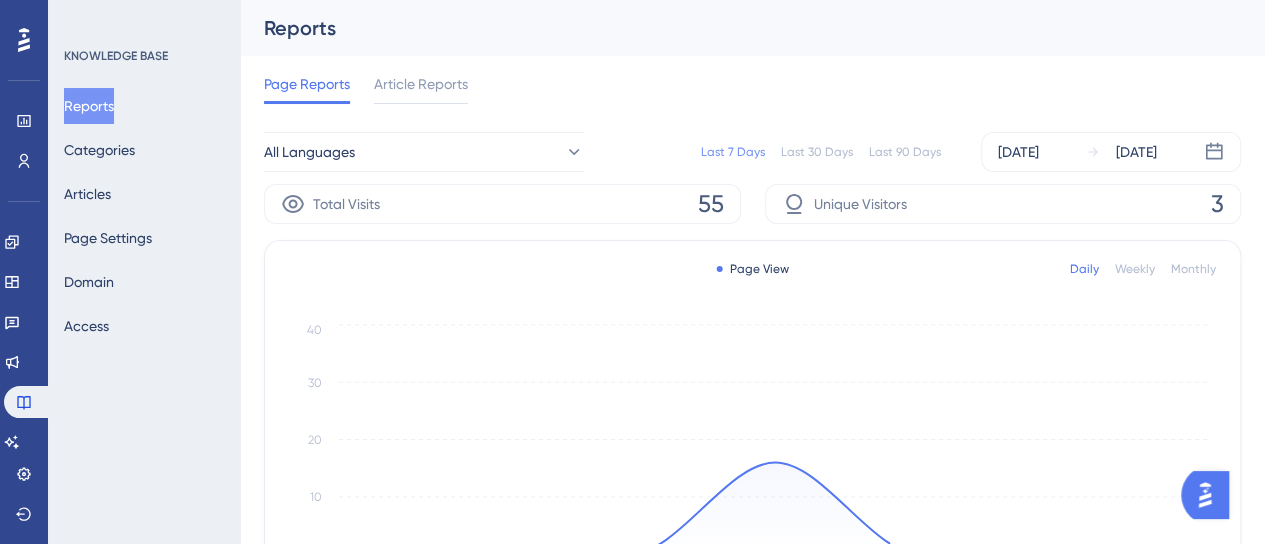 scroll, scrollTop: 0, scrollLeft: 0, axis: both 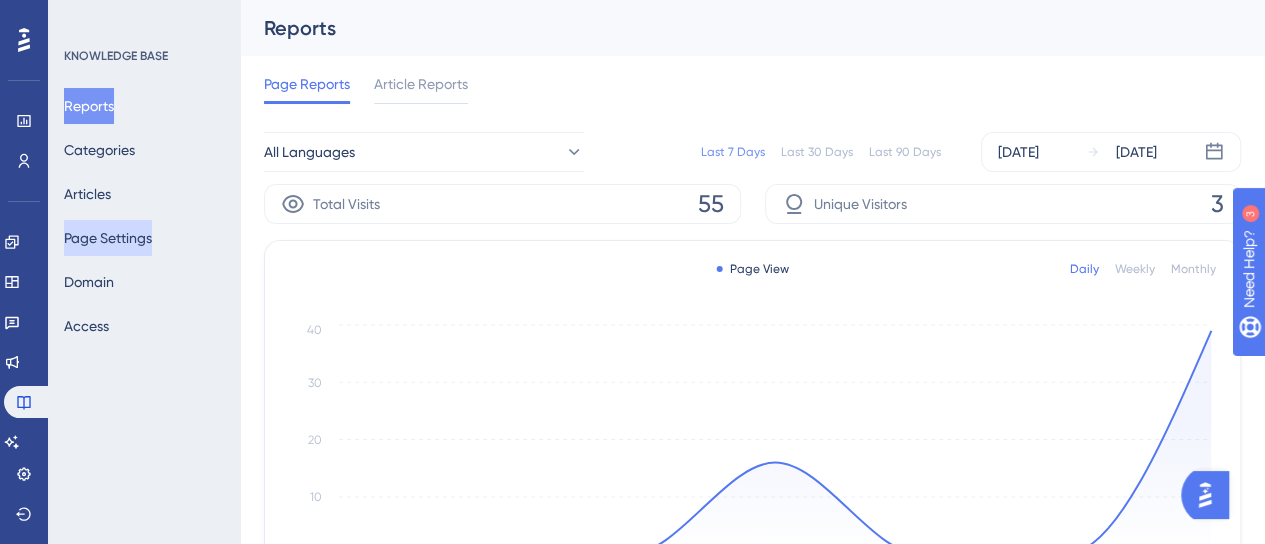 click on "Page Settings" at bounding box center [108, 238] 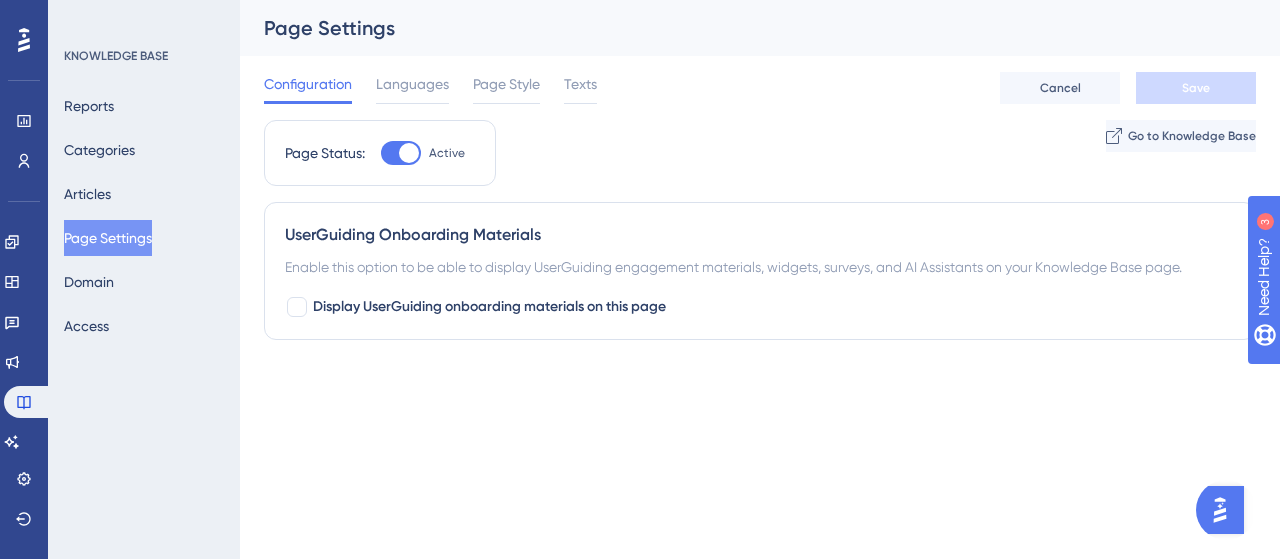 click on "Configuration Languages Page Style Texts Cancel Save" at bounding box center [760, 88] 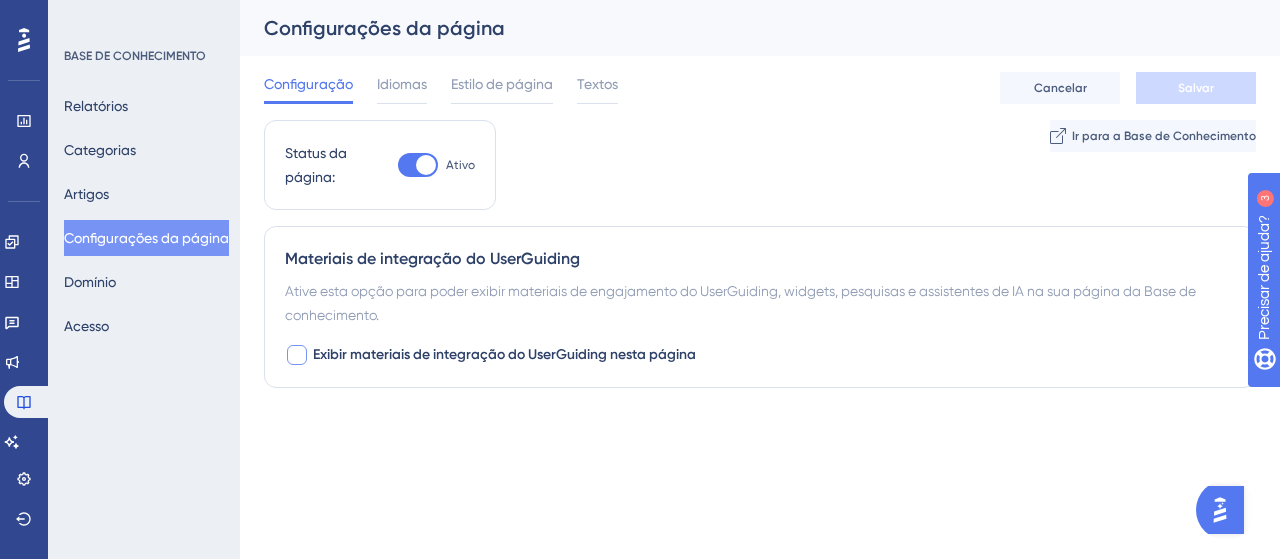click on "Exibir materiais de integração do UserGuiding nesta página" at bounding box center [504, 354] 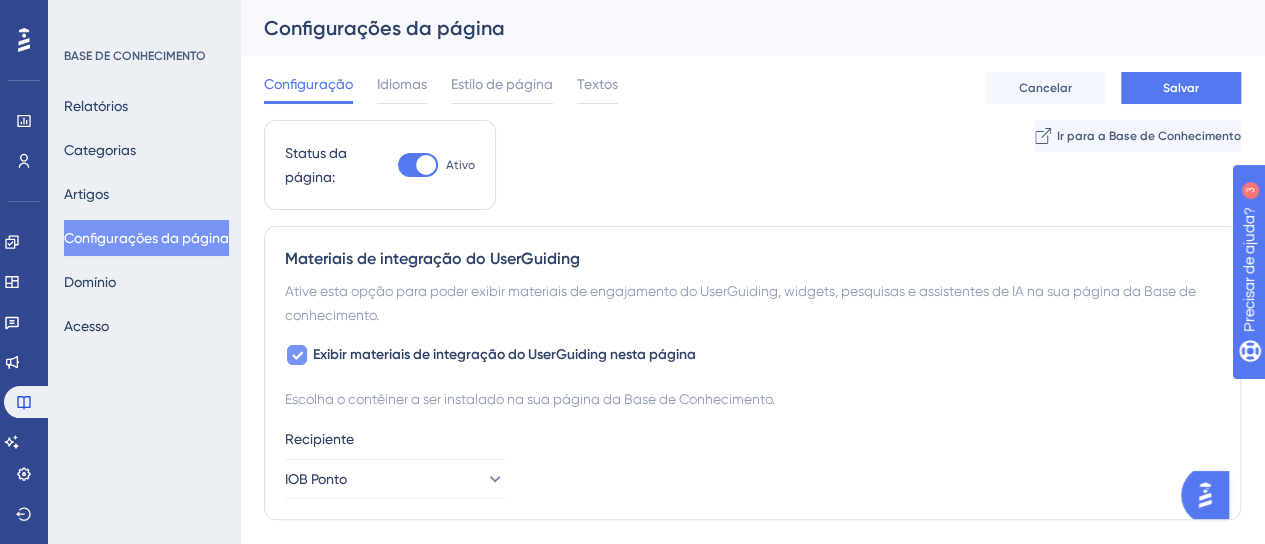 click on "Exibir materiais de integração do UserGuiding nesta página" at bounding box center (504, 354) 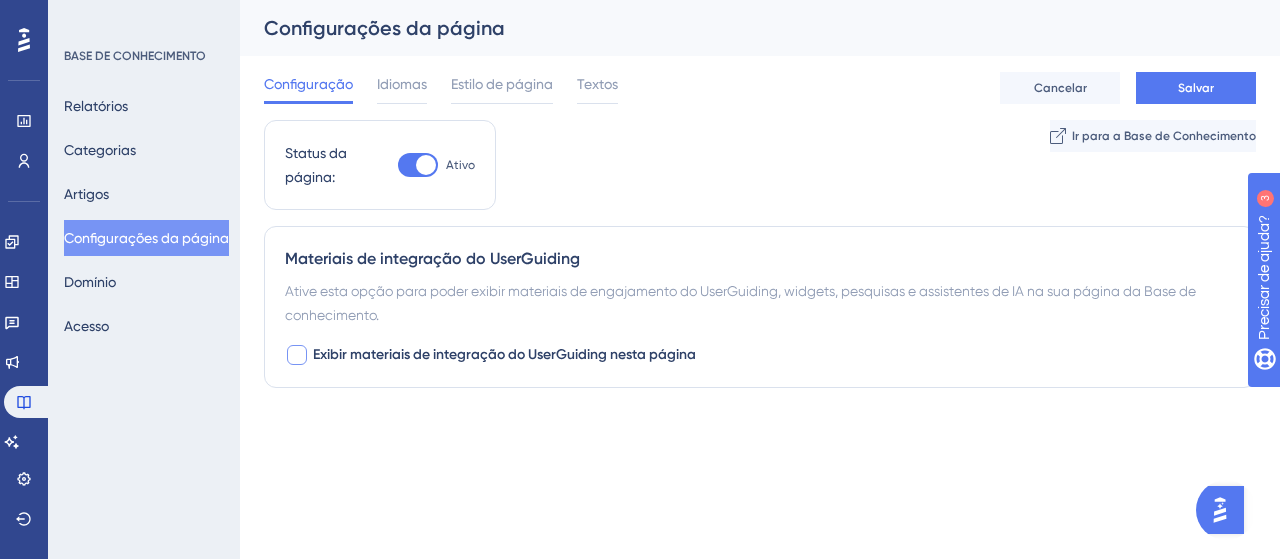 click on "Exibir materiais de integração do UserGuiding nesta página" at bounding box center (504, 354) 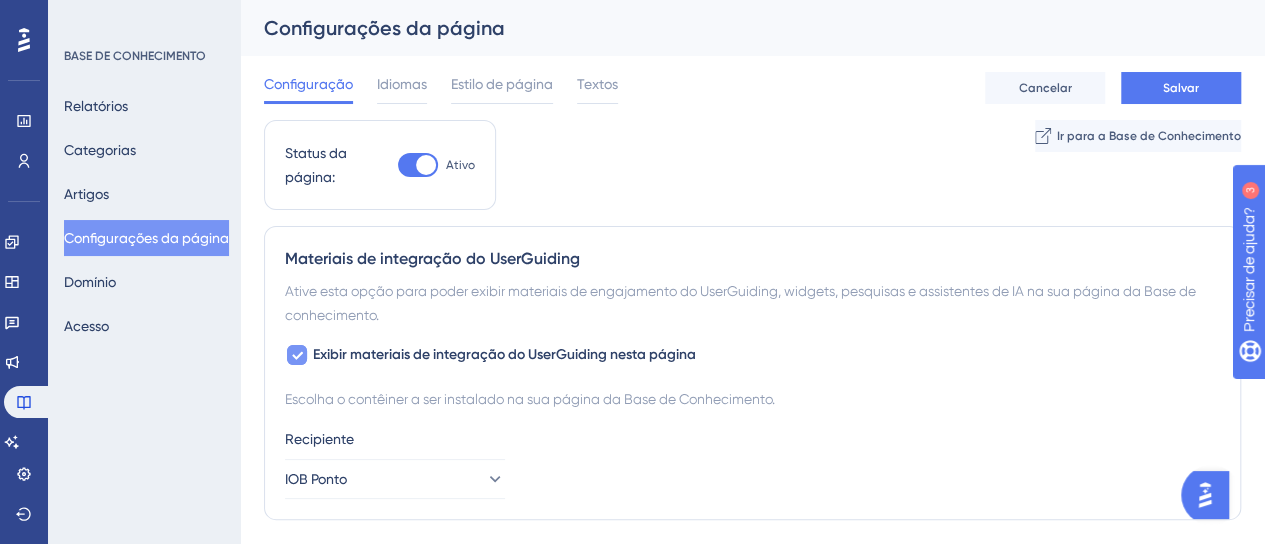 click on "Exibir materiais de integração do UserGuiding nesta página" at bounding box center [504, 354] 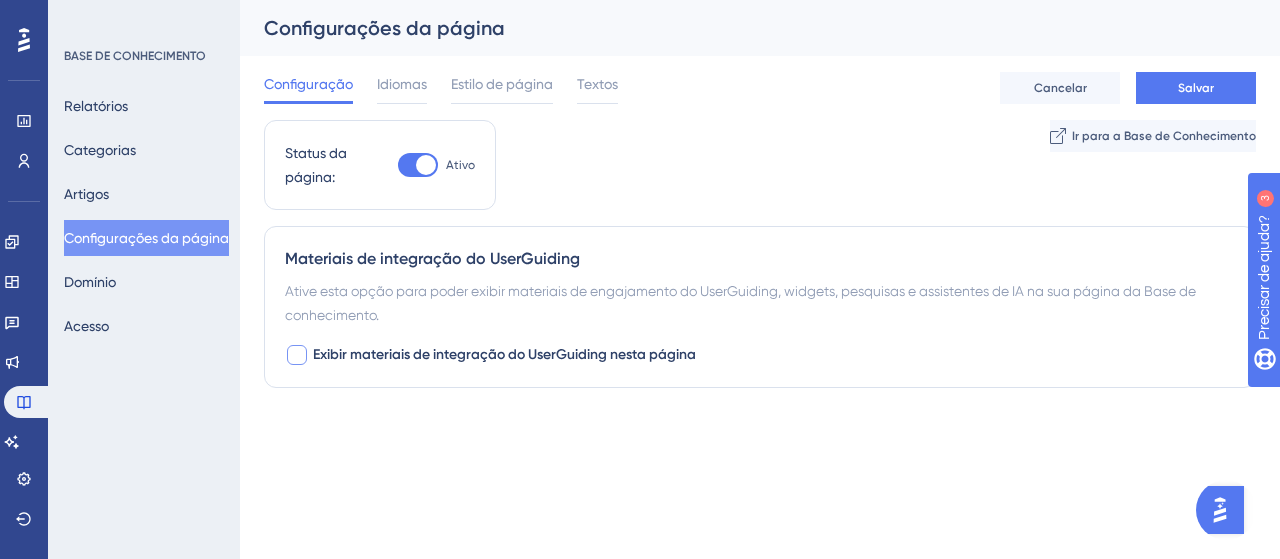 click on "Exibir materiais de integração do UserGuiding nesta página" at bounding box center [504, 354] 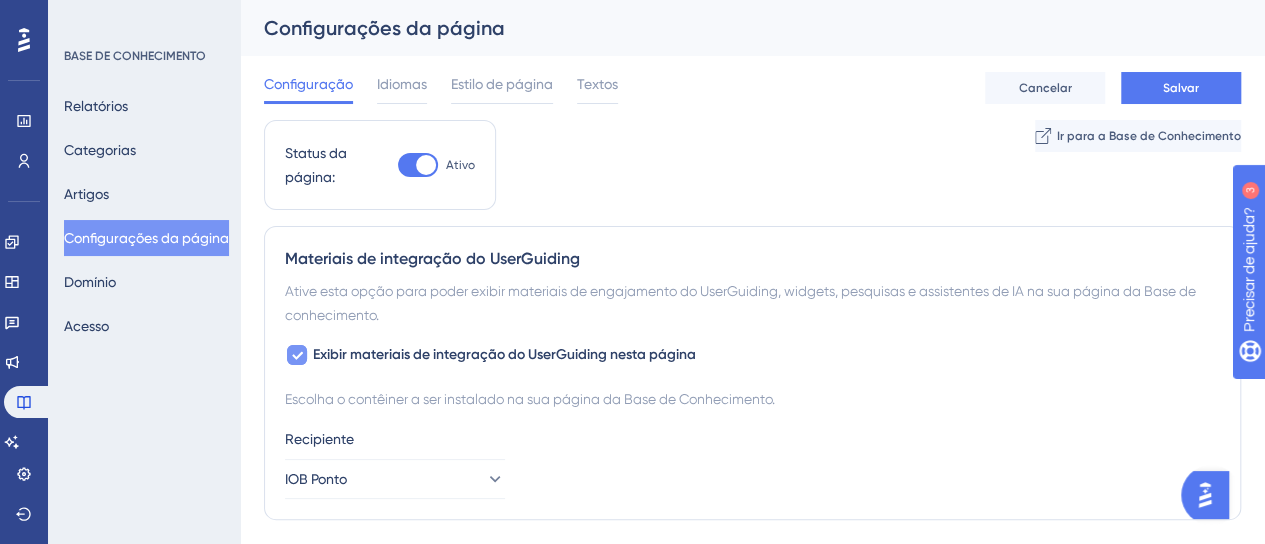 click on "Exibir materiais de integração do UserGuiding nesta página" at bounding box center (504, 354) 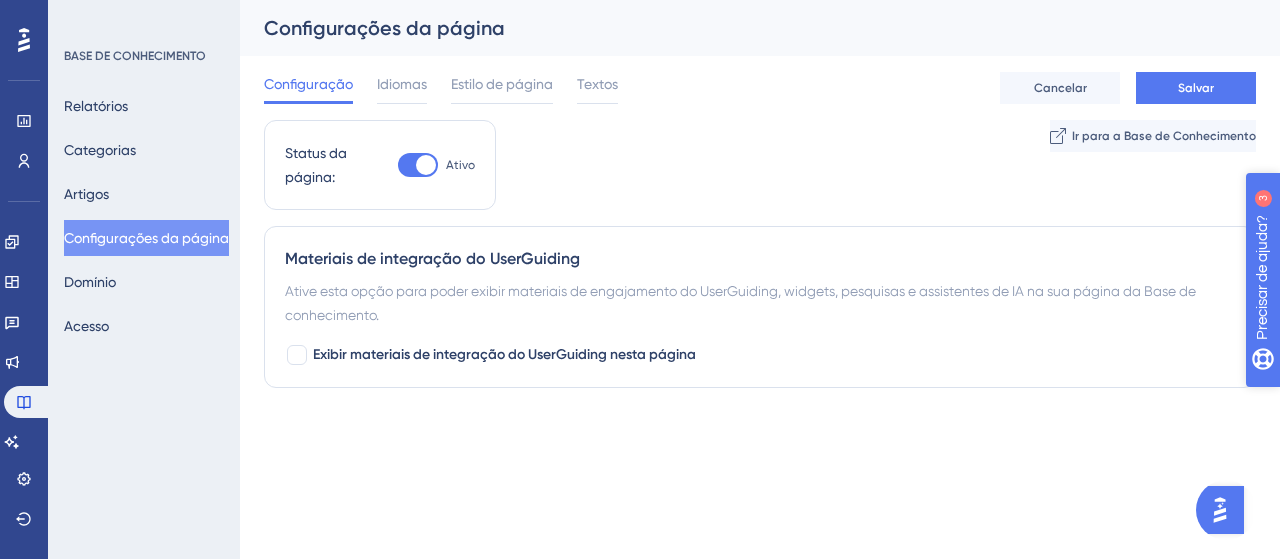 click on "Precisar de ajuda?" at bounding box center (1355, 402) 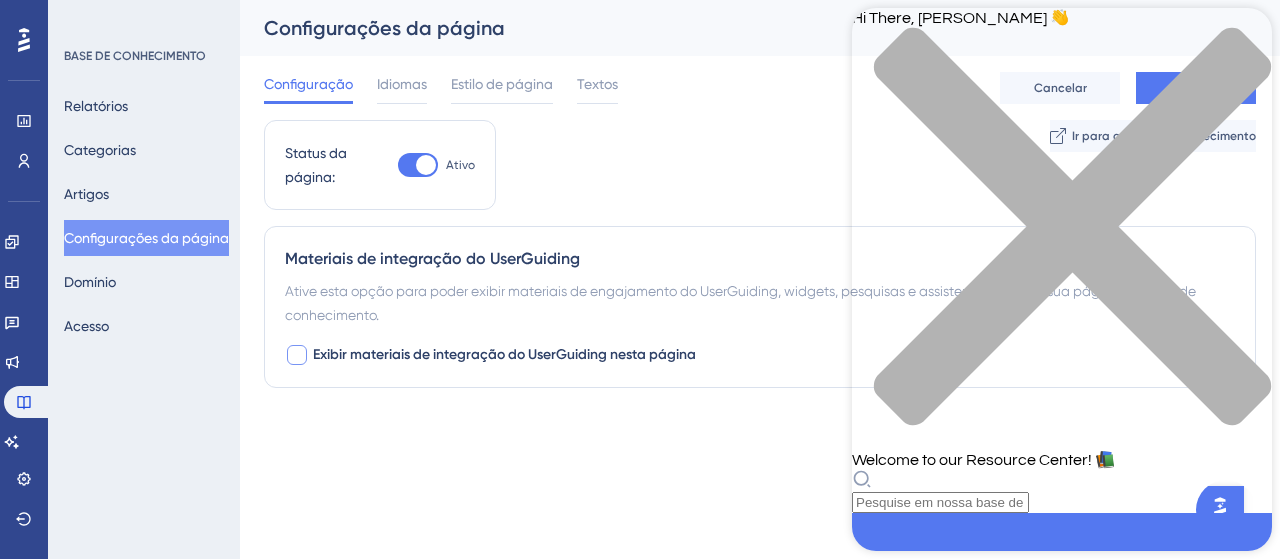 click on "Exibir materiais de integração do UserGuiding nesta página" at bounding box center (504, 354) 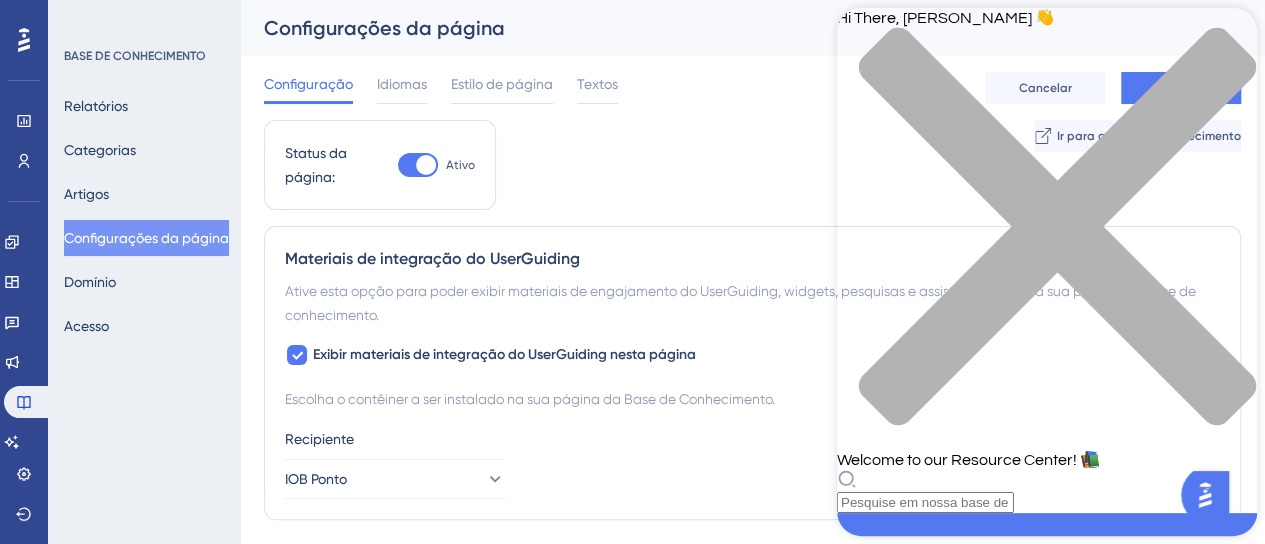 scroll, scrollTop: 400, scrollLeft: 0, axis: vertical 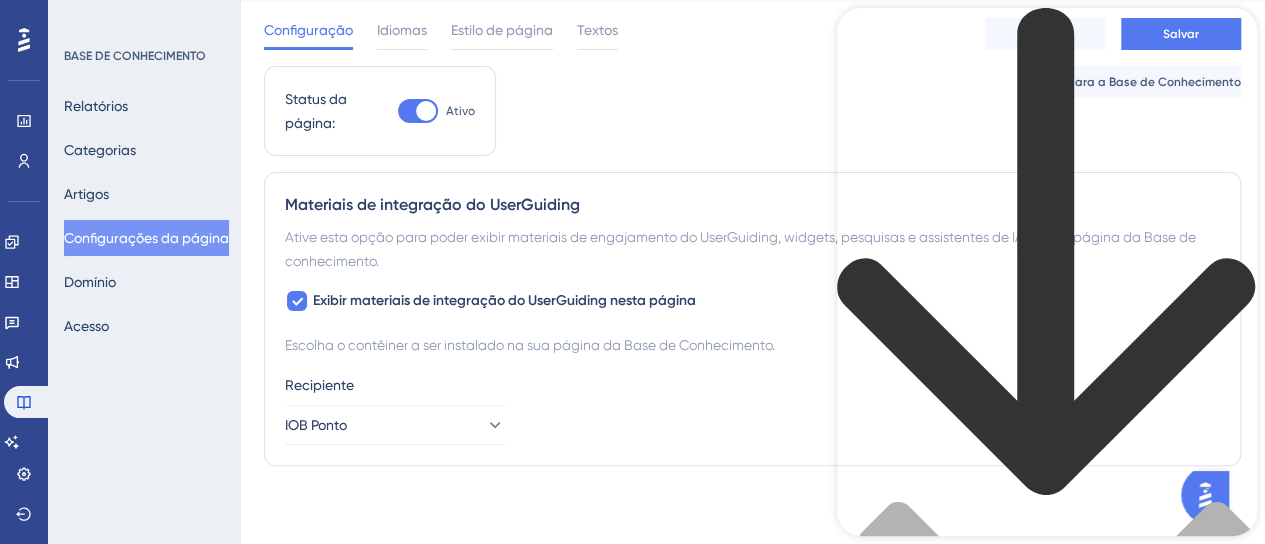 click on "Best Practices" at bounding box center [1047, 474] 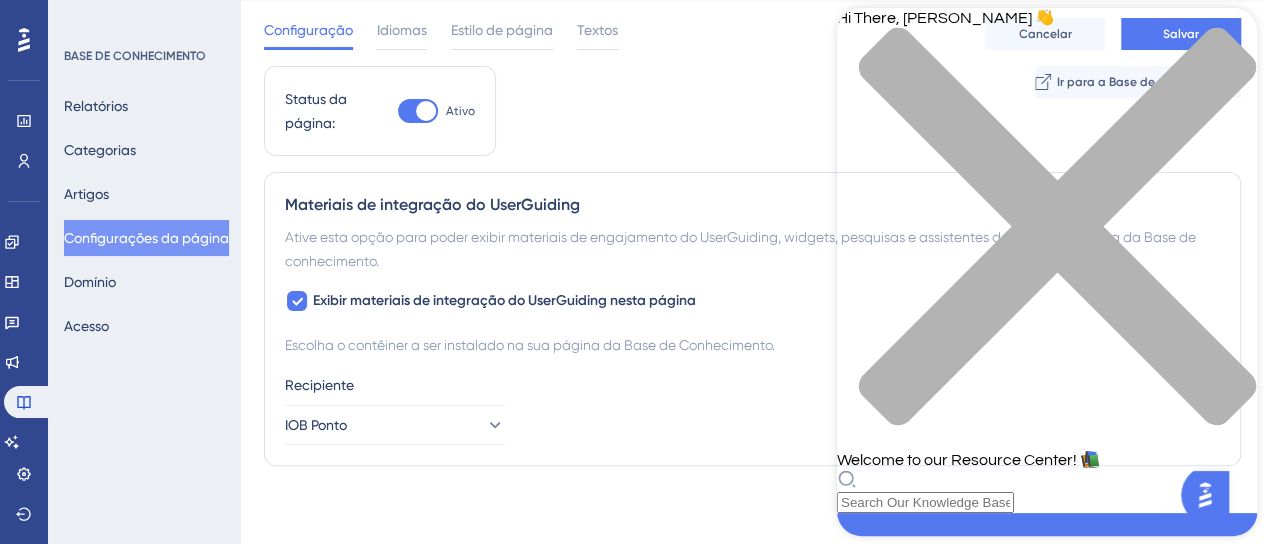 scroll, scrollTop: 300, scrollLeft: 0, axis: vertical 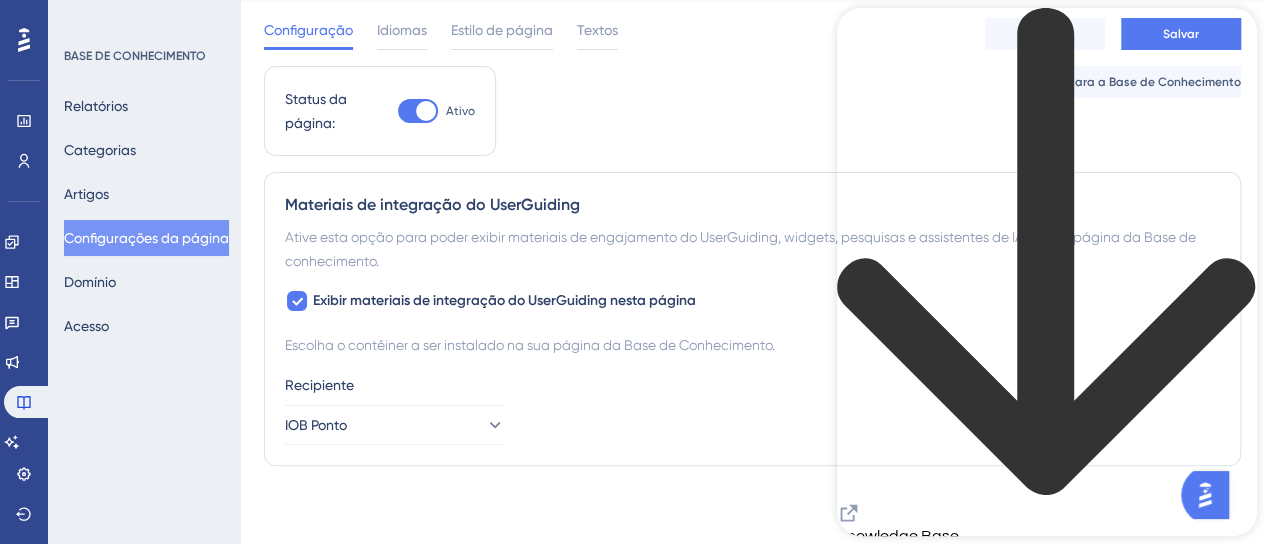 click 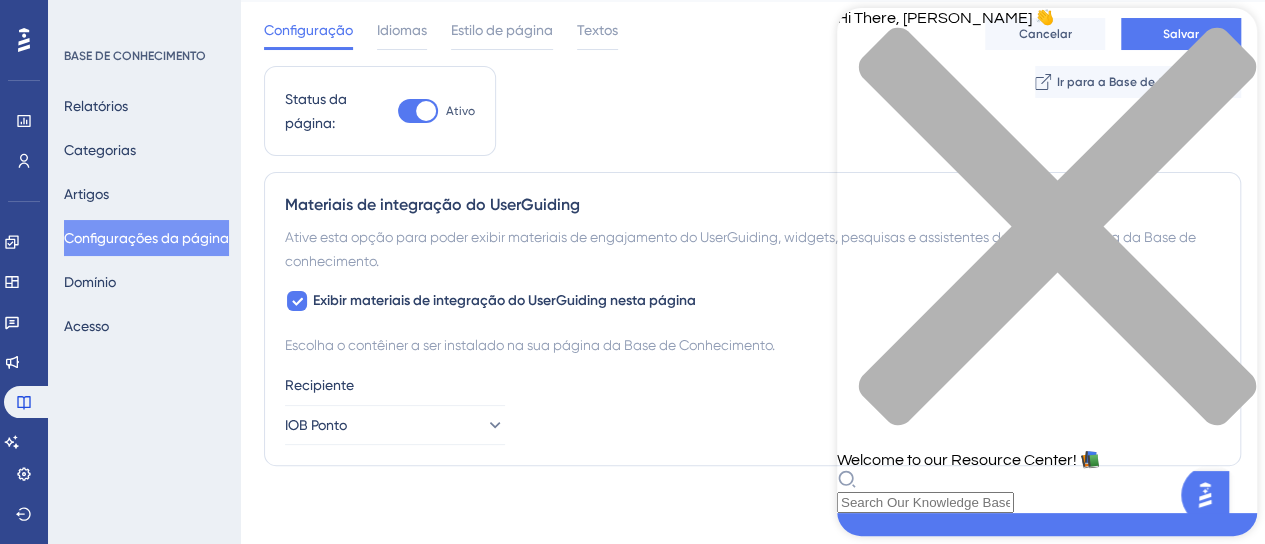 scroll, scrollTop: 300, scrollLeft: 0, axis: vertical 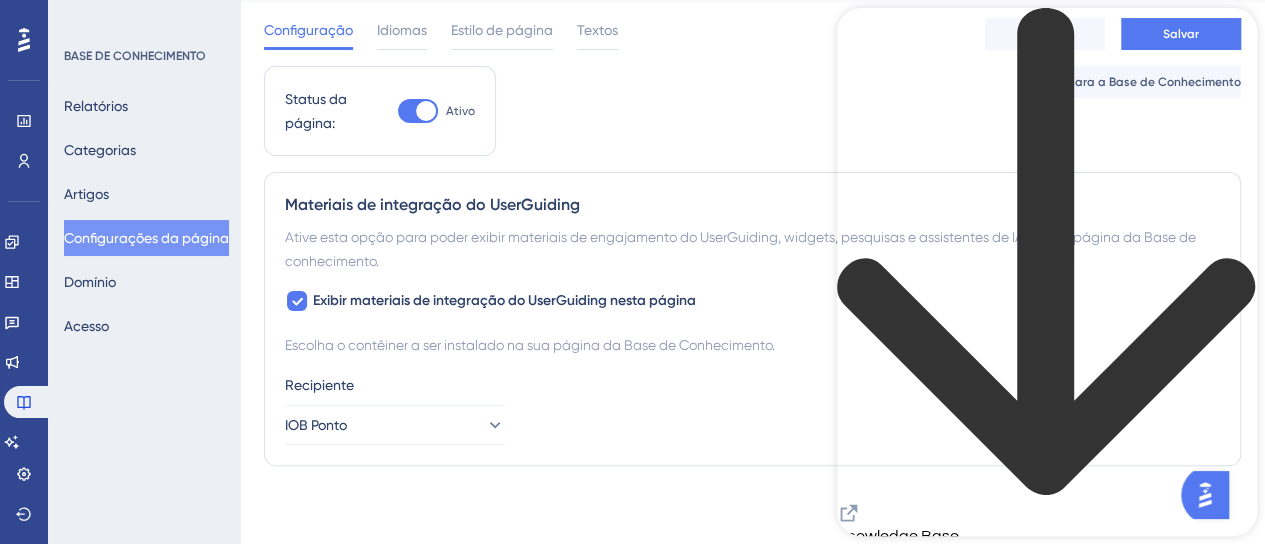 click 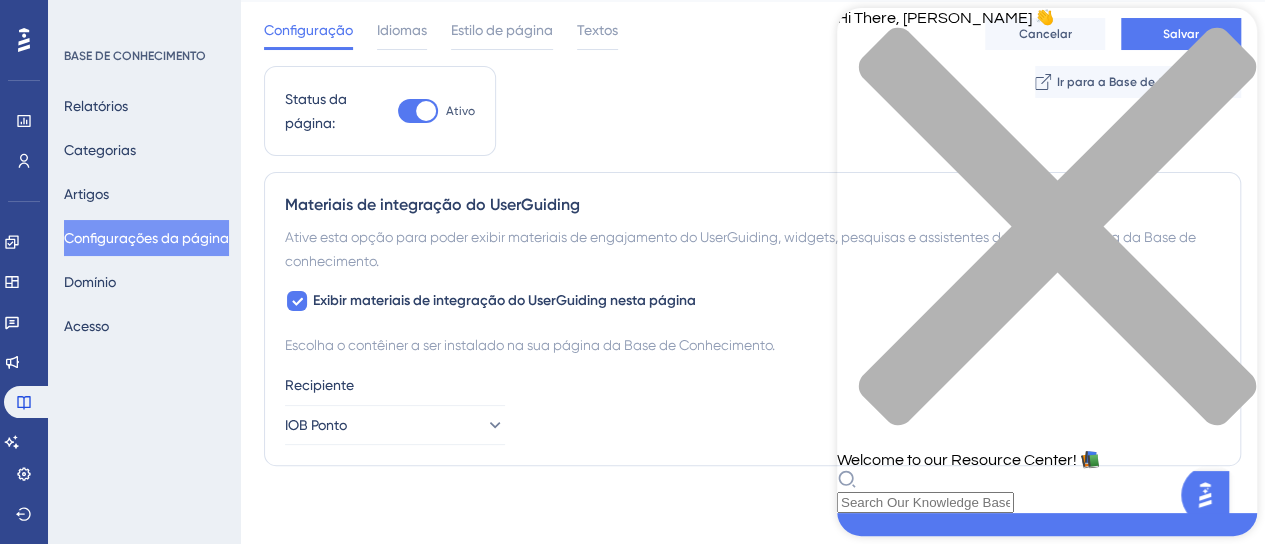 click at bounding box center [1047, 238] 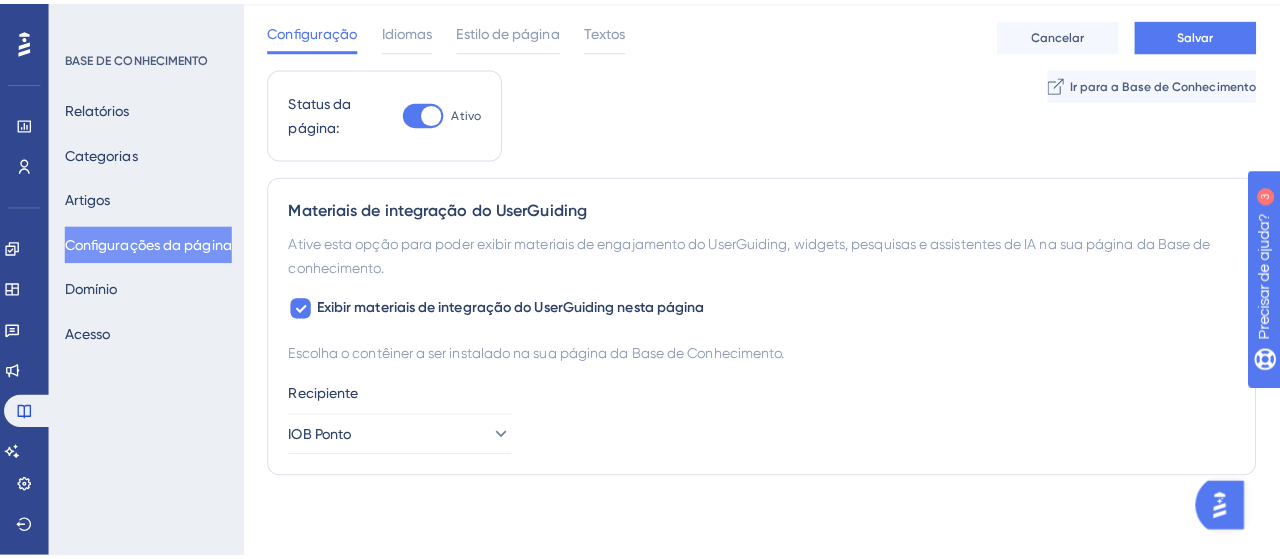 scroll, scrollTop: 0, scrollLeft: 0, axis: both 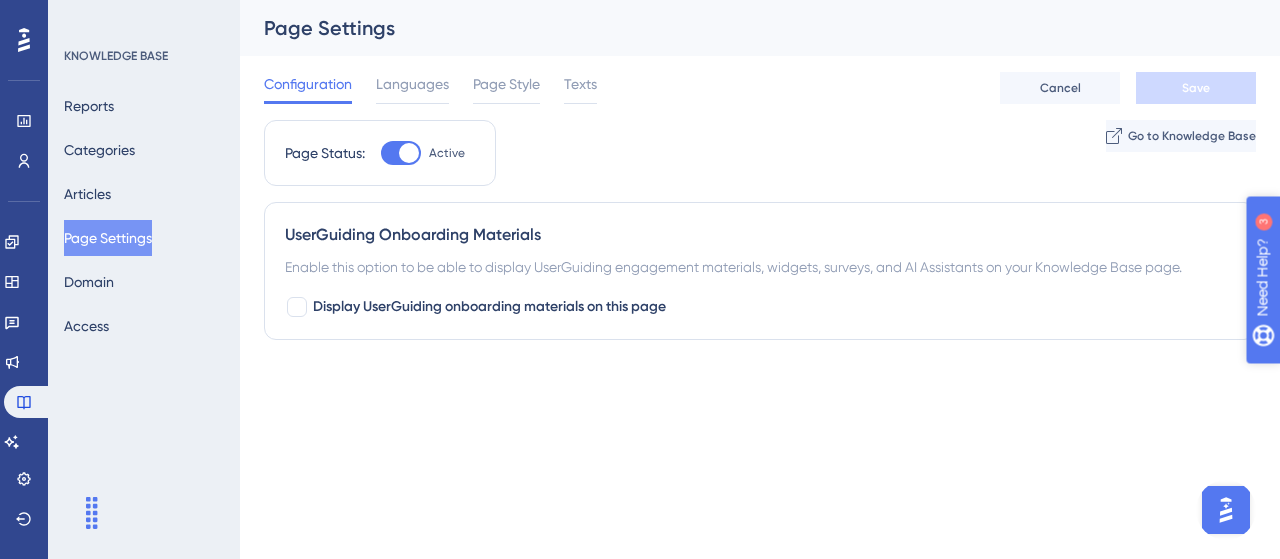 drag, startPoint x: 2514, startPoint y: 660, endPoint x: 1314, endPoint y: 388, distance: 1230.4406 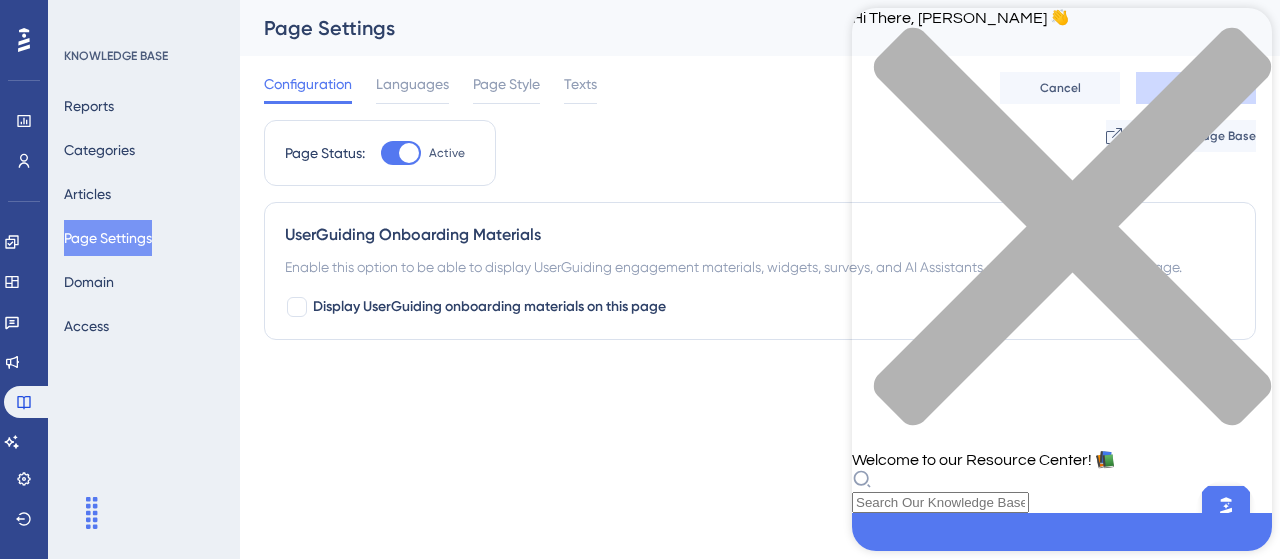 click 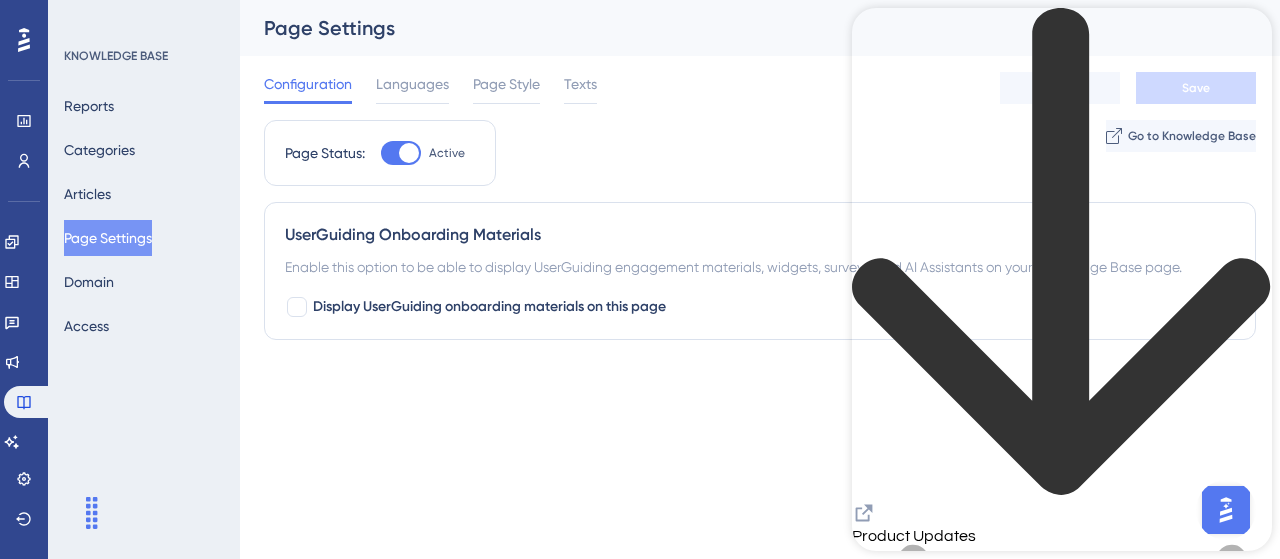 click 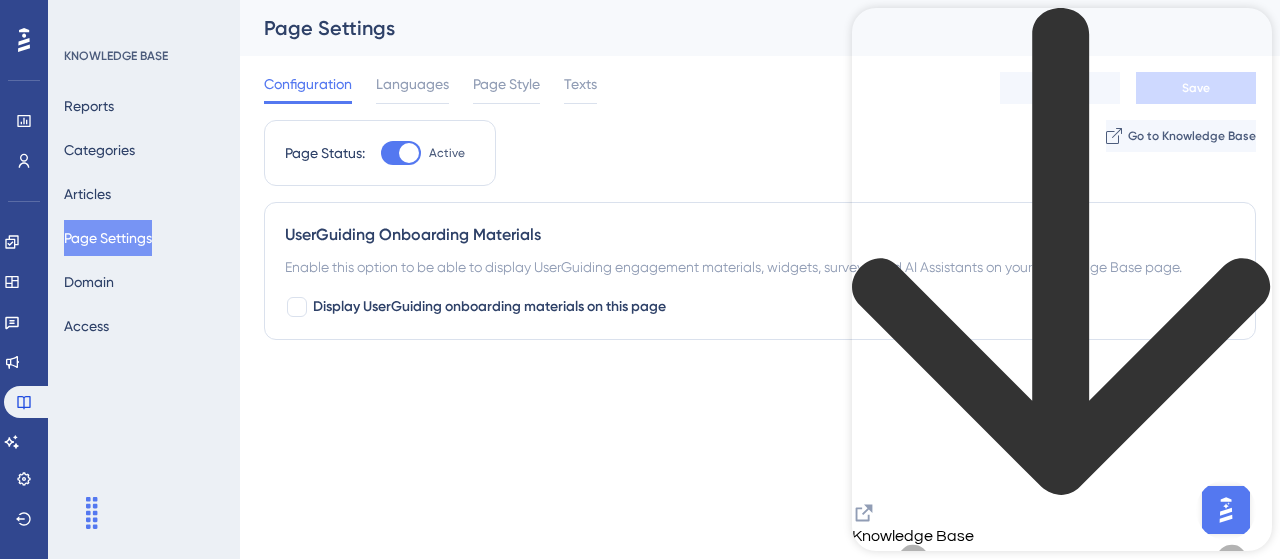 click on "Performance Users Engagement Widgets Feedback Product Updates Knowledge Base AI Assistant Settings Logout KNOWLEDGE BASE Reports Categories Articles Page Settings Domain Access Page Settings Configuration Languages Page Style Texts Cancel Save Page Status: Active Go to Knowledge Base UserGuiding Onboarding Materials Enable this option to be able to display UserGuiding engagement materials, widgets, surveys, and AI Assistants on your Knowledge Base page. Display UserGuiding onboarding materials on this page" at bounding box center (640, 210) 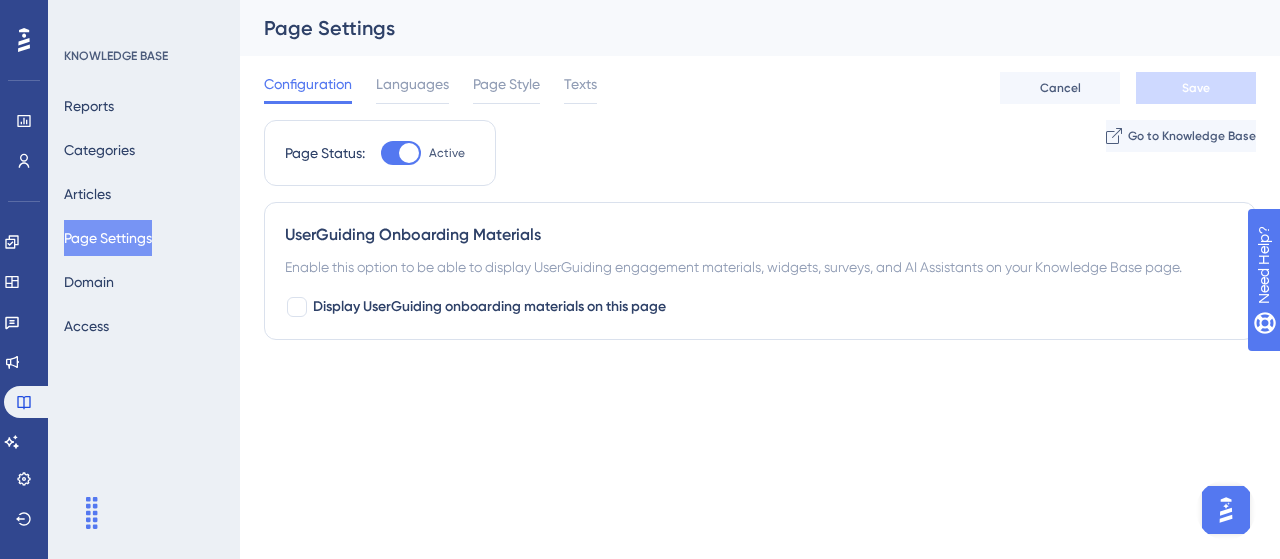 click on "Page Settings" at bounding box center [108, 238] 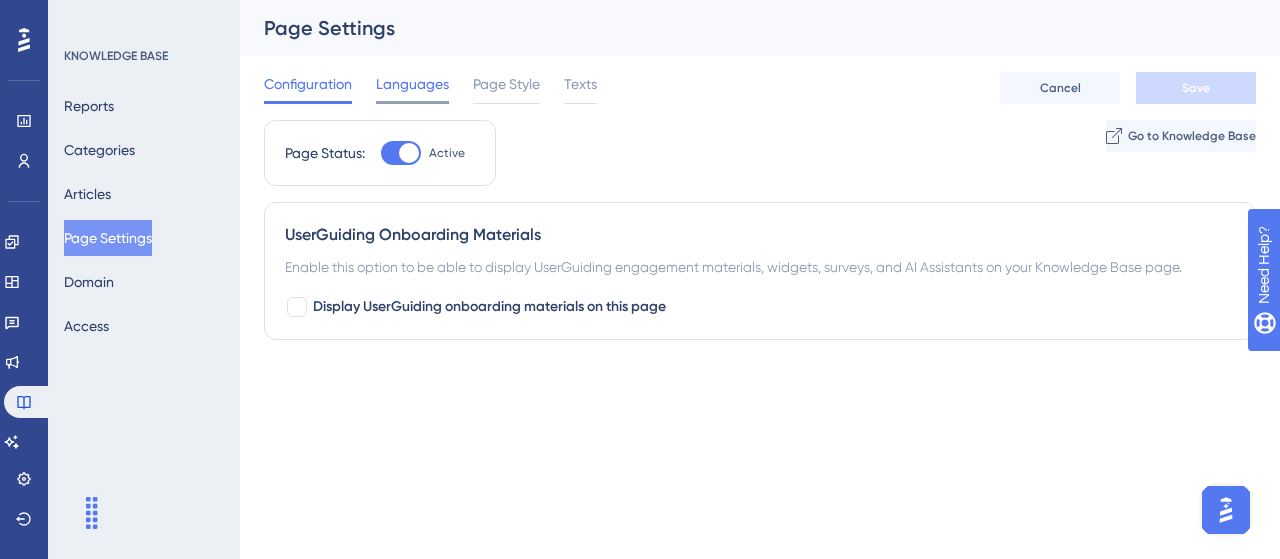 click on "Languages" at bounding box center [412, 84] 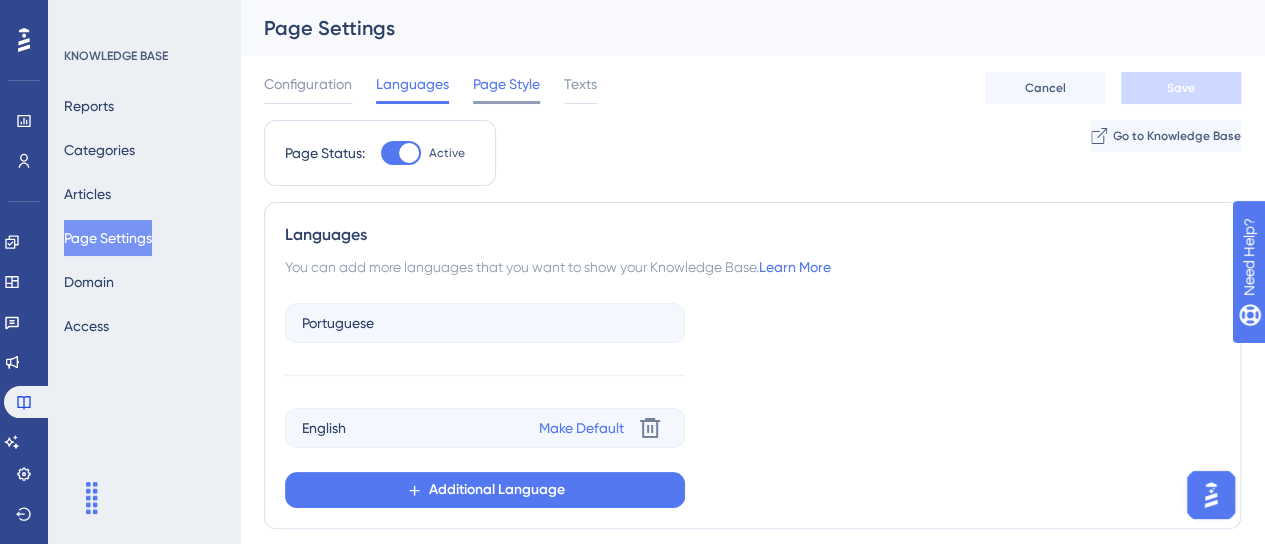 scroll, scrollTop: 63, scrollLeft: 0, axis: vertical 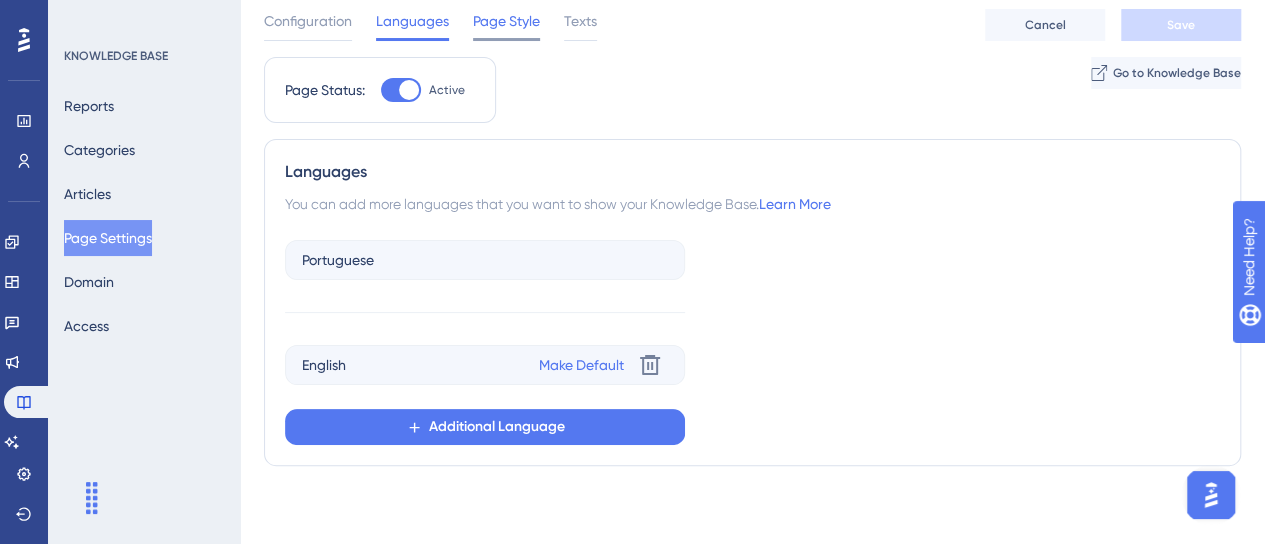 click on "Page Style" at bounding box center (506, 21) 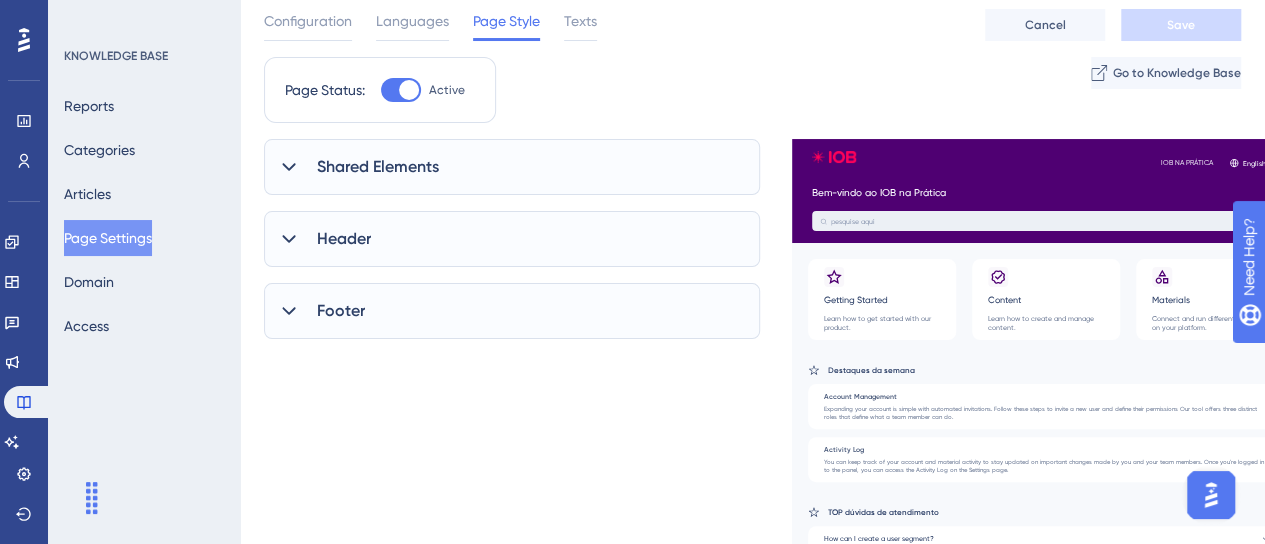 scroll, scrollTop: 0, scrollLeft: 0, axis: both 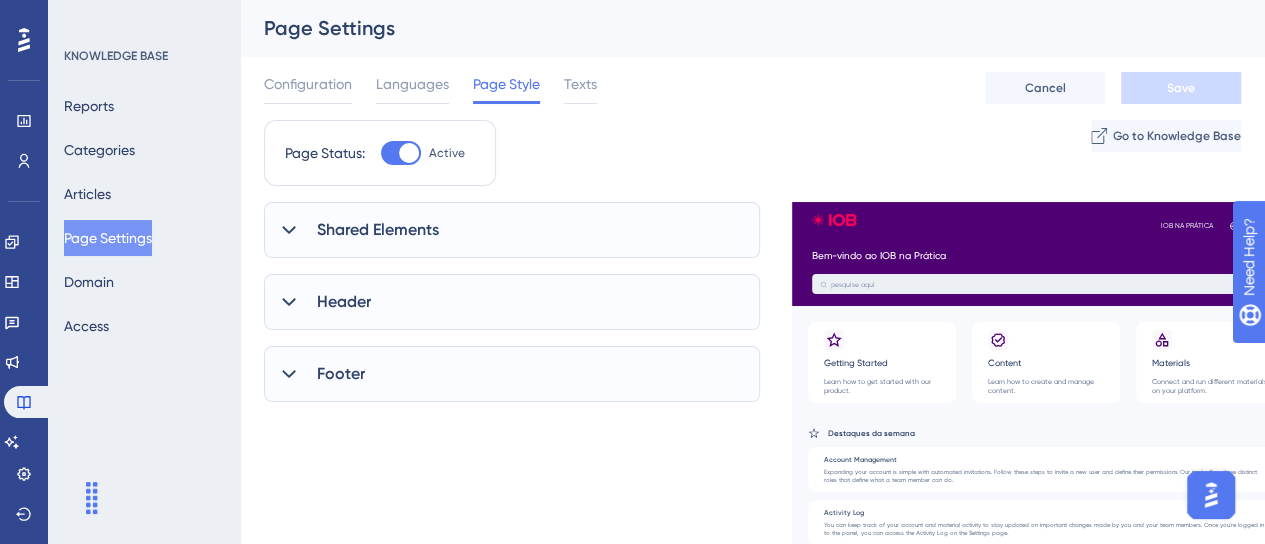 click on "Shared Elements" at bounding box center [512, 230] 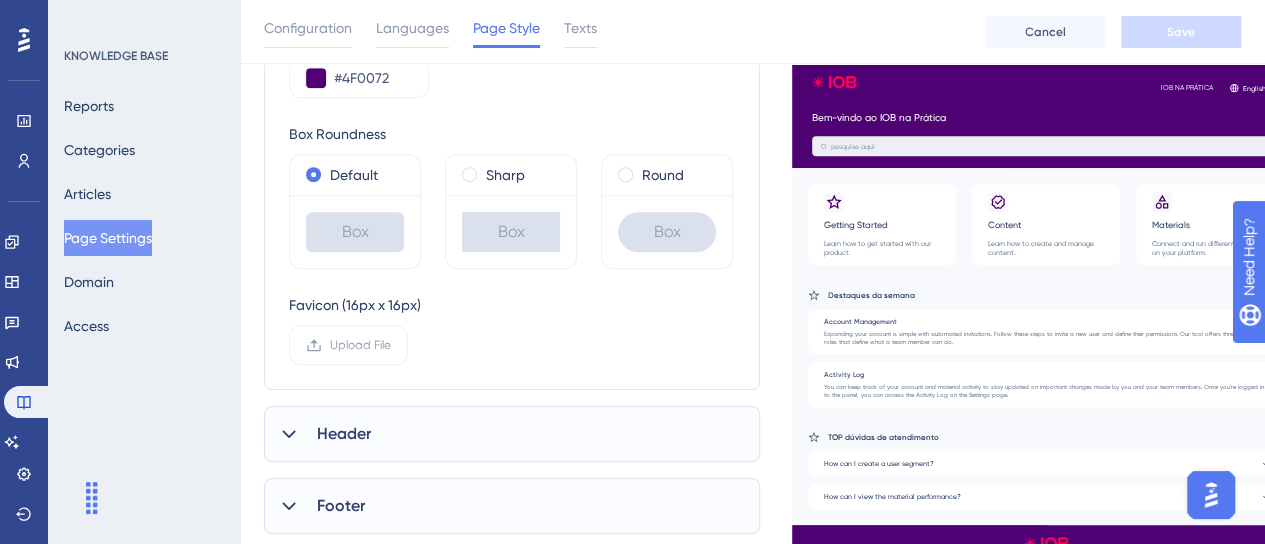 scroll, scrollTop: 500, scrollLeft: 0, axis: vertical 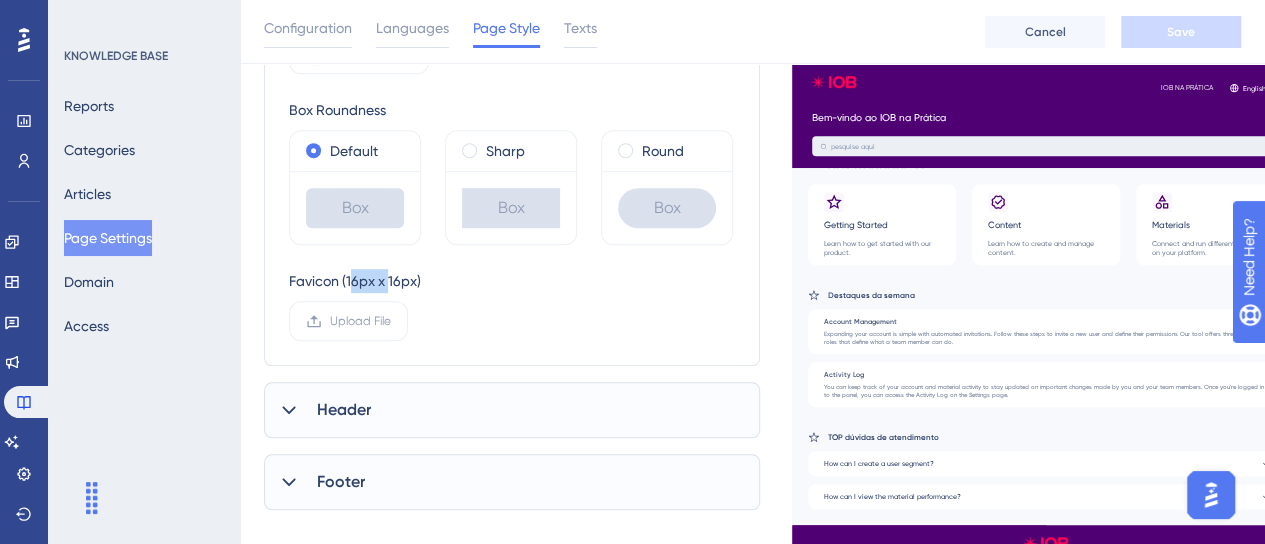 drag, startPoint x: 350, startPoint y: 273, endPoint x: 452, endPoint y: 283, distance: 102.48902 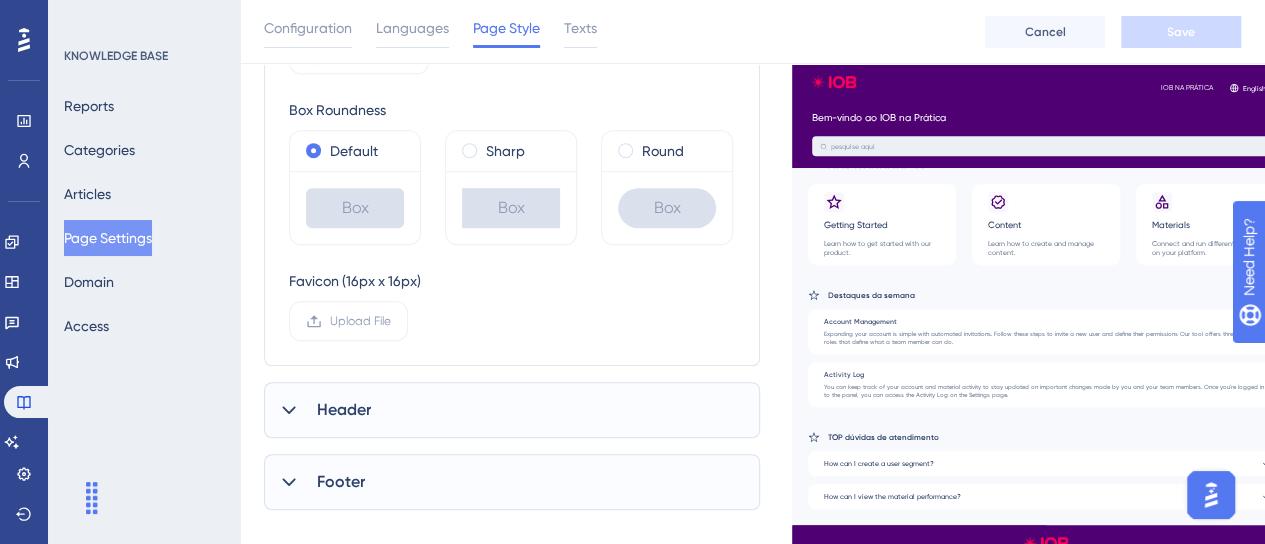 click on "Favicon (16px x 16px) Upload File" at bounding box center (512, 305) 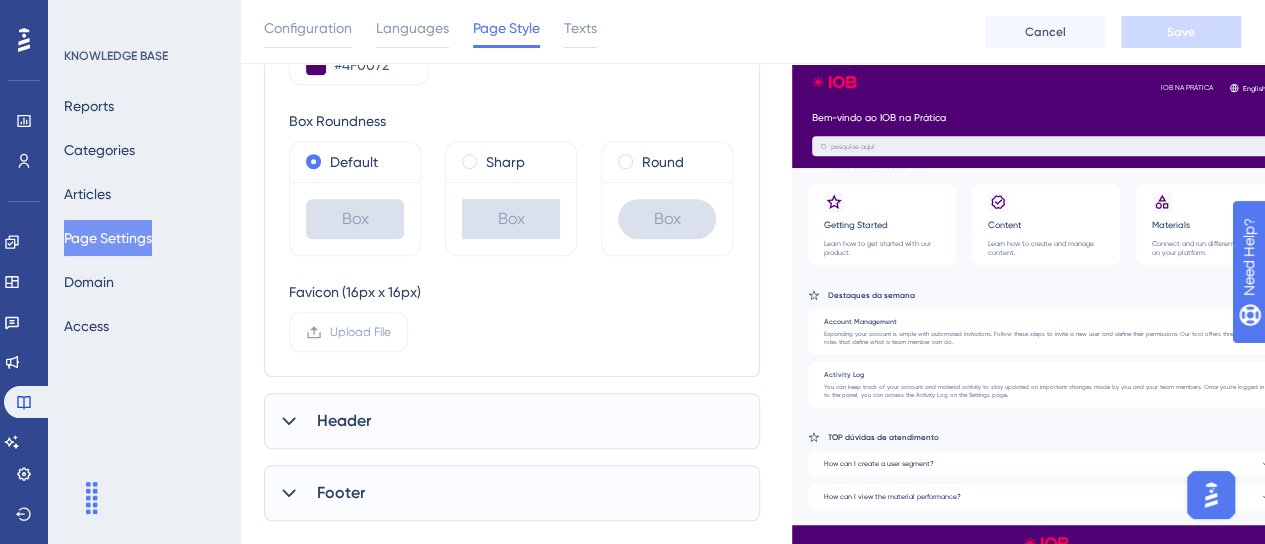 scroll, scrollTop: 528, scrollLeft: 0, axis: vertical 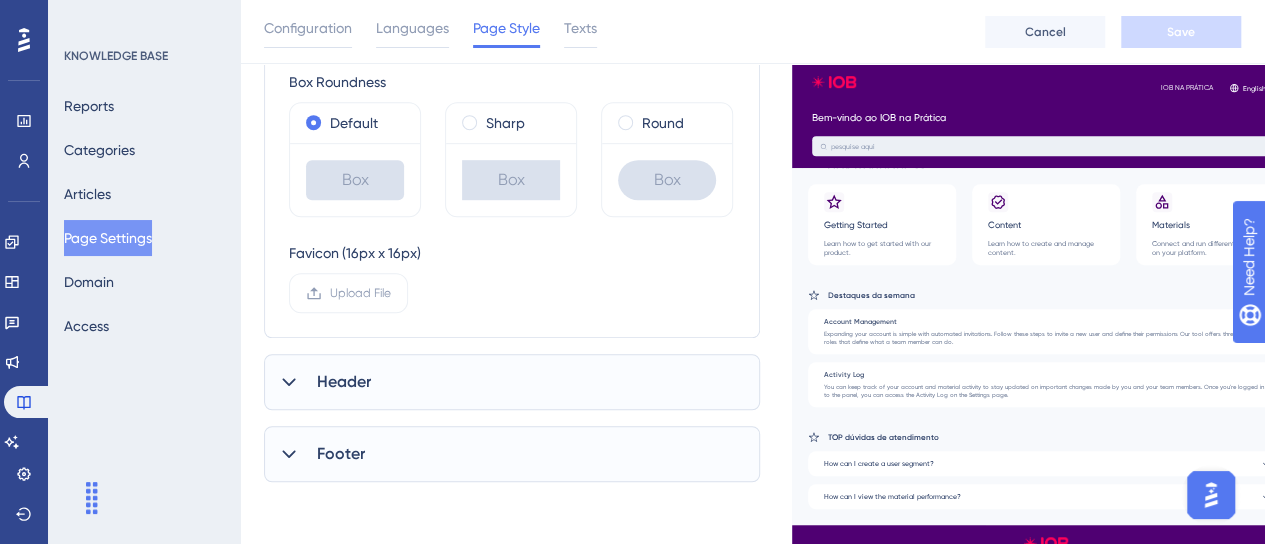 click on "Header" at bounding box center [512, 382] 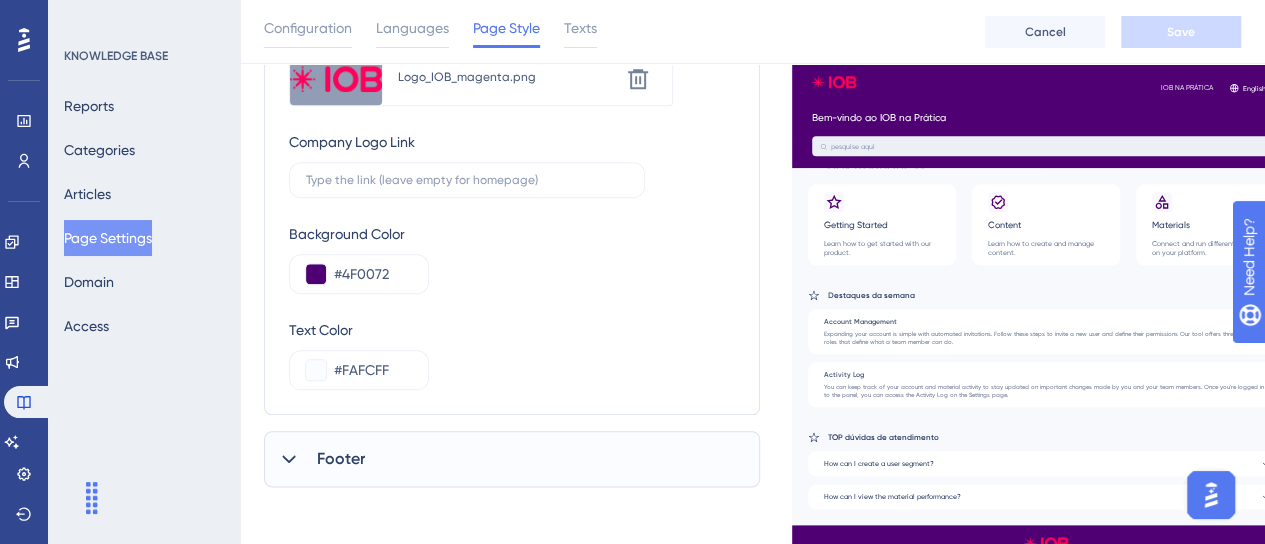scroll, scrollTop: 946, scrollLeft: 0, axis: vertical 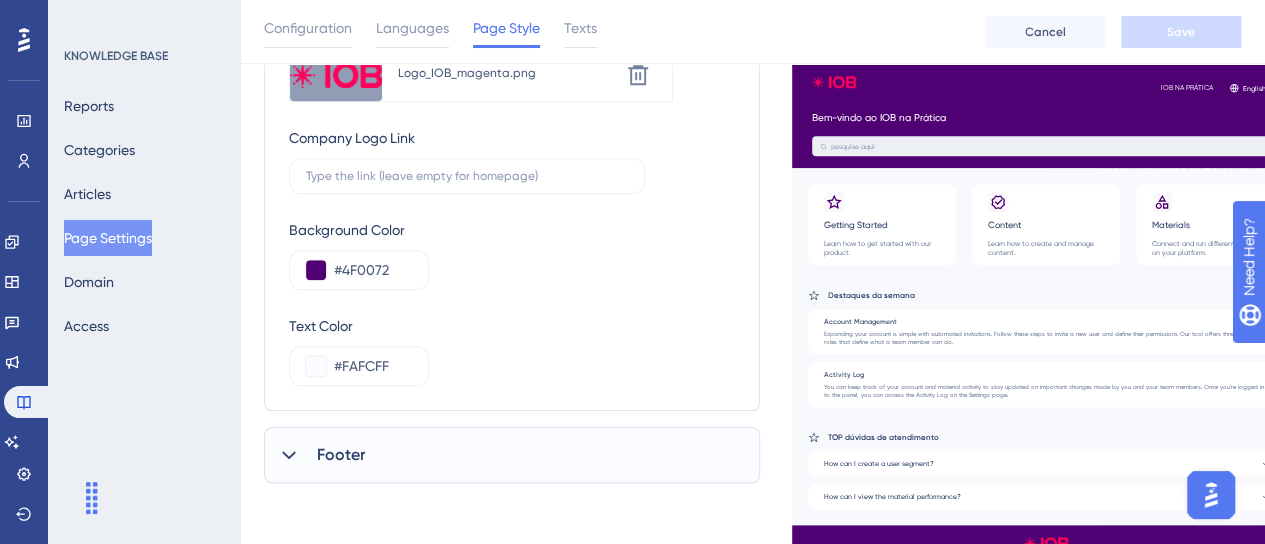 click on "Footer" at bounding box center [512, 455] 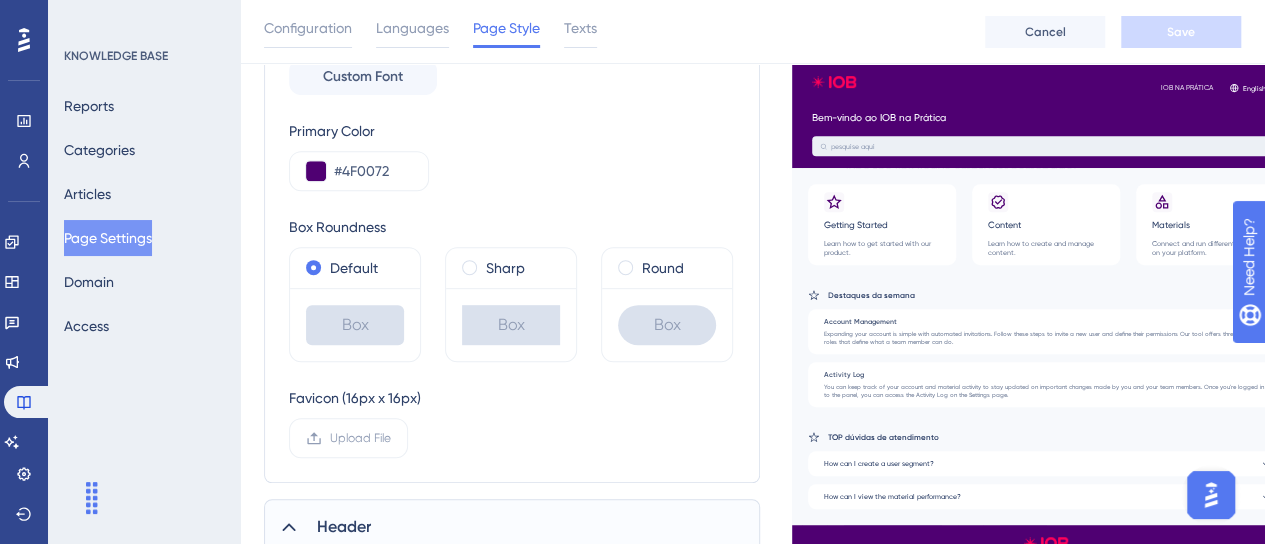 scroll, scrollTop: 119, scrollLeft: 0, axis: vertical 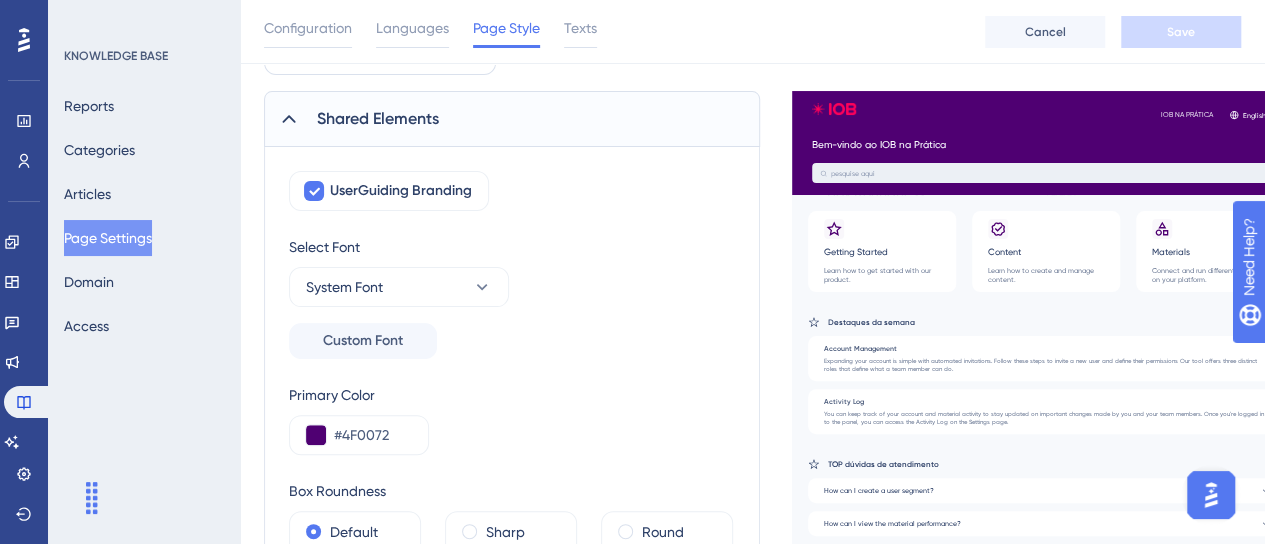 click on "Configuration Languages Page Style Texts Cancel Save" at bounding box center (752, 32) 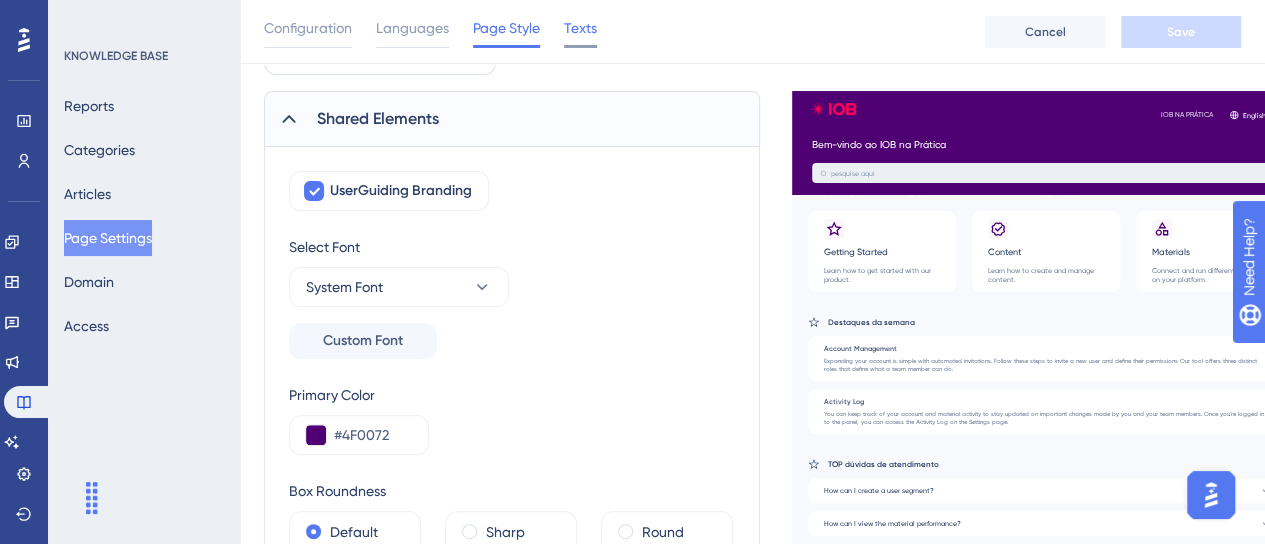 click on "Texts" at bounding box center (580, 32) 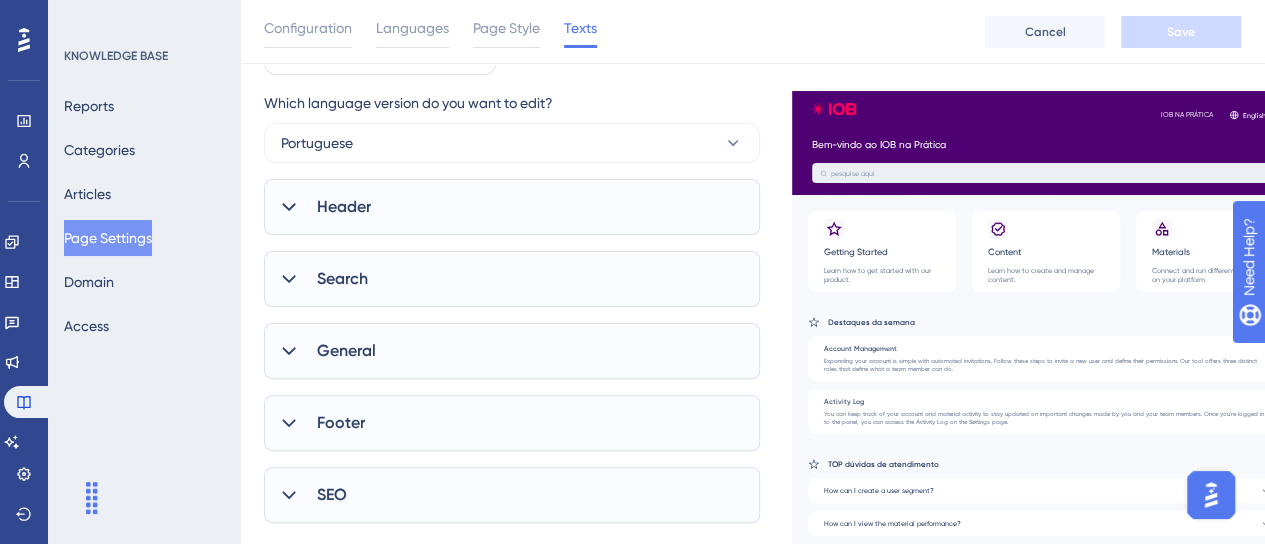scroll, scrollTop: 0, scrollLeft: 0, axis: both 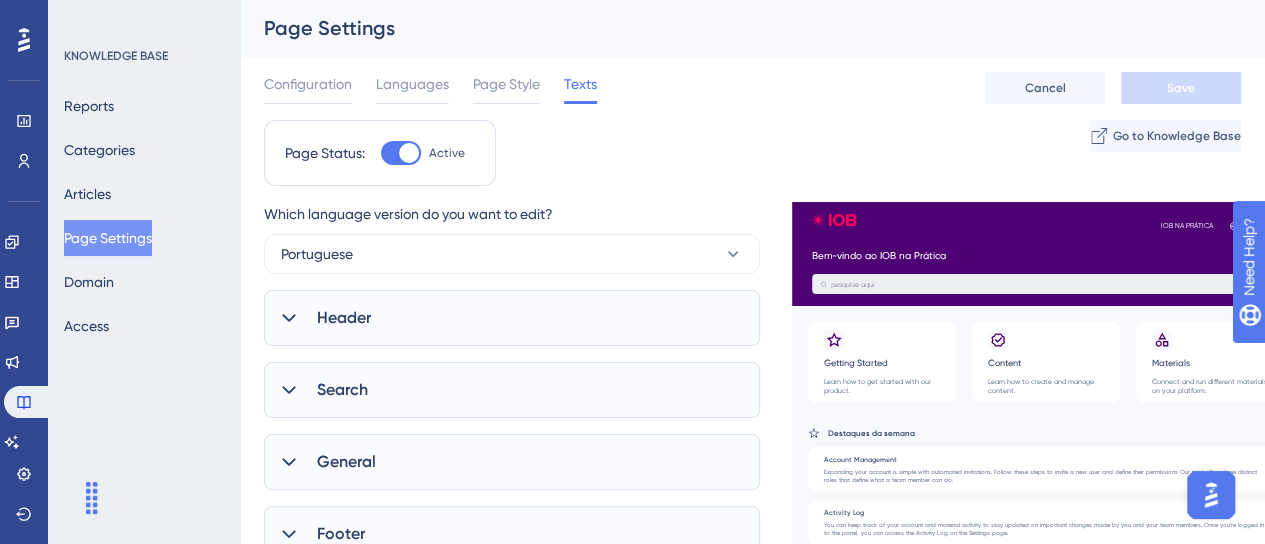 click on "Header" at bounding box center (512, 318) 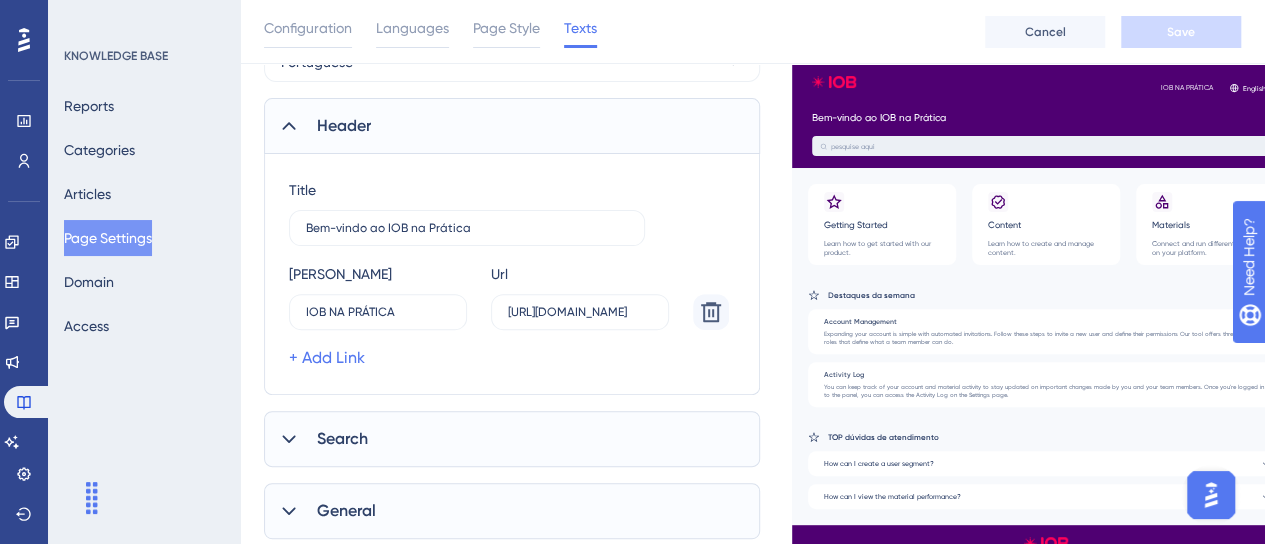 scroll, scrollTop: 300, scrollLeft: 0, axis: vertical 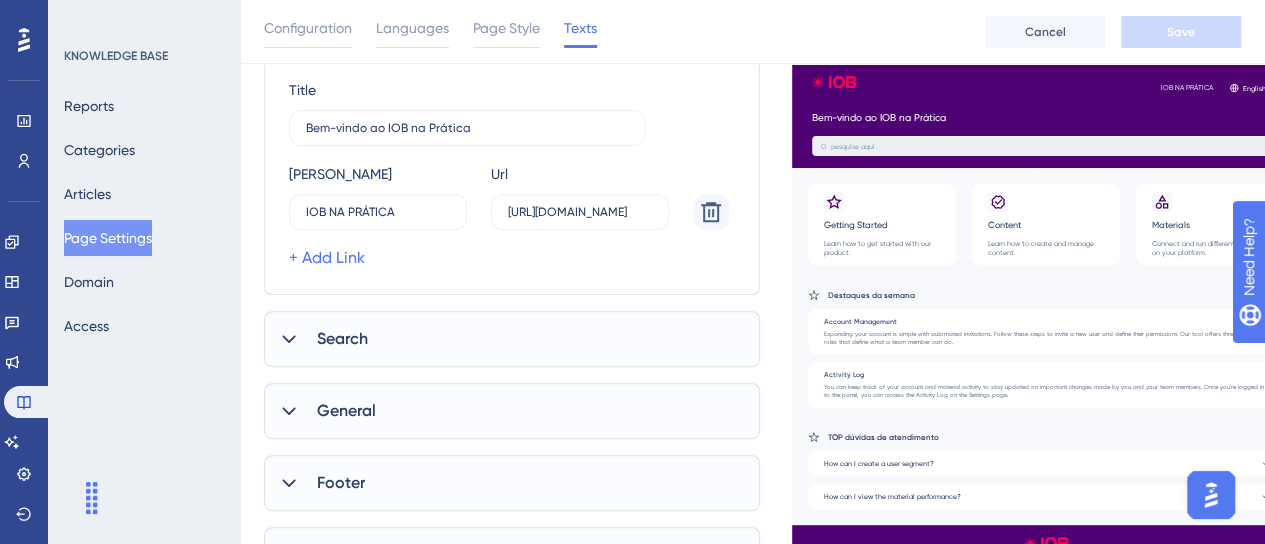 click on "Search" at bounding box center (512, 339) 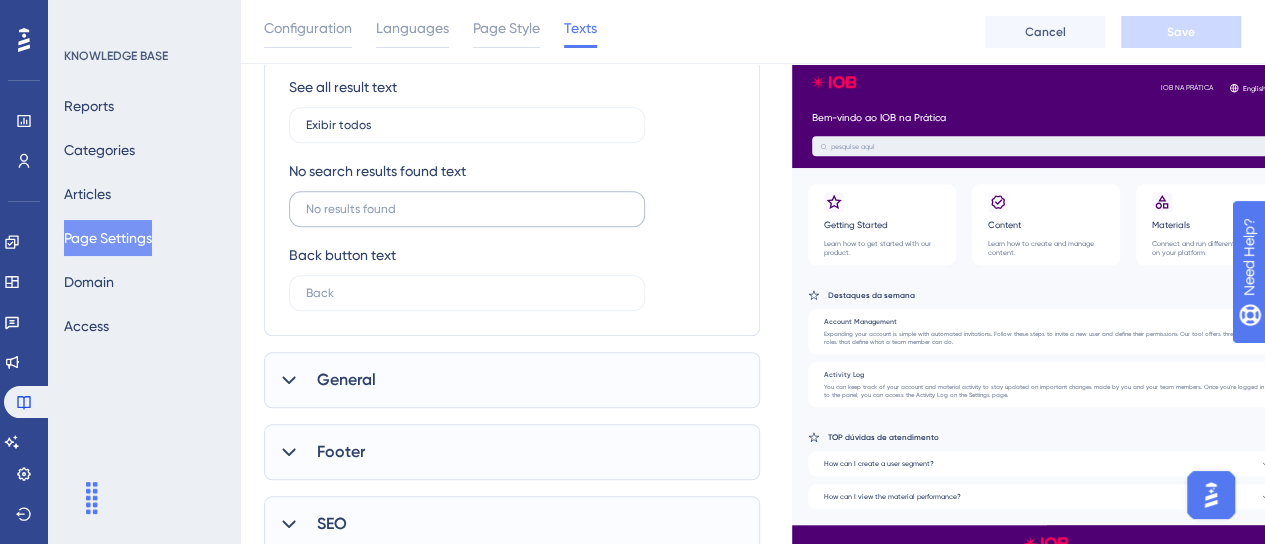 scroll, scrollTop: 770, scrollLeft: 0, axis: vertical 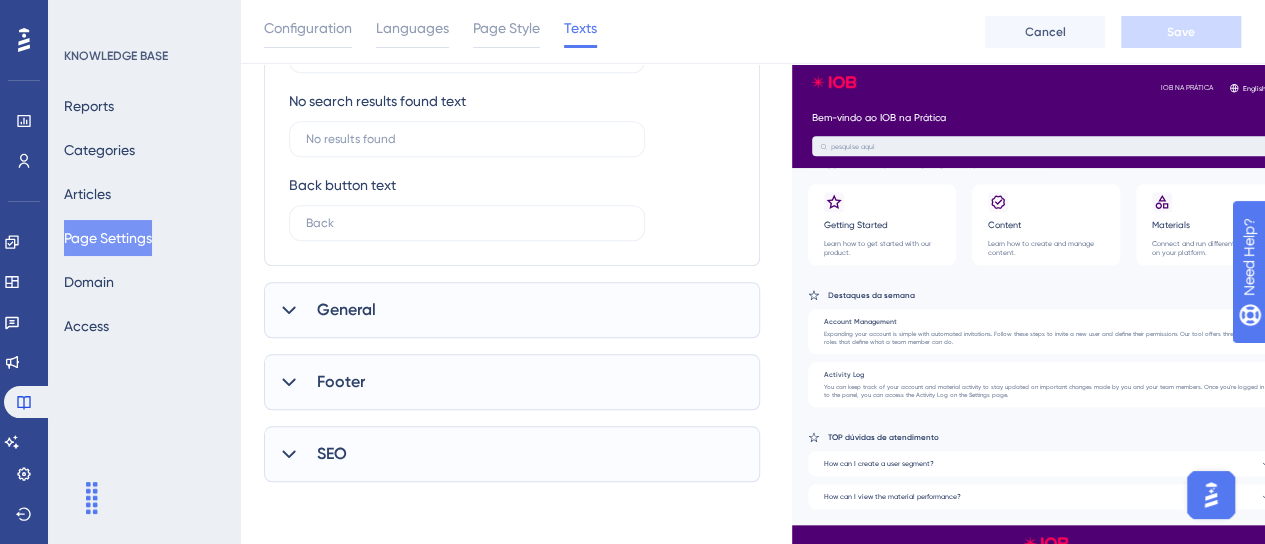 click on "General" at bounding box center (512, 310) 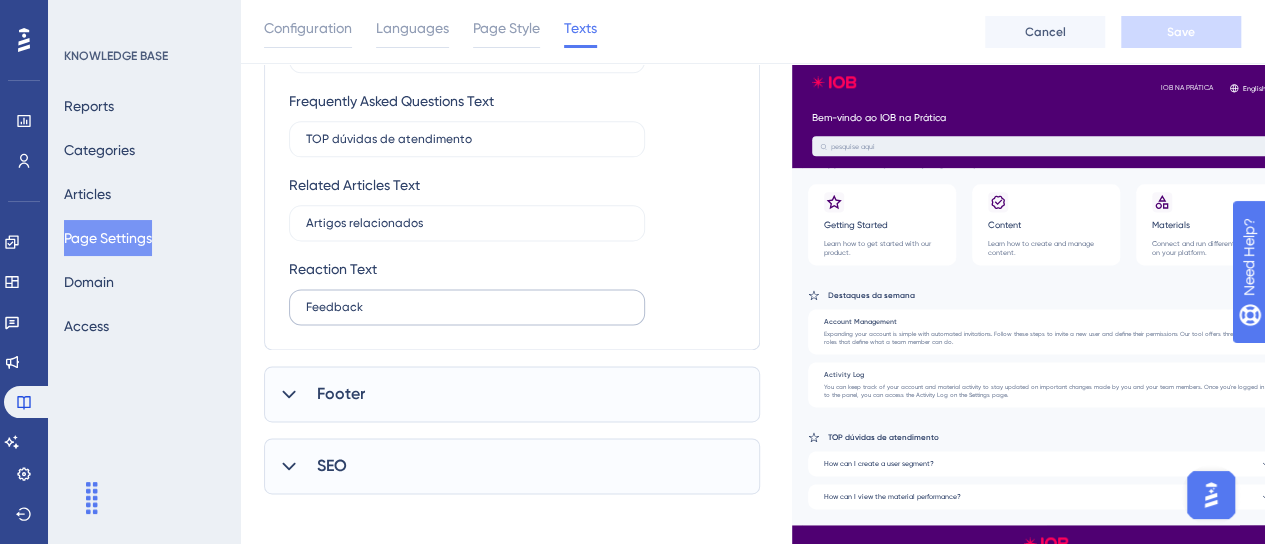 scroll, scrollTop: 1223, scrollLeft: 0, axis: vertical 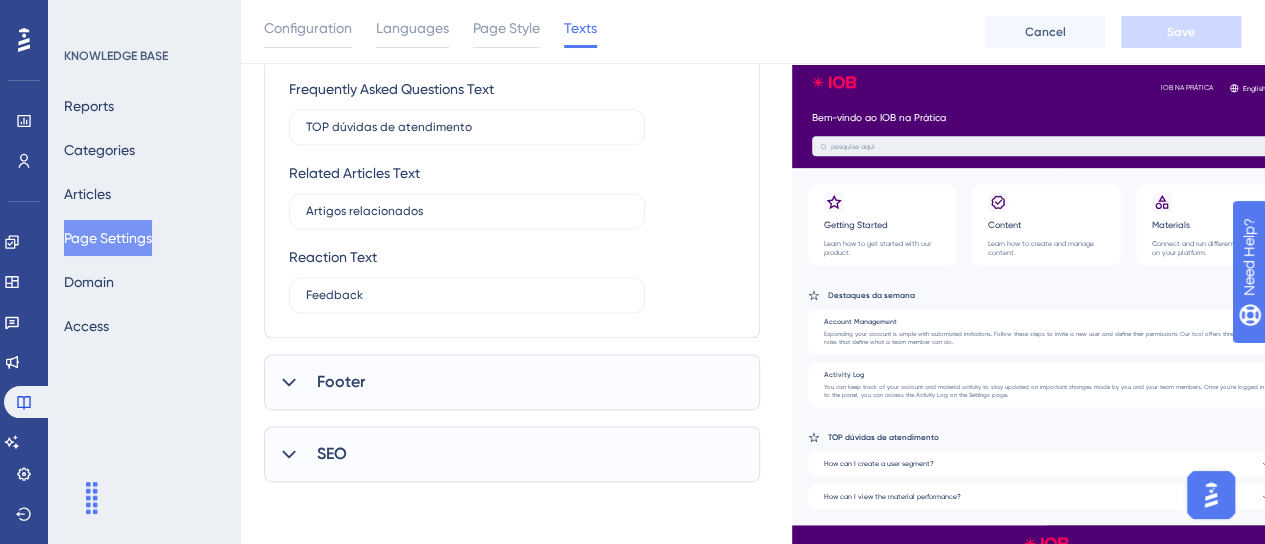 click on "Footer" at bounding box center (512, 382) 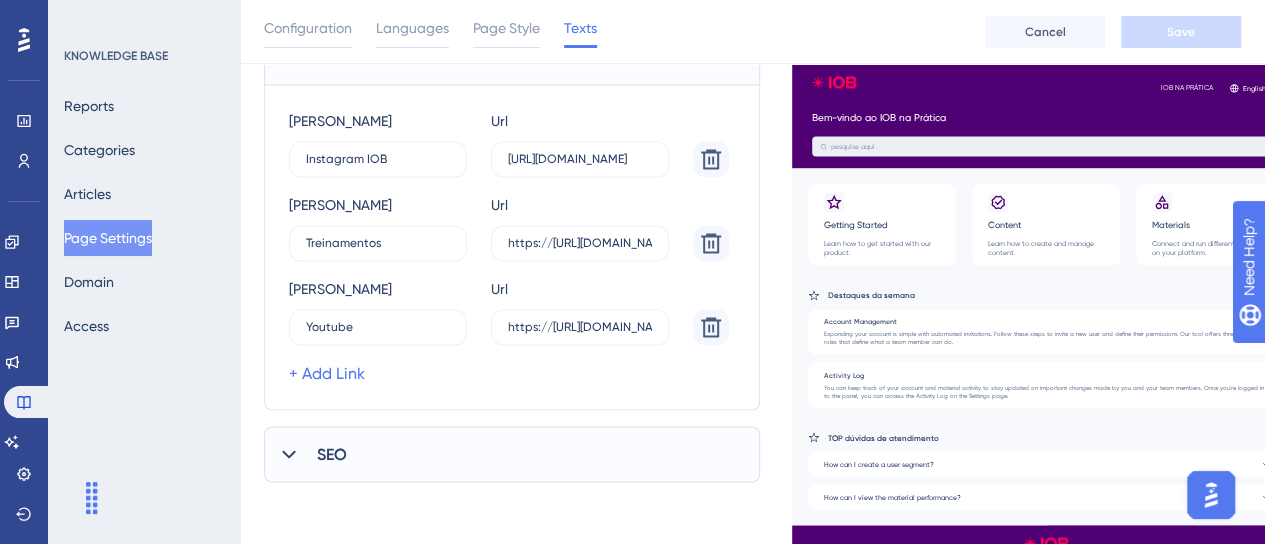 click on "SEO" at bounding box center (512, 454) 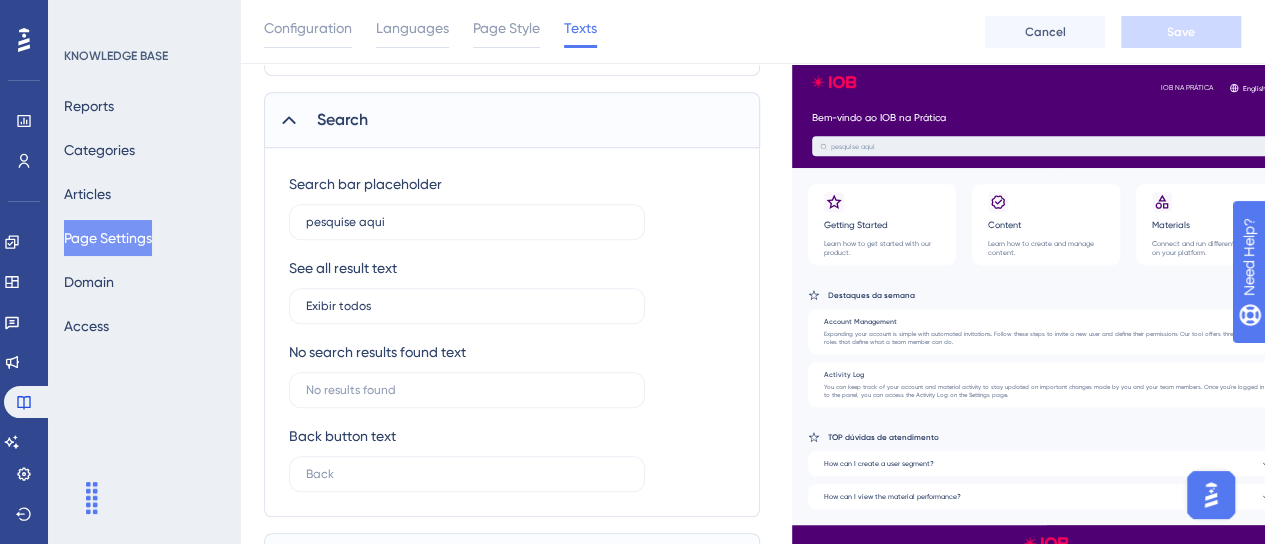scroll, scrollTop: 448, scrollLeft: 0, axis: vertical 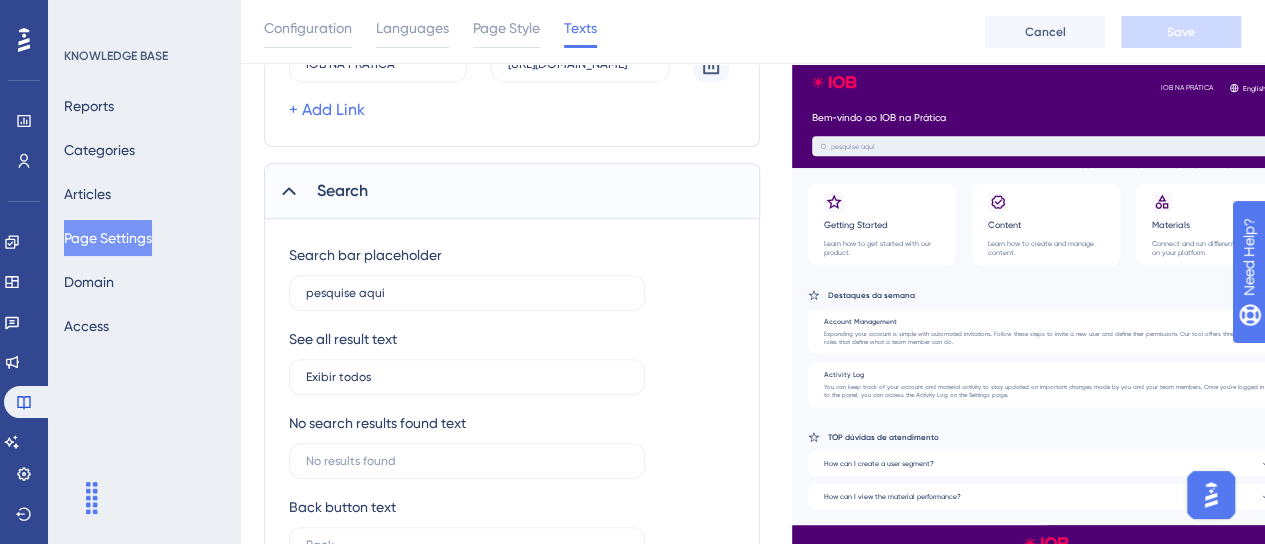 click on "Page Settings" at bounding box center (108, 238) 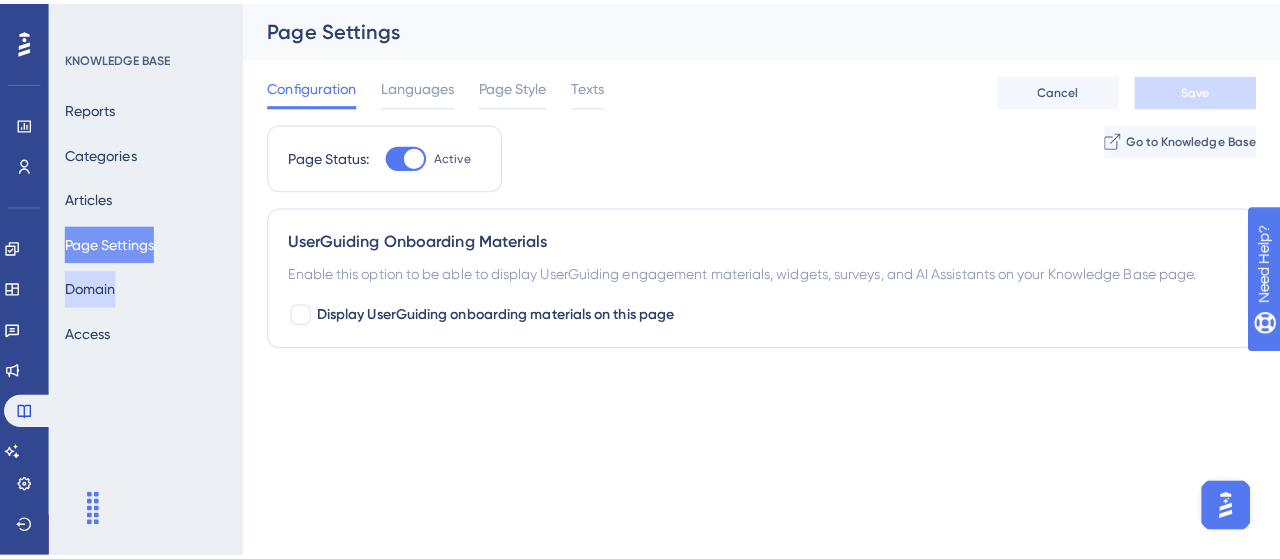 scroll, scrollTop: 0, scrollLeft: 0, axis: both 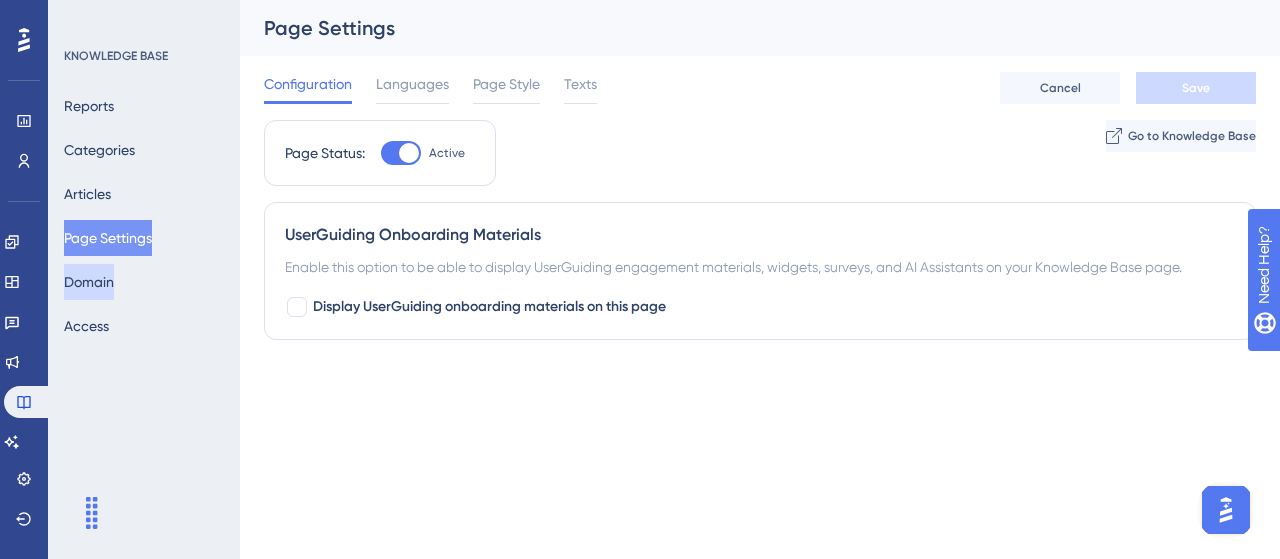 click on "Domain" at bounding box center (89, 282) 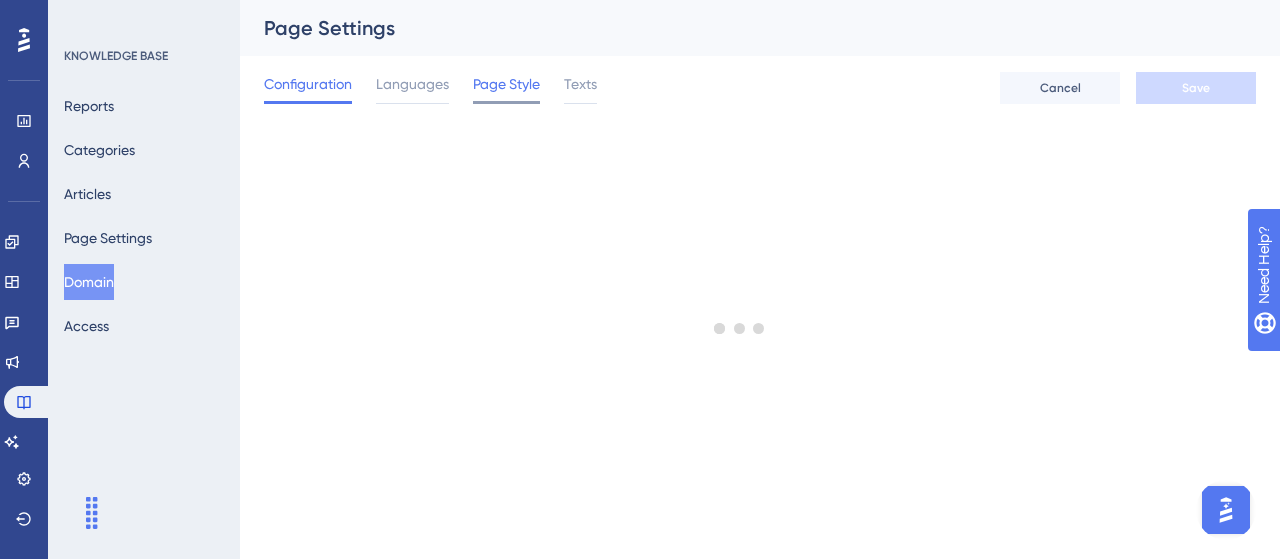 click on "Page Style" at bounding box center [506, 84] 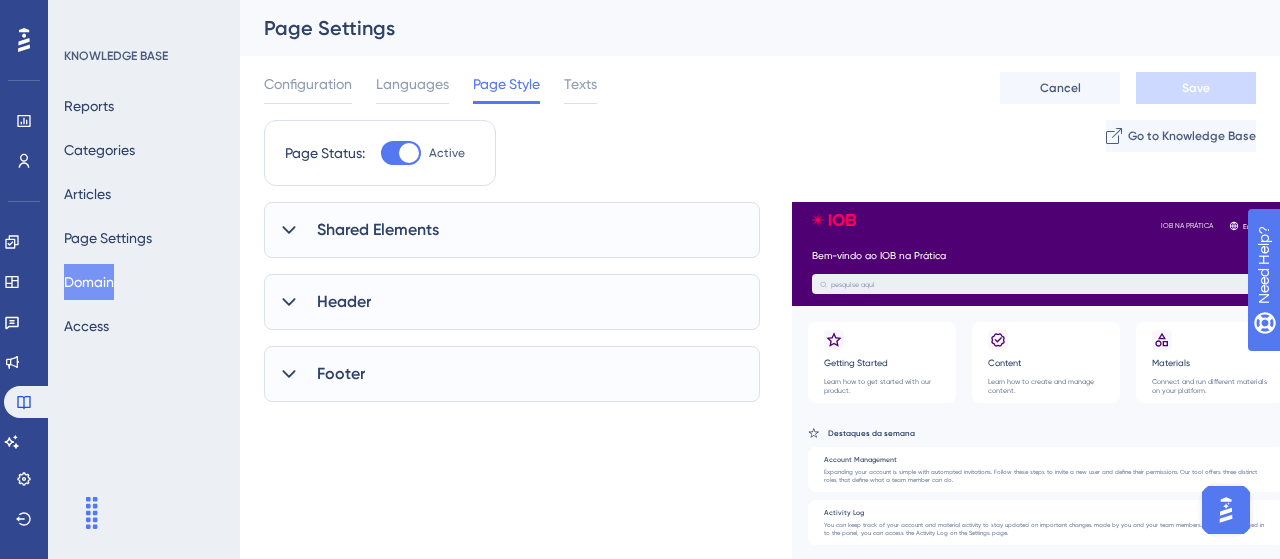 click on "Shared Elements" at bounding box center (378, 230) 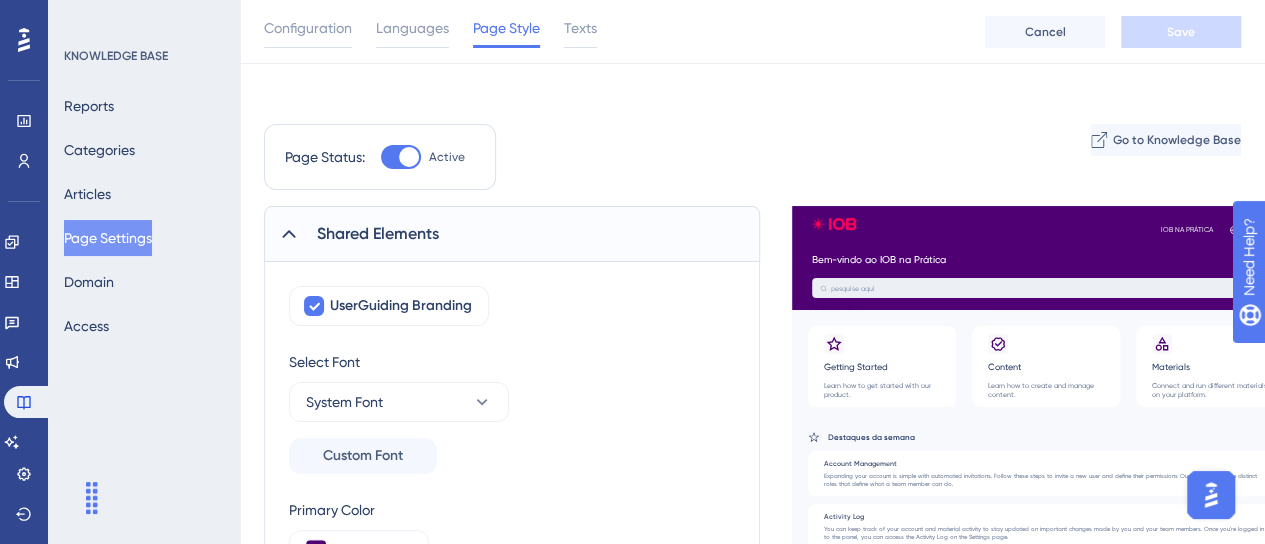 scroll, scrollTop: 0, scrollLeft: 0, axis: both 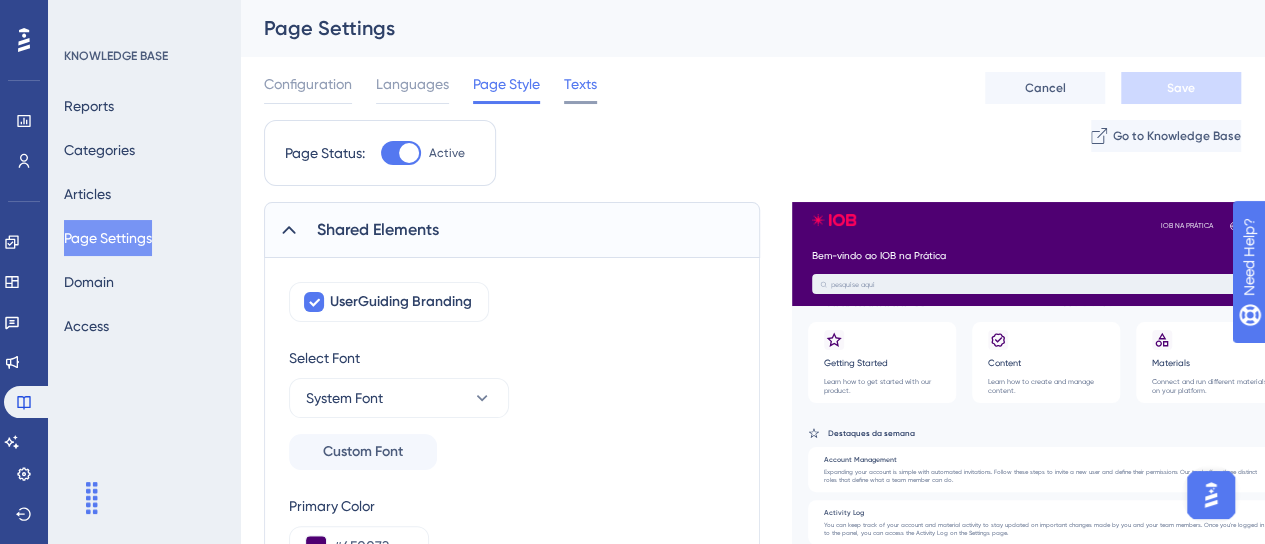 click on "Texts" at bounding box center (580, 84) 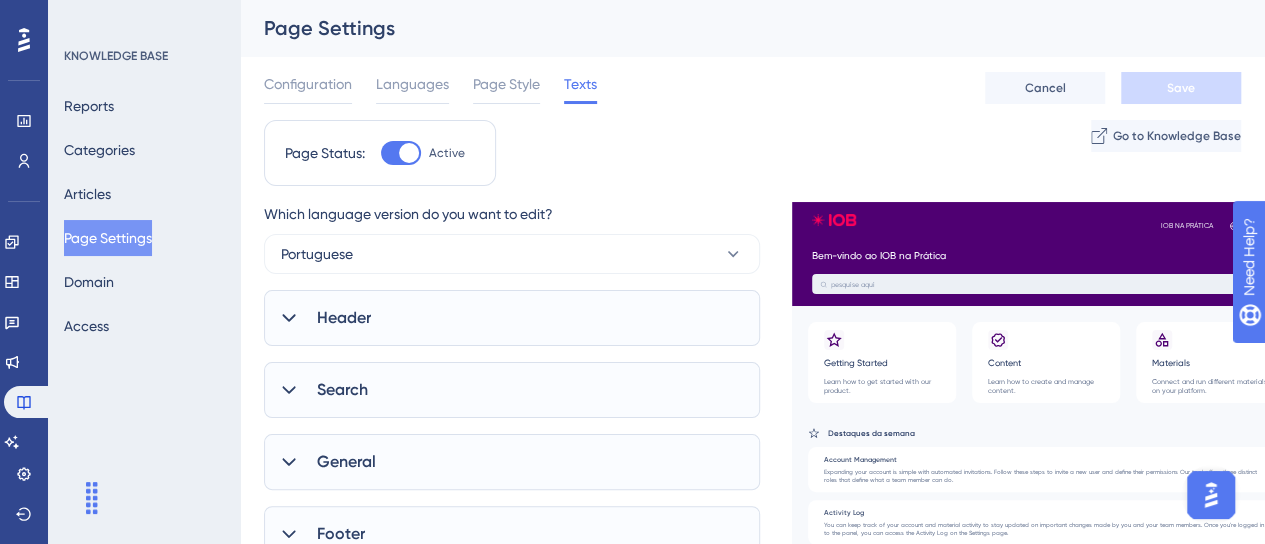 scroll, scrollTop: 210, scrollLeft: 0, axis: vertical 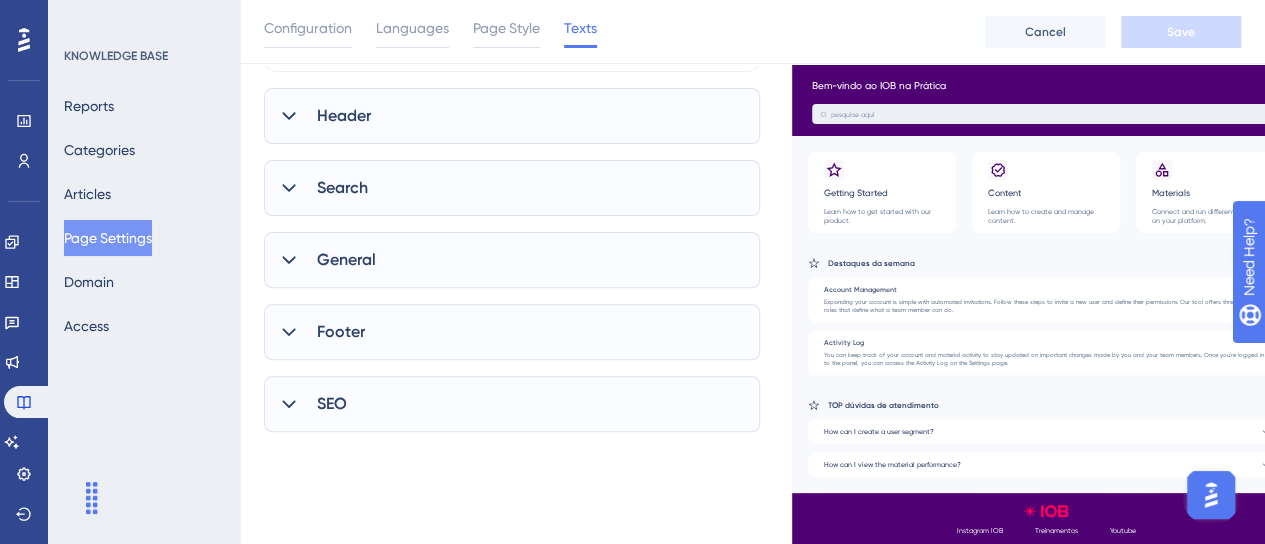click on "Footer" at bounding box center (512, 332) 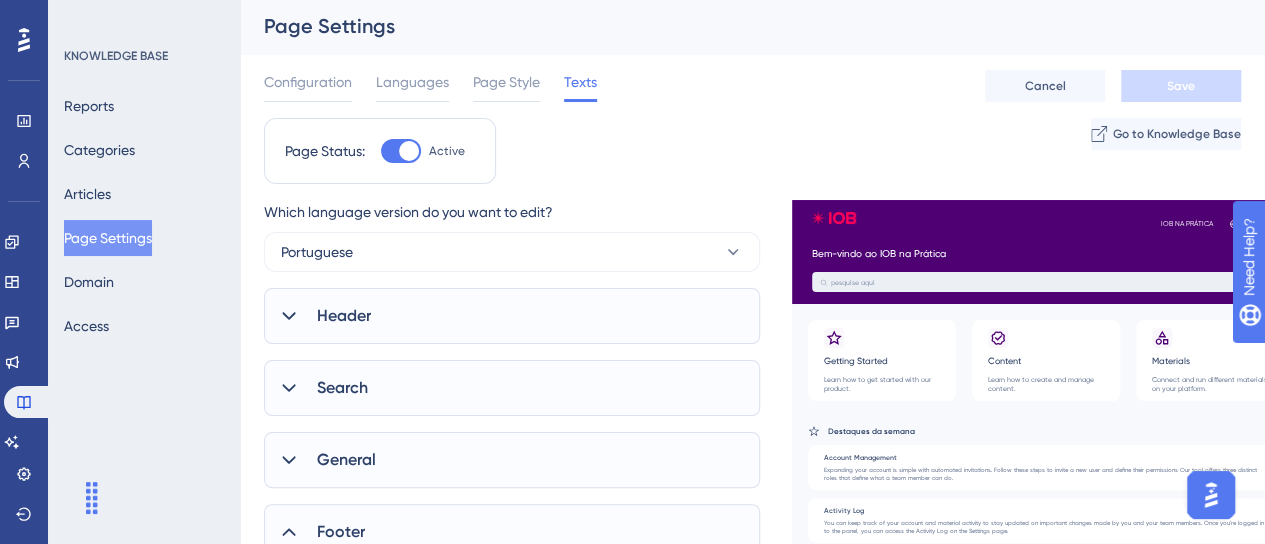 scroll, scrollTop: 0, scrollLeft: 0, axis: both 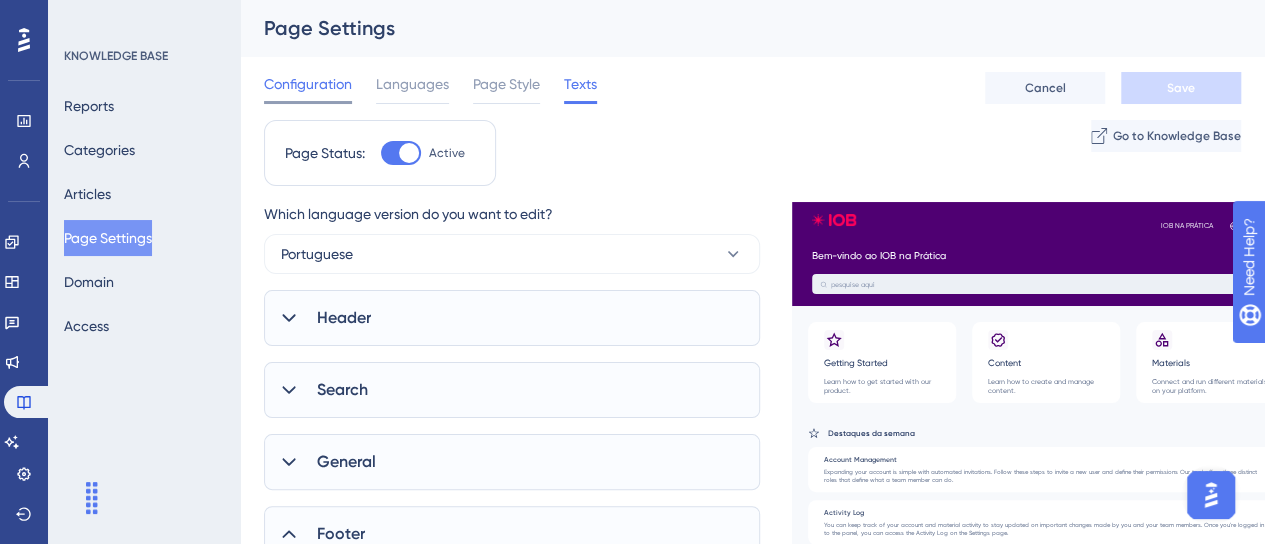 click on "Configuration" at bounding box center (308, 84) 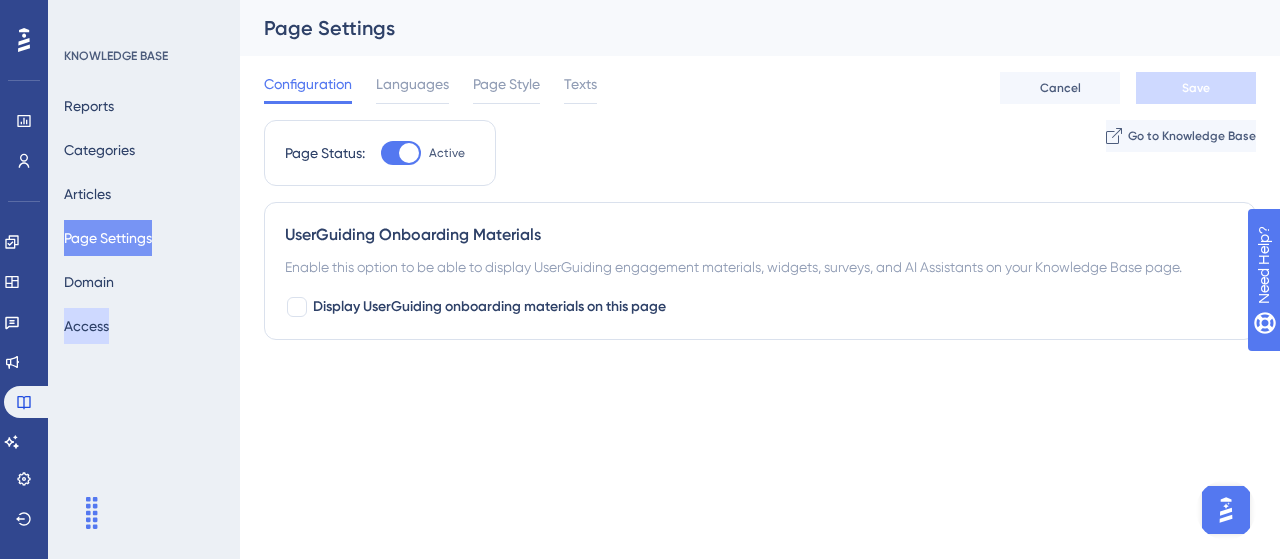 click on "Access" at bounding box center [86, 326] 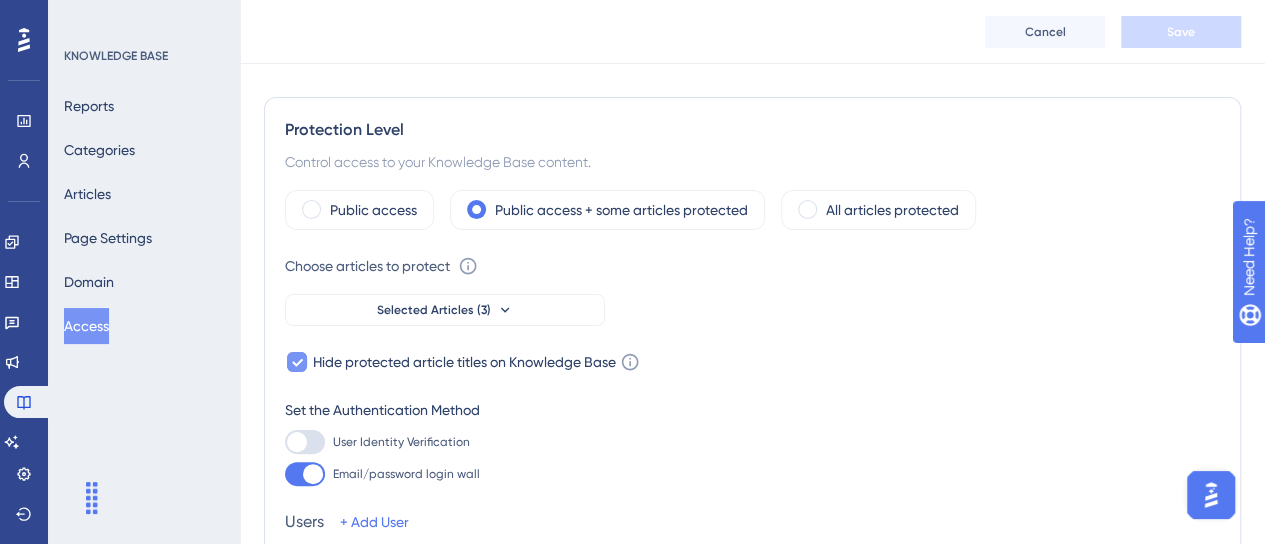 scroll, scrollTop: 0, scrollLeft: 0, axis: both 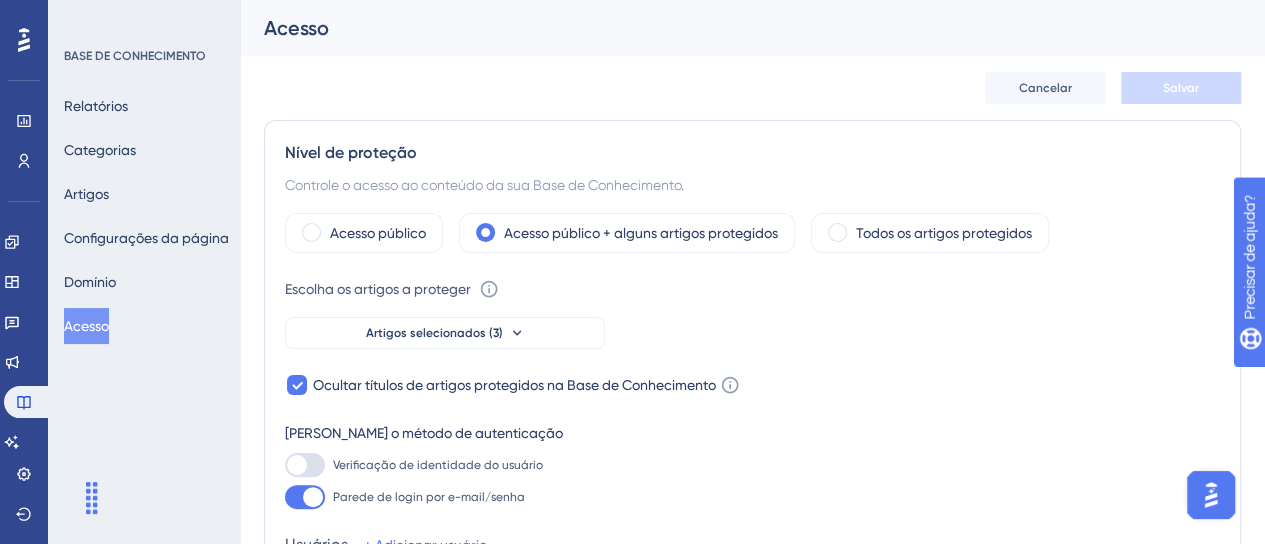 click on "Escolha os artigos a proteger Selecione artigos para proteger com restrições de acesso. Os não selecionados permanecerão públicos. Saber mais Artigos selecionados (3)" at bounding box center (752, 313) 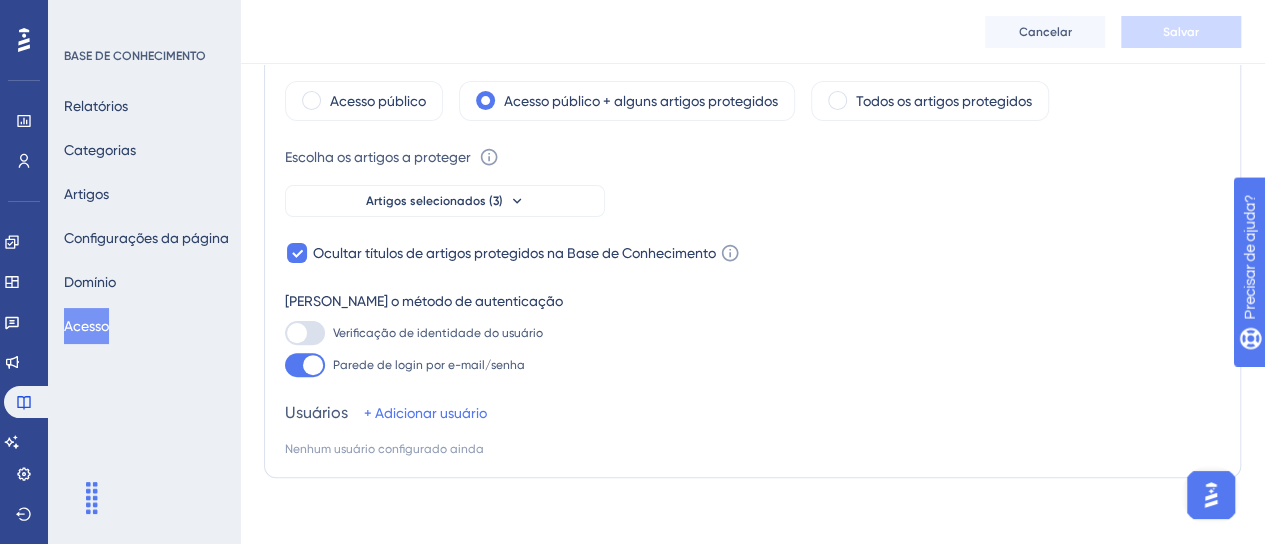 scroll, scrollTop: 152, scrollLeft: 0, axis: vertical 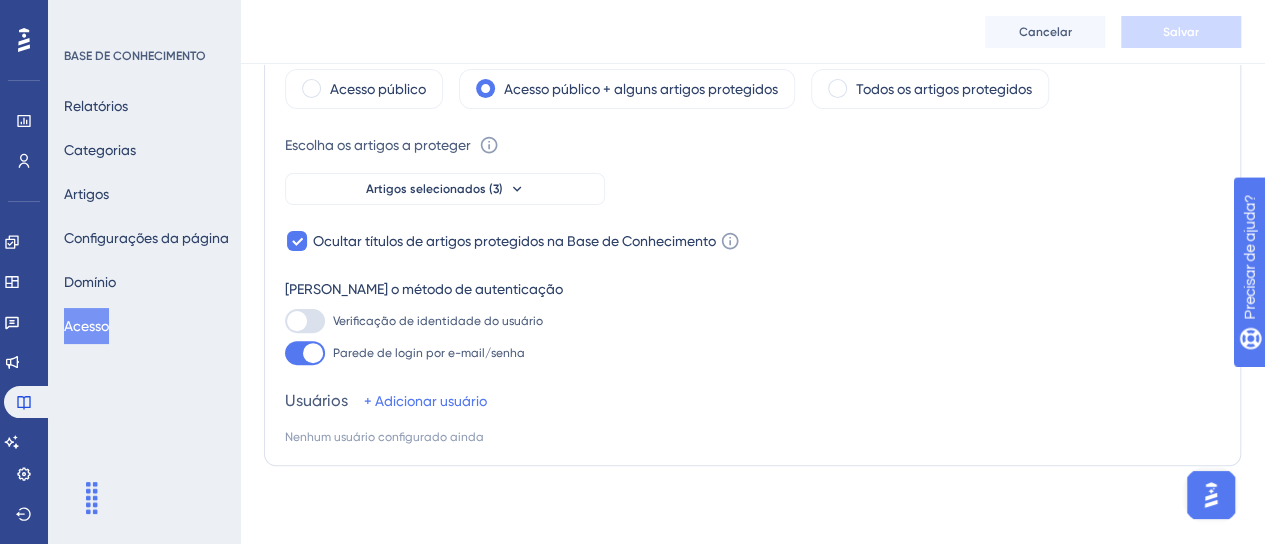 click on "Nenhum usuário configurado ainda" at bounding box center [384, 437] 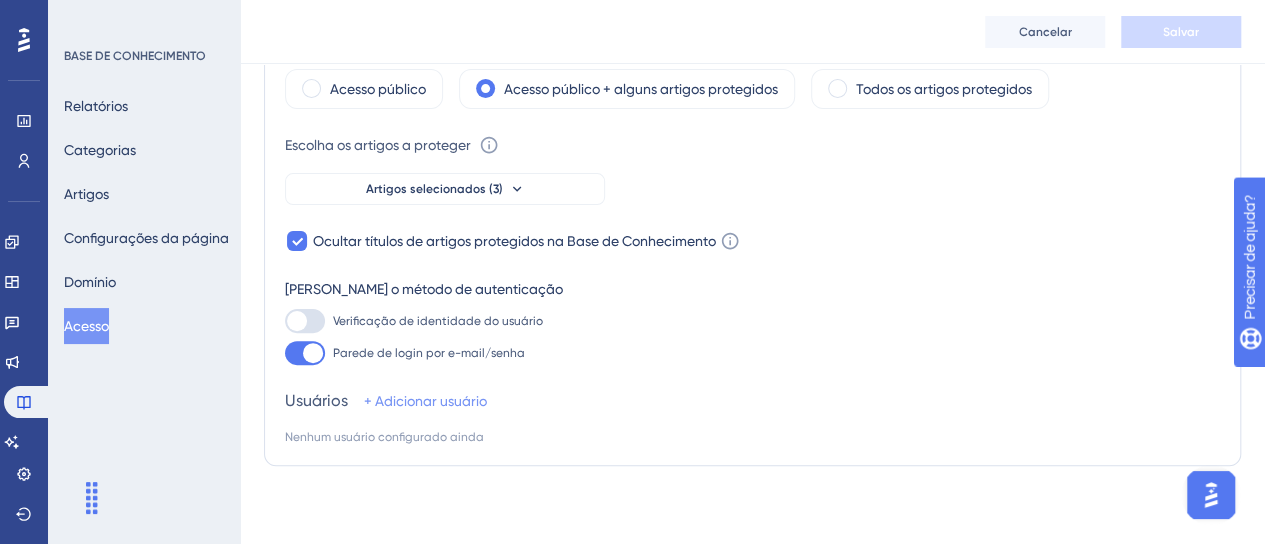 click on "+ Adicionar usuário" at bounding box center (425, 401) 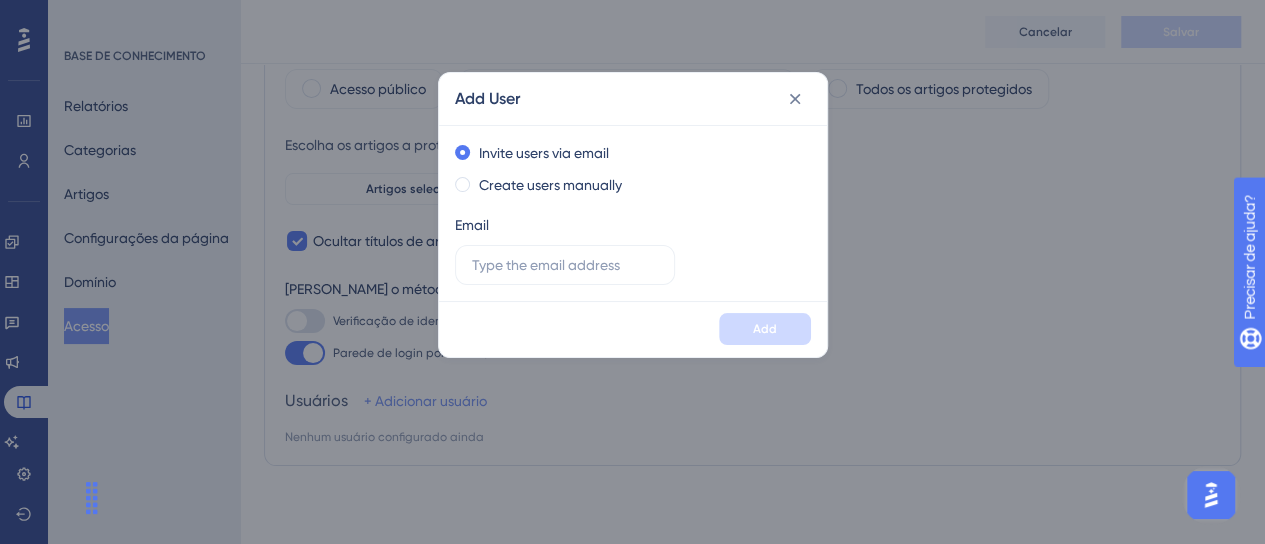 scroll, scrollTop: 137, scrollLeft: 0, axis: vertical 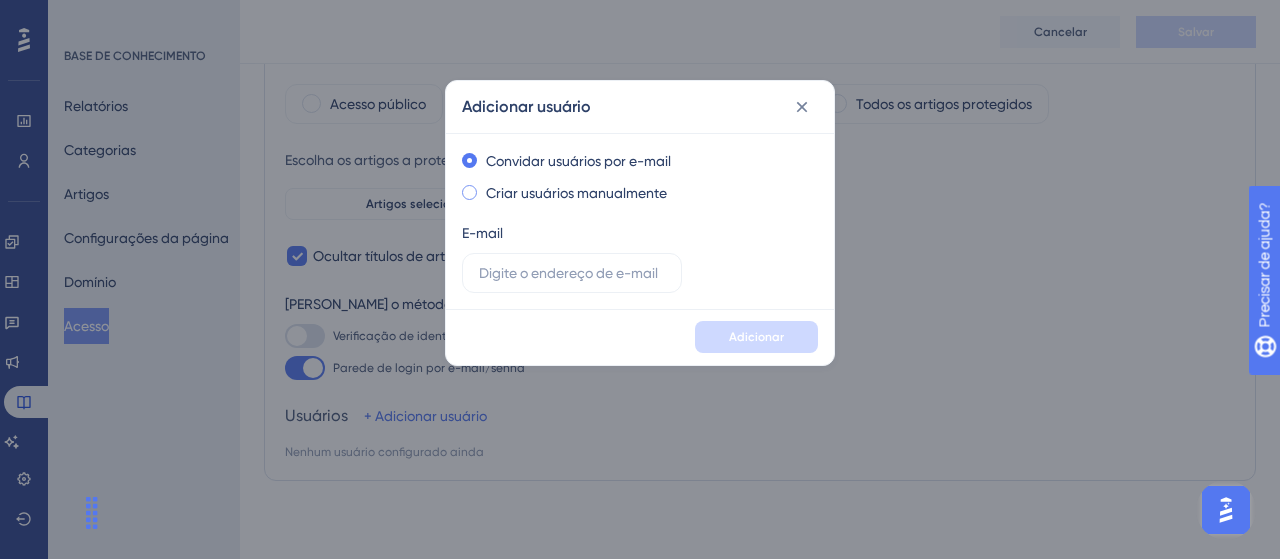 click on "Criar usuários manualmente" at bounding box center (576, 193) 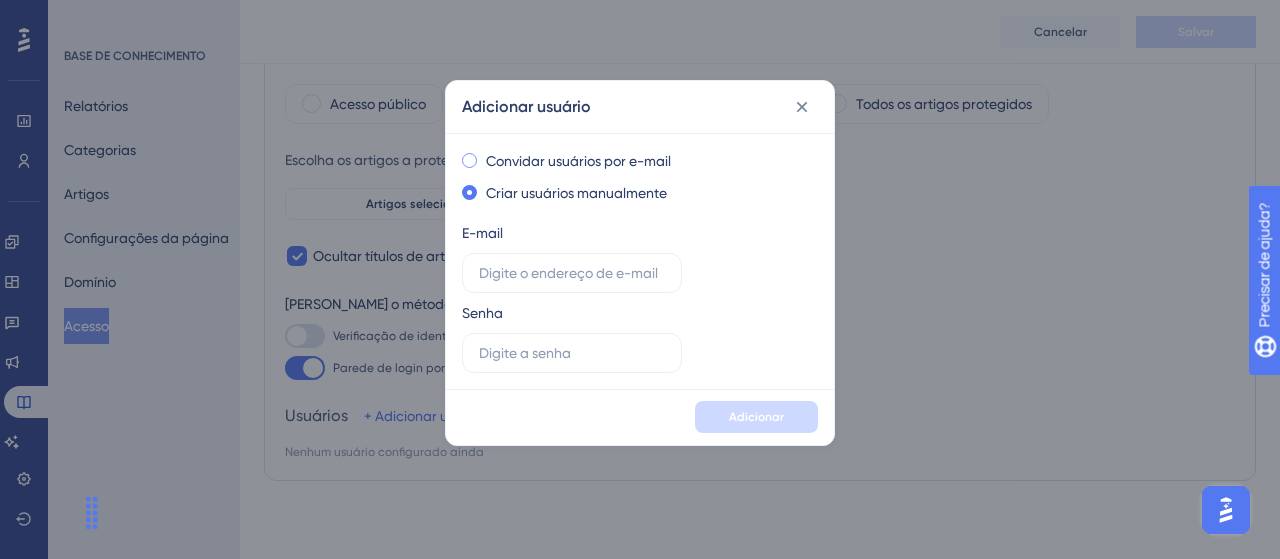 click on "Convidar usuários por e-mail" at bounding box center [578, 161] 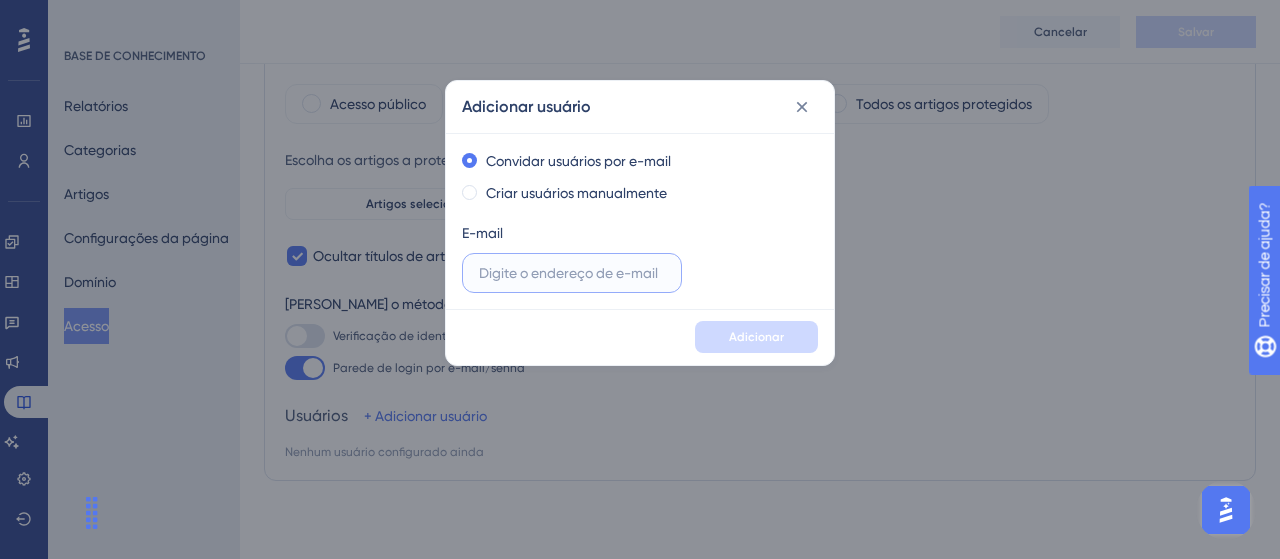 click at bounding box center (572, 273) 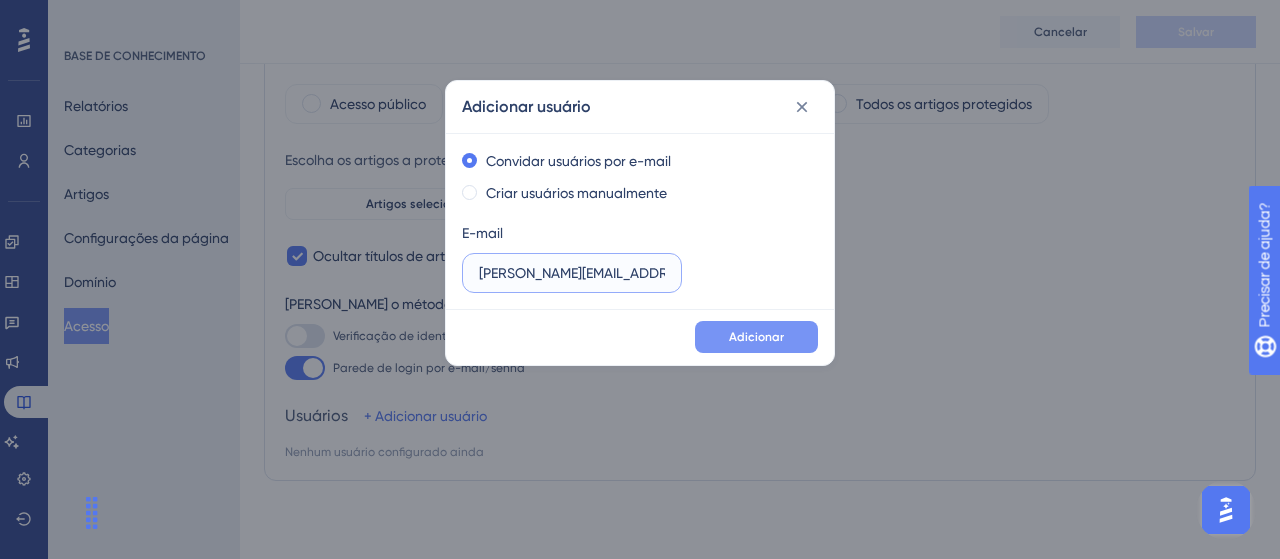 type on "gislaine.muniz@iob.com.br" 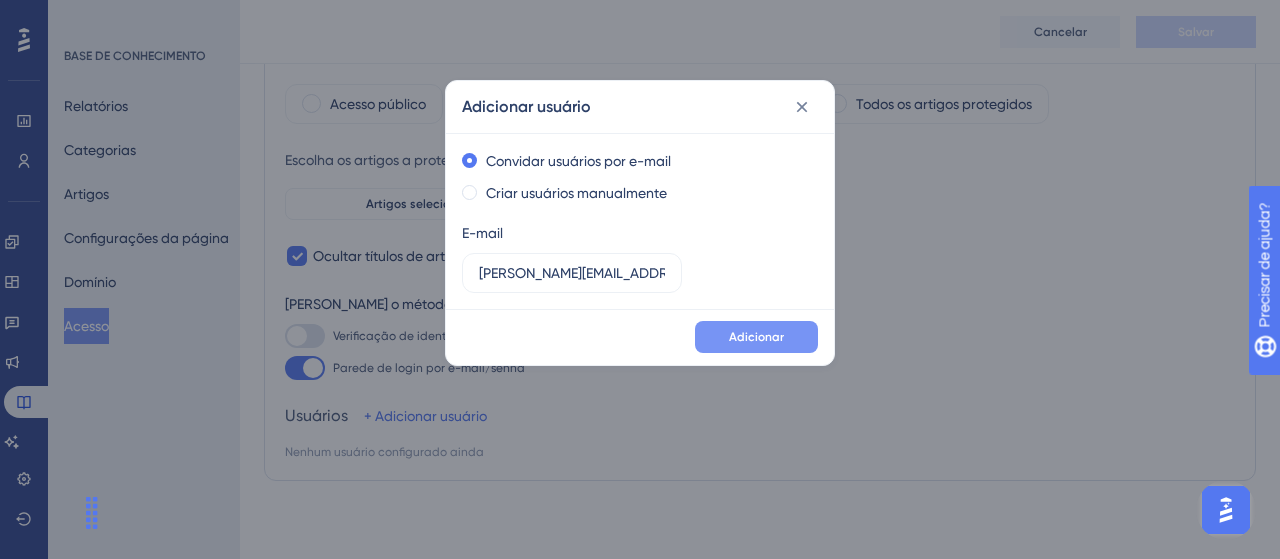 click on "Adicionar" at bounding box center (756, 337) 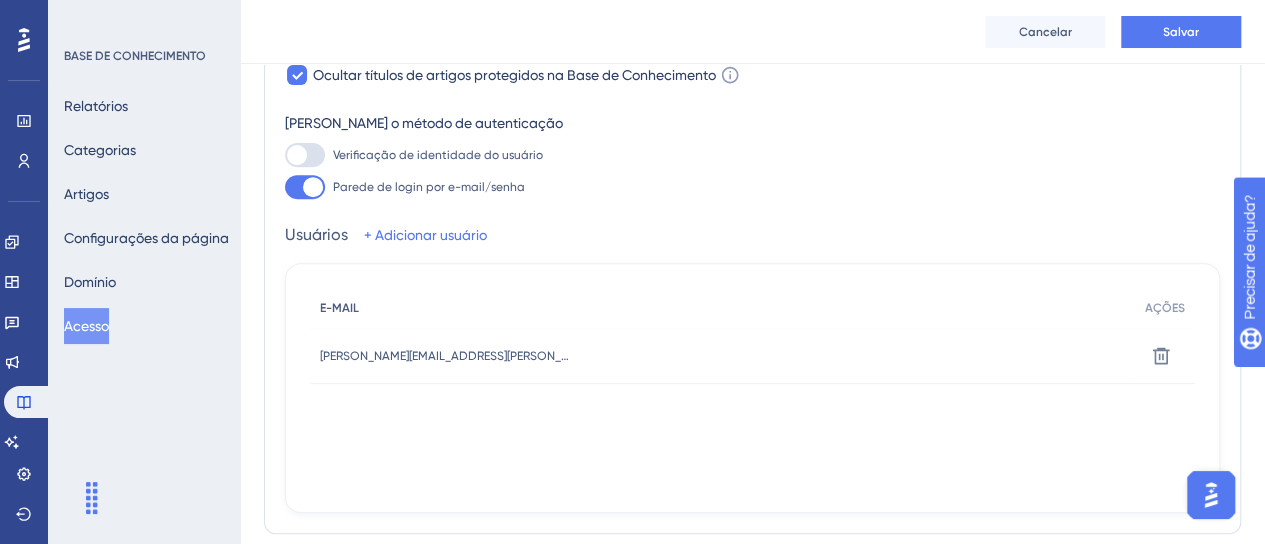scroll, scrollTop: 337, scrollLeft: 0, axis: vertical 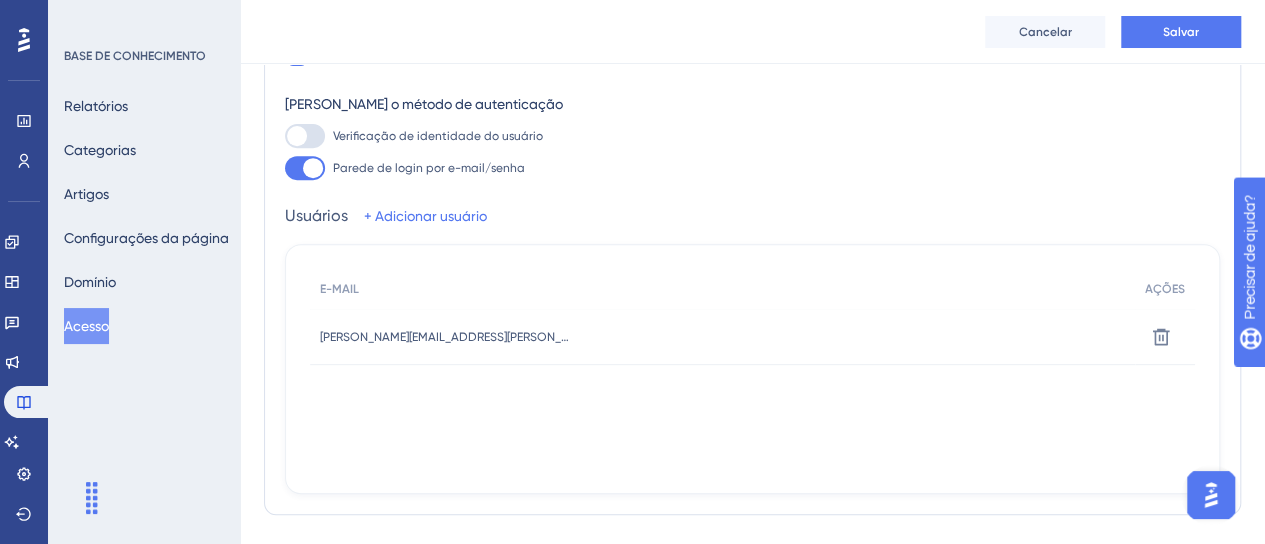 click on "gislaine.muniz@iob.com.br" at bounding box center [504, 337] 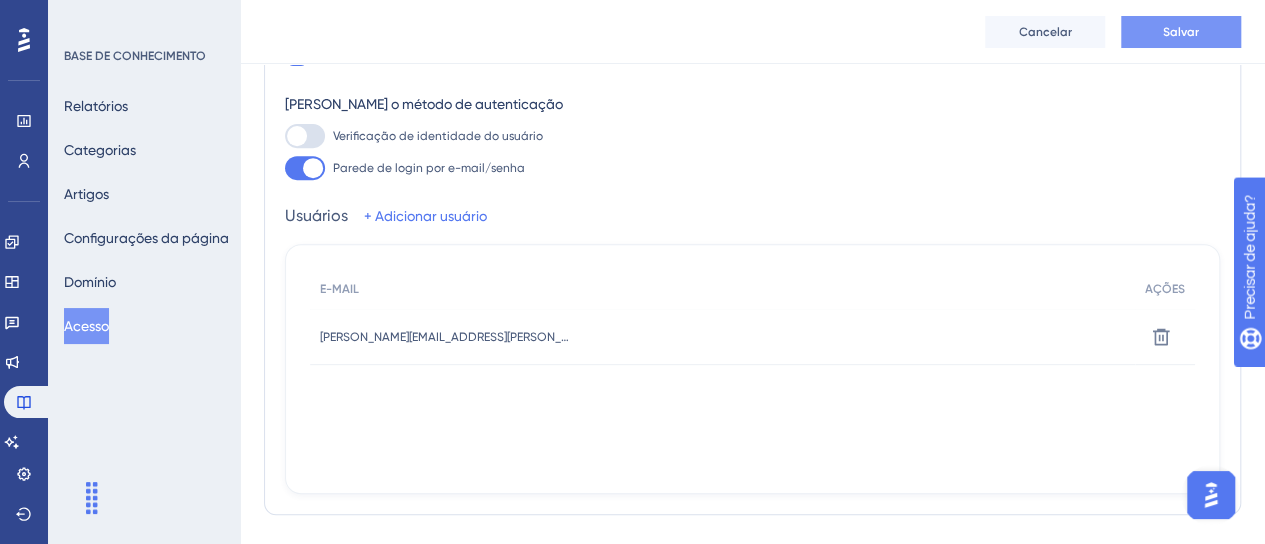 click on "Salvar" at bounding box center (1181, 32) 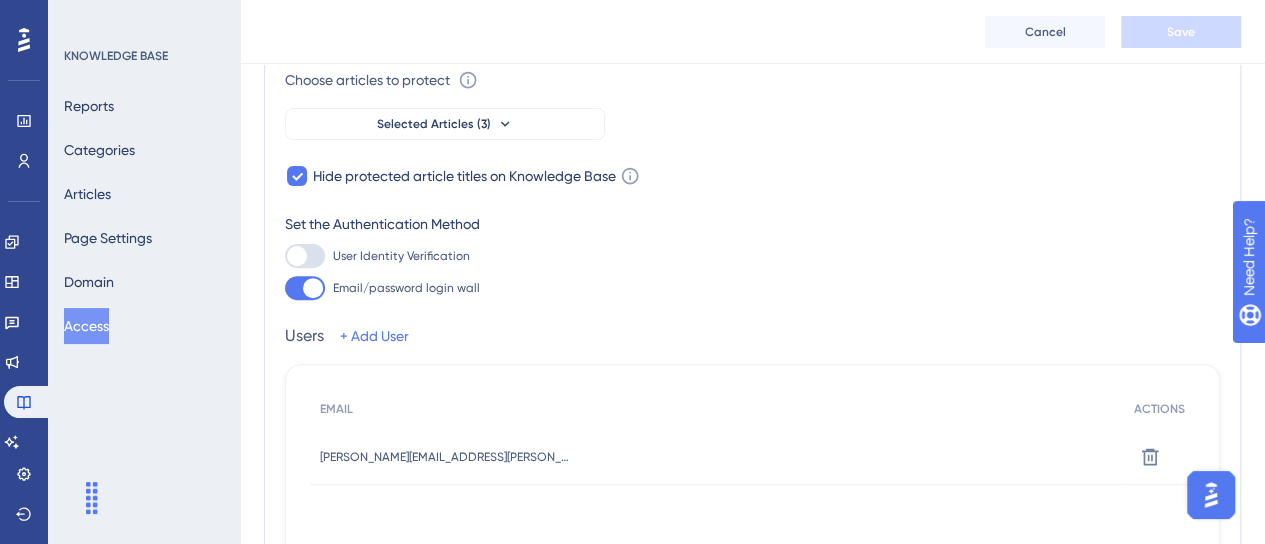 scroll, scrollTop: 186, scrollLeft: 0, axis: vertical 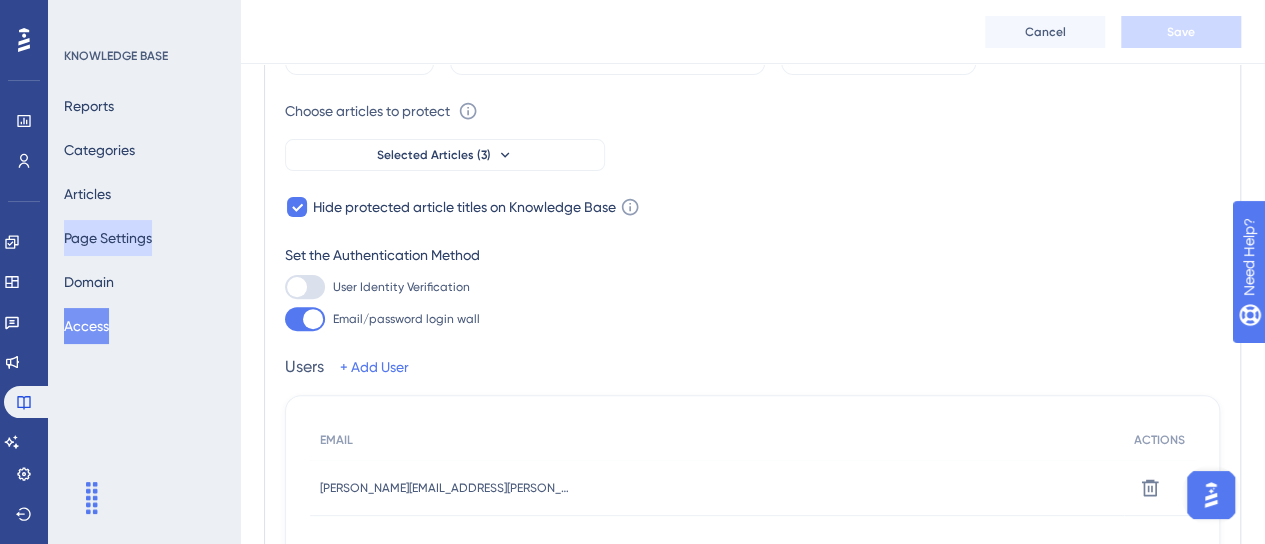 click on "Page Settings" at bounding box center [108, 238] 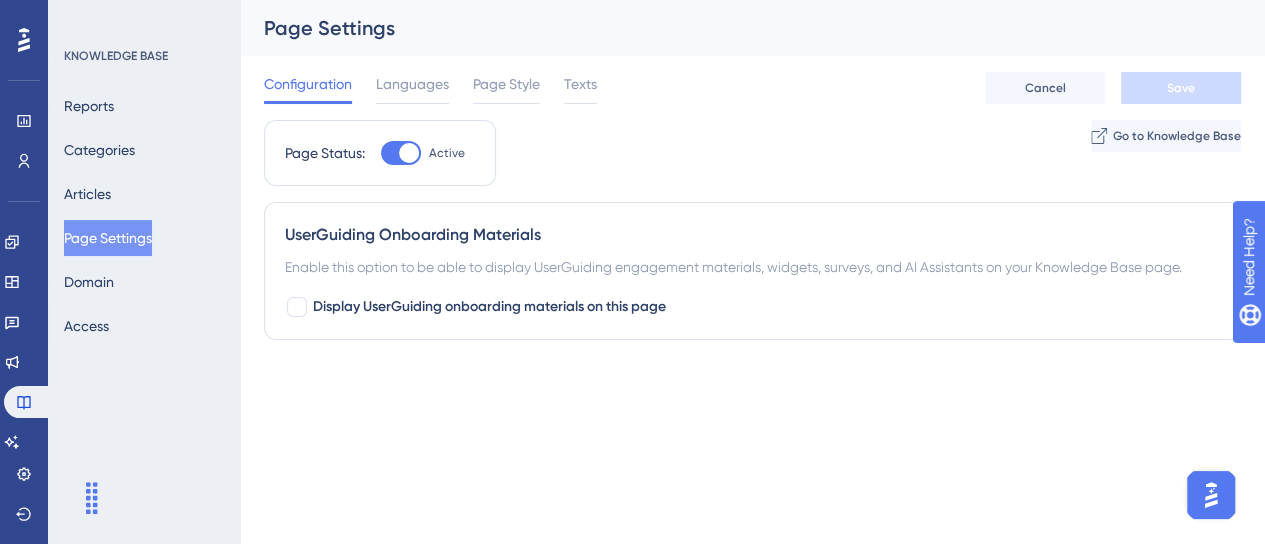 scroll, scrollTop: 0, scrollLeft: 0, axis: both 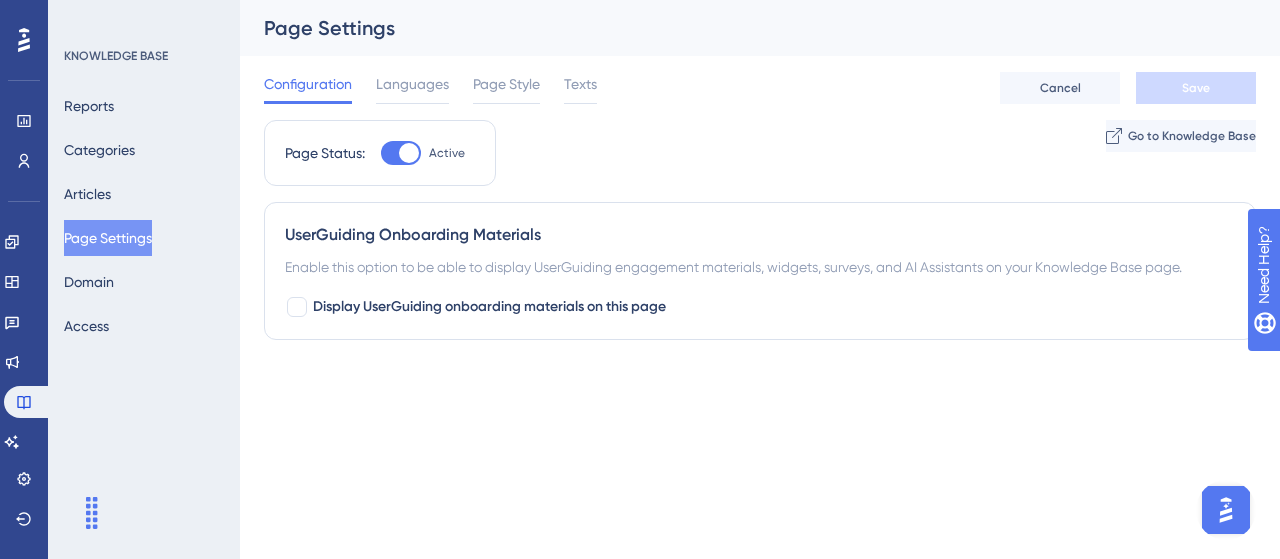 click on "Configuration Languages Page Style Texts Cancel Save" at bounding box center [760, 88] 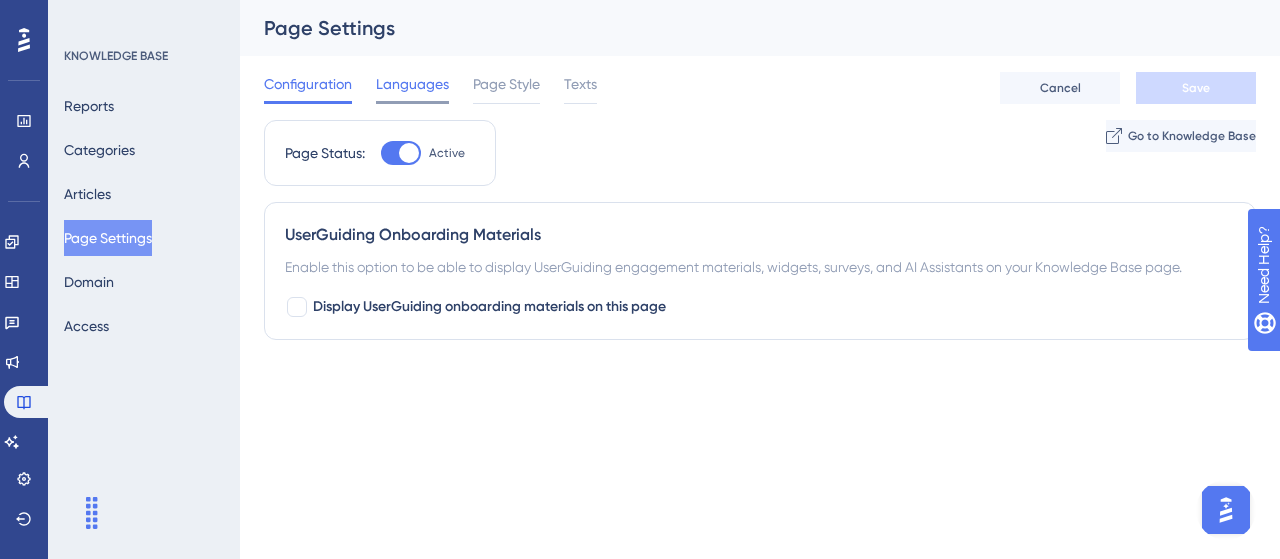 click on "Languages" at bounding box center (412, 84) 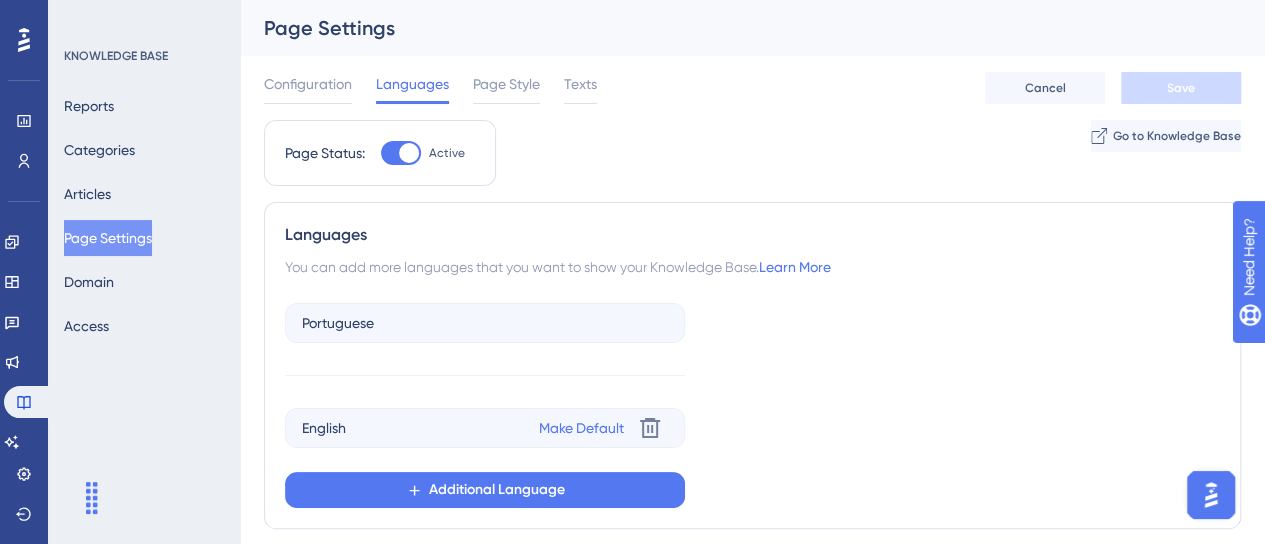 scroll, scrollTop: 48, scrollLeft: 0, axis: vertical 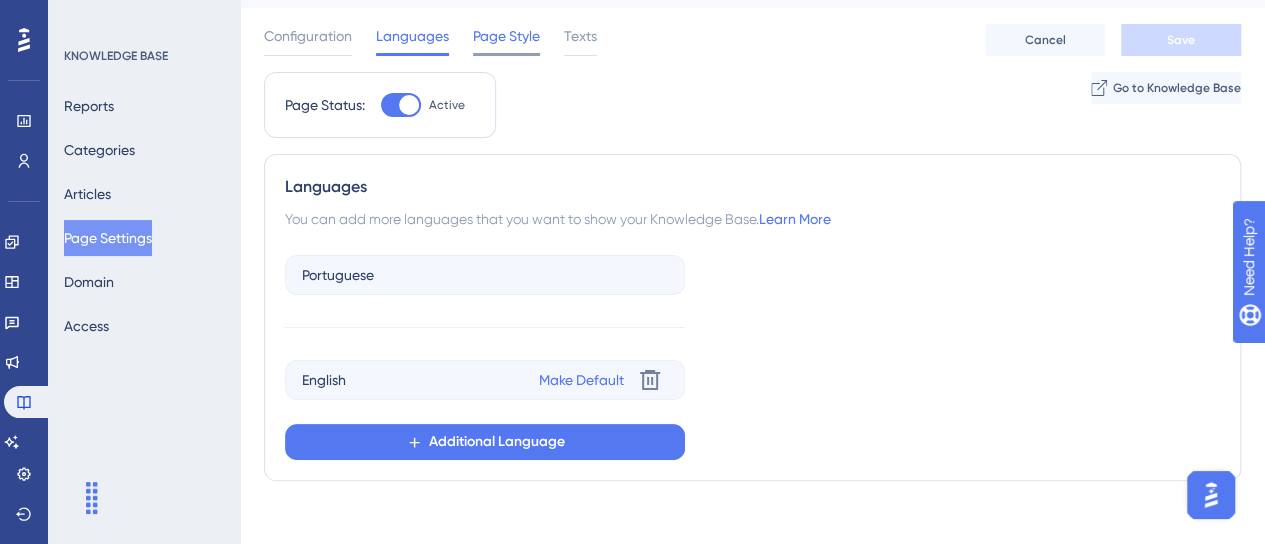 click on "Page Style" at bounding box center [506, 36] 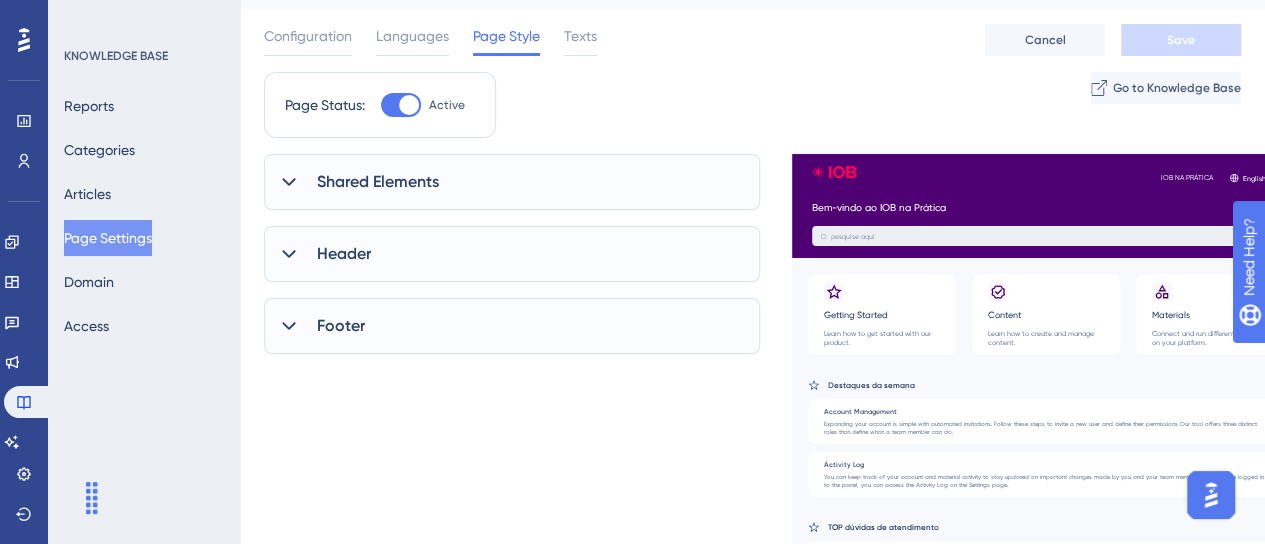 scroll, scrollTop: 0, scrollLeft: 0, axis: both 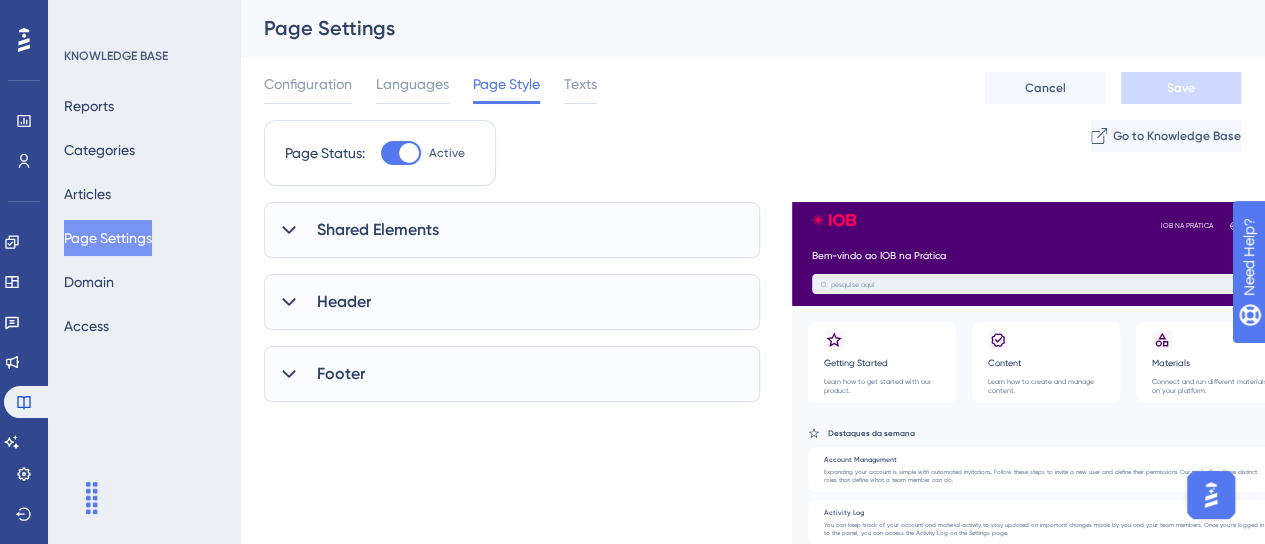 click on "Shared Elements" at bounding box center (512, 230) 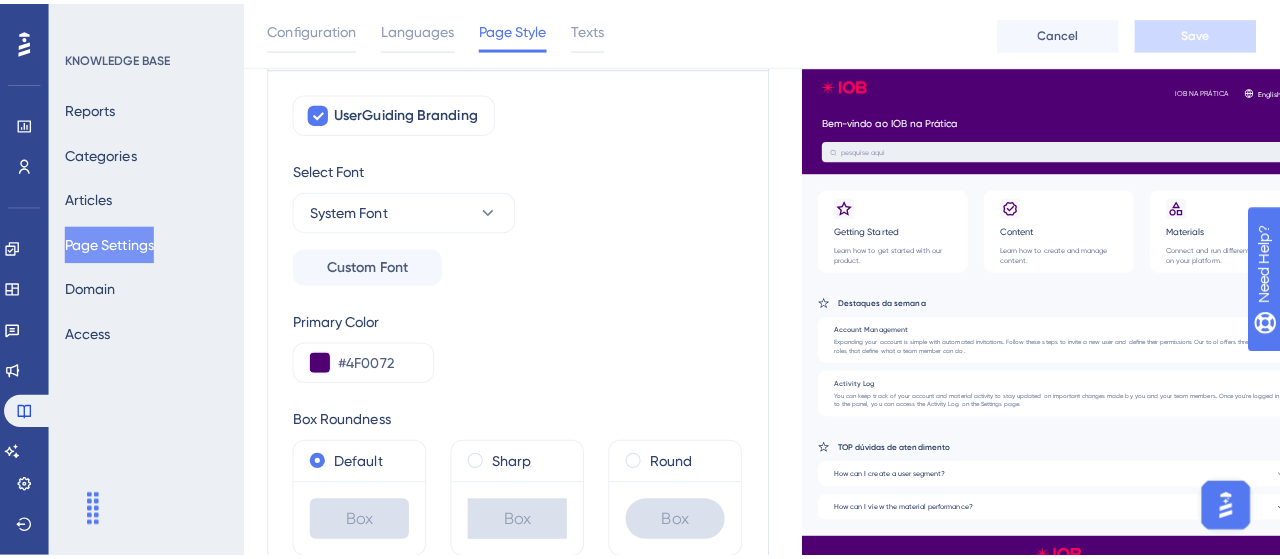 scroll, scrollTop: 0, scrollLeft: 0, axis: both 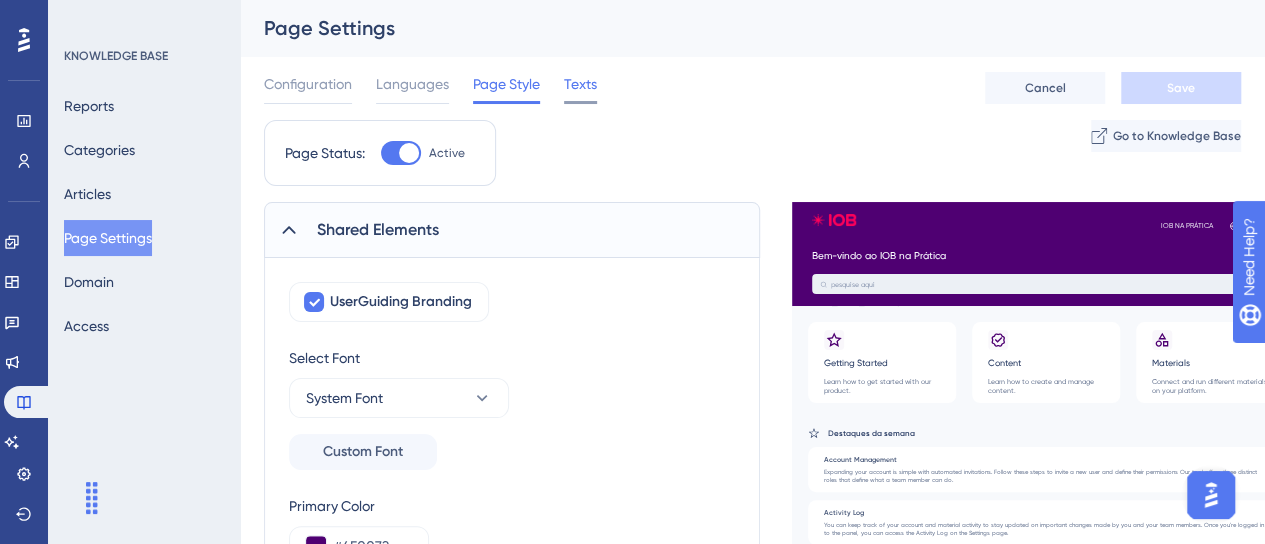 click on "Texts" at bounding box center (580, 84) 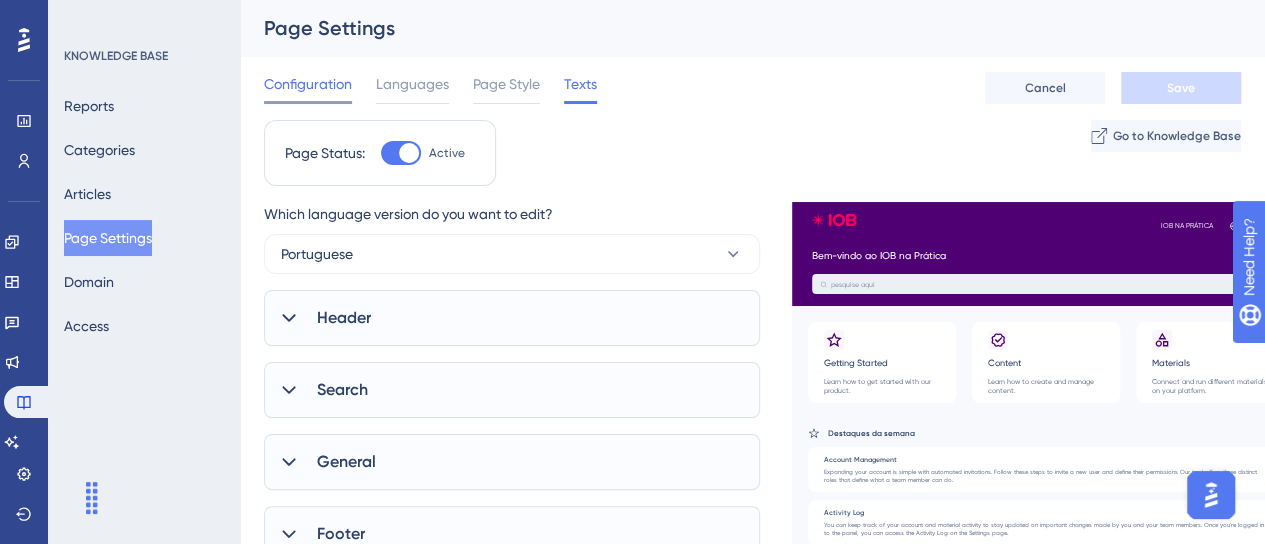 click on "Configuration" at bounding box center [308, 84] 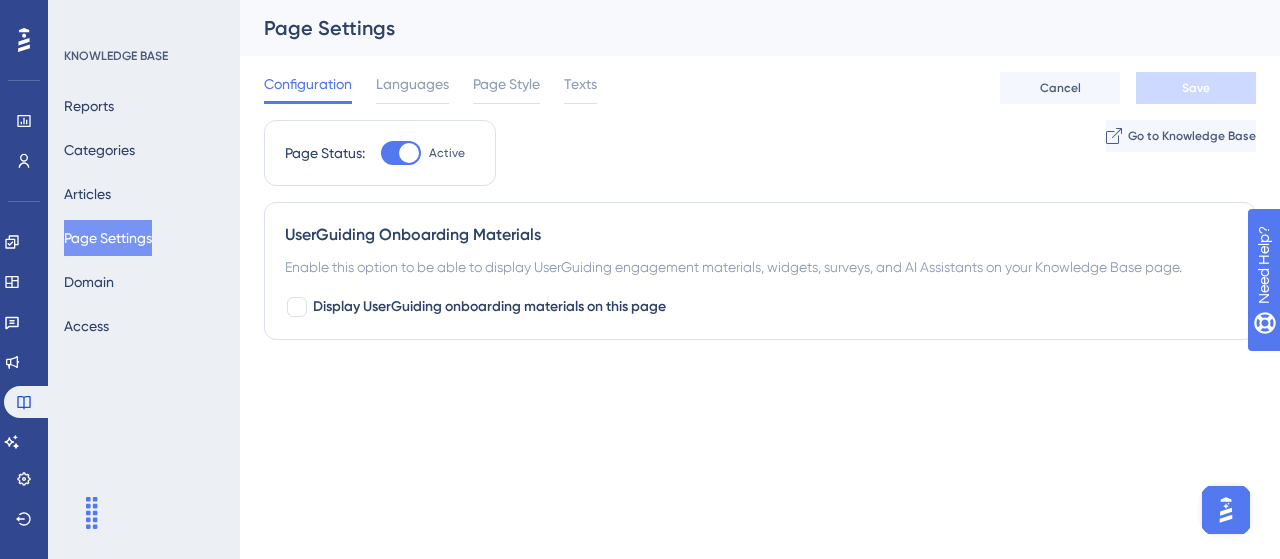 click on "Performance Users Engagement Widgets Feedback Product Updates Knowledge Base AI Assistant Settings Logout KNOWLEDGE BASE Reports Categories Articles Page Settings Domain Access Page Settings Configuration Languages Page Style Texts Cancel Save Page Status: Active Go to Knowledge Base UserGuiding Onboarding Materials Enable this option to be able to display UserGuiding engagement materials, widgets, surveys, and AI Assistants on your Knowledge Base page. Display UserGuiding onboarding materials on this page
Texto original Avalie a tradução O feedback vai ser usado para ajudar a melhorar o Google Tradutor" at bounding box center [640, 0] 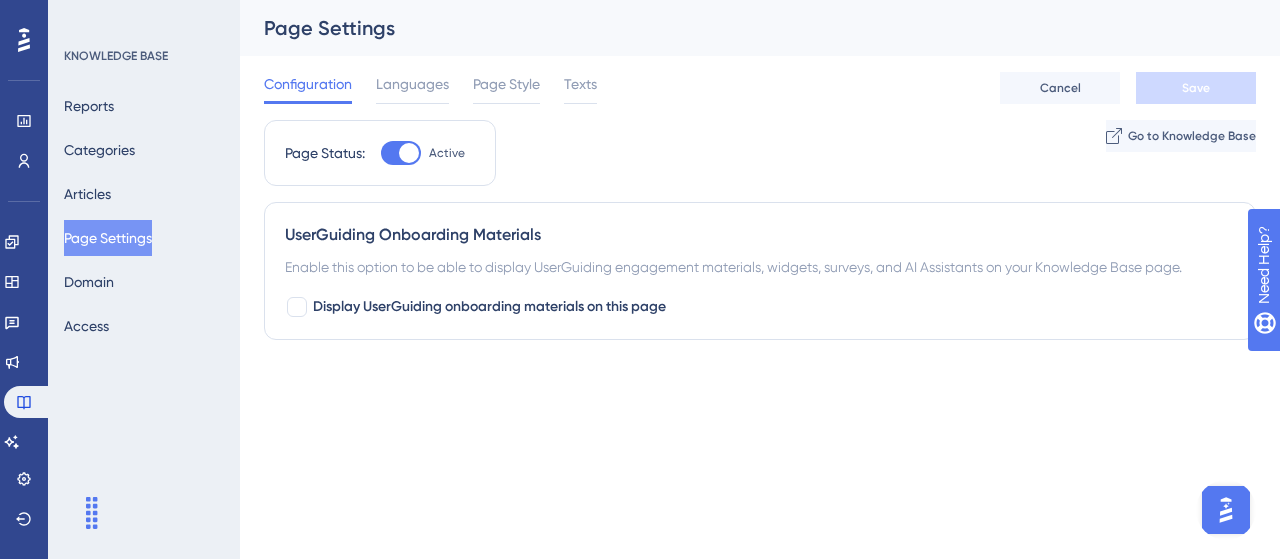 click on "Performance Users Engagement Widgets Feedback Product Updates Knowledge Base AI Assistant Settings Logout KNOWLEDGE BASE Reports Categories Articles Page Settings Domain Access Page Settings Configuration Languages Page Style Texts Cancel Save Page Status: Active Go to Knowledge Base UserGuiding Onboarding Materials Enable this option to be able to display UserGuiding engagement materials, widgets, surveys, and AI Assistants on your Knowledge Base page. Display UserGuiding onboarding materials on this page
Texto original Avalie a tradução O feedback vai ser usado para ajudar a melhorar o Google Tradutor" at bounding box center (640, 0) 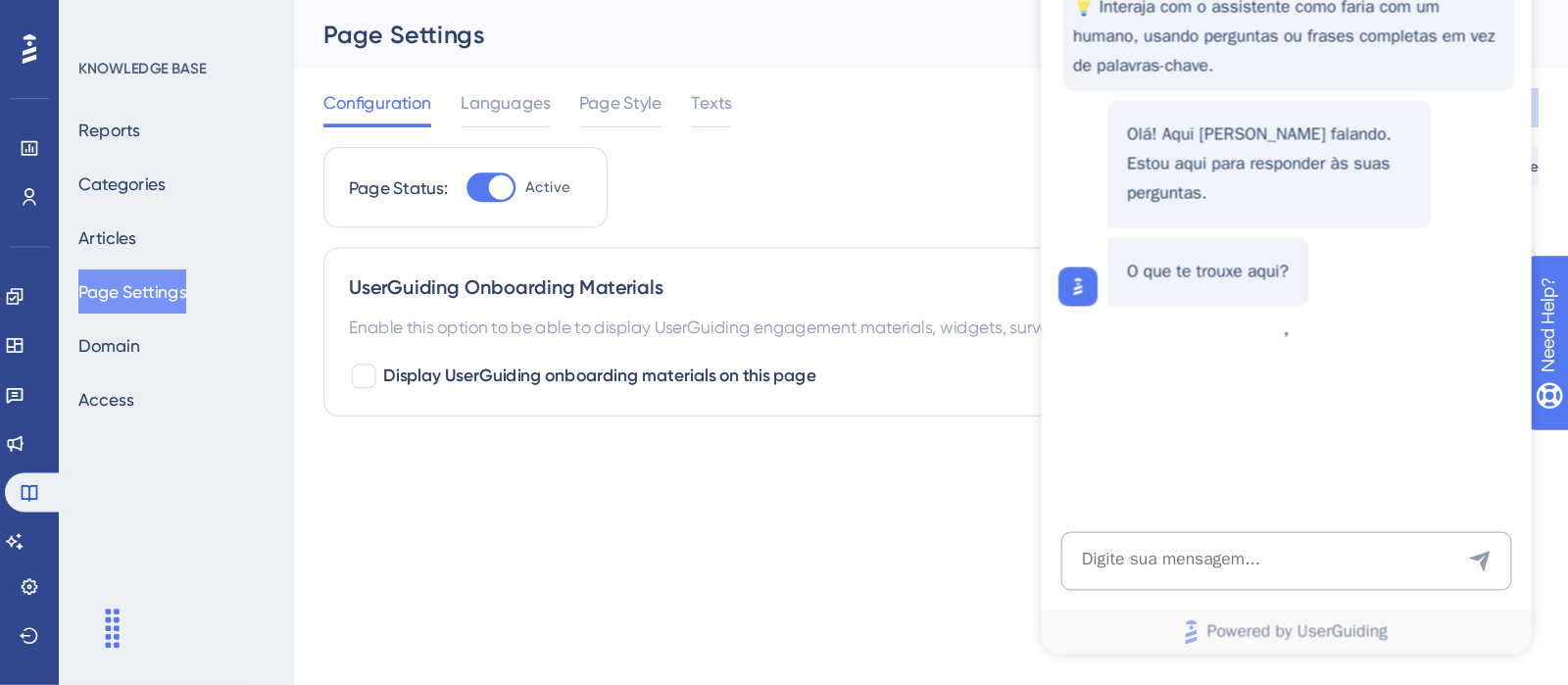 scroll, scrollTop: 0, scrollLeft: 0, axis: both 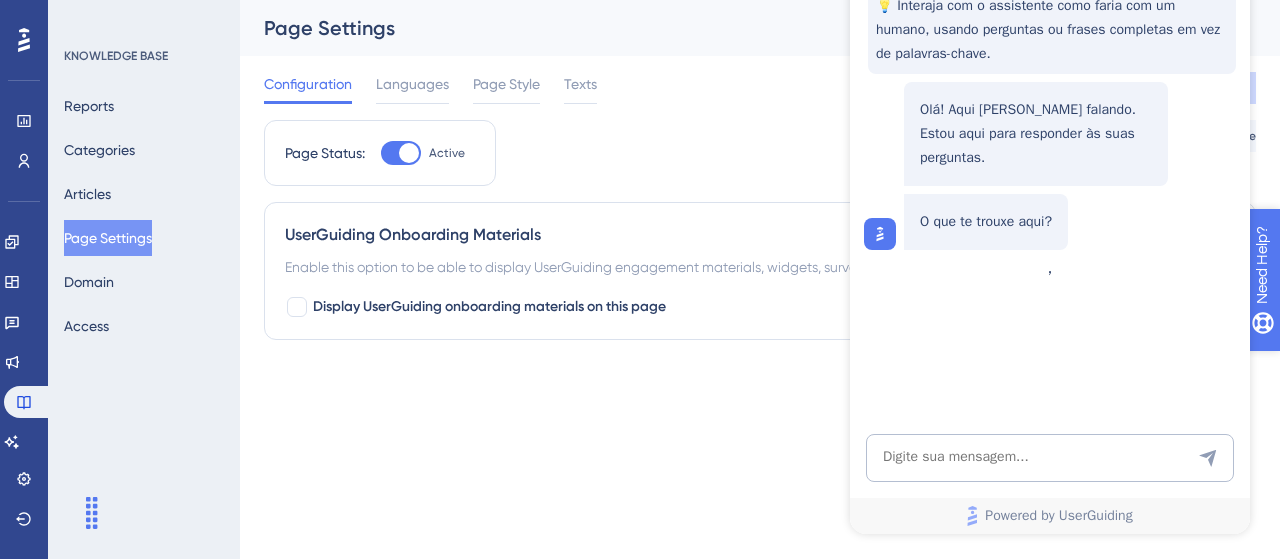 drag, startPoint x: 1292, startPoint y: 377, endPoint x: 2518, endPoint y: 655, distance: 1257.1237 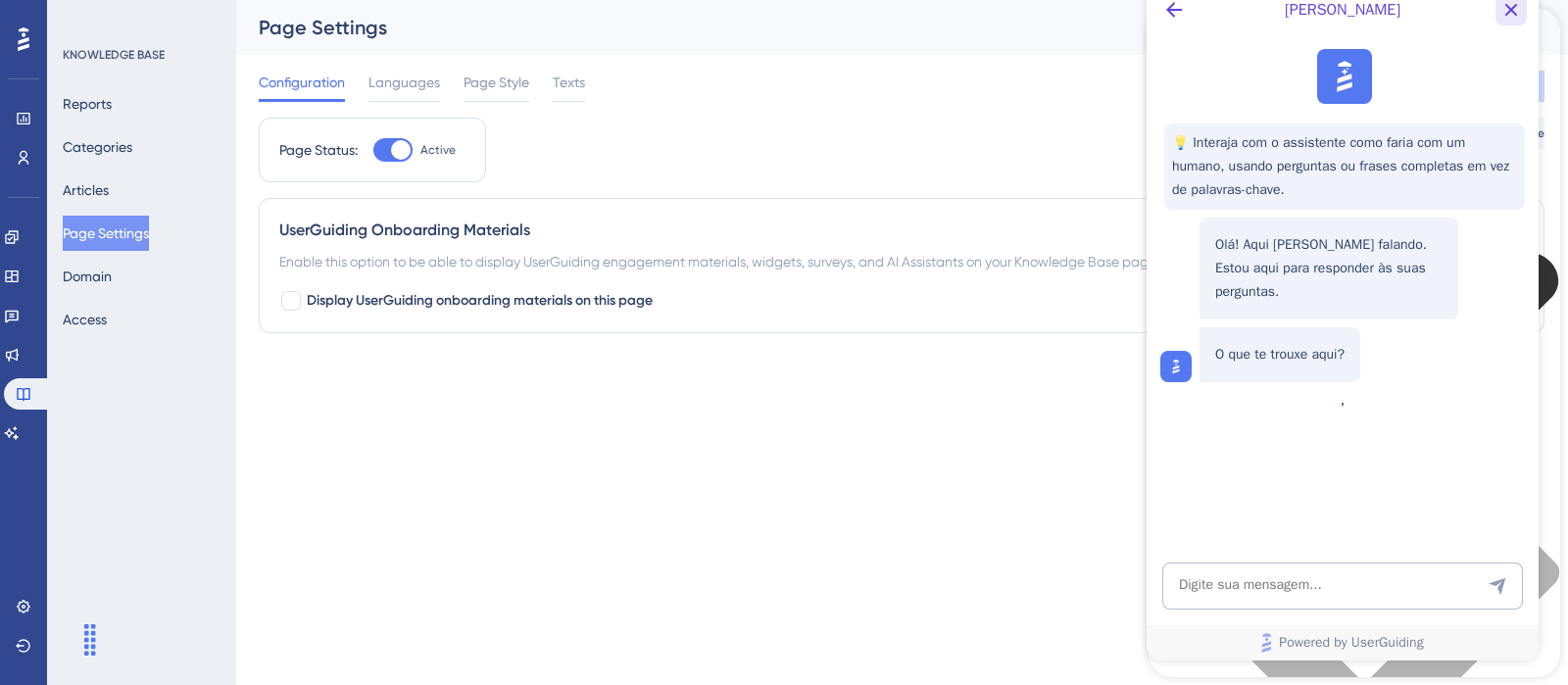 drag, startPoint x: 1521, startPoint y: 8, endPoint x: 1515, endPoint y: -21, distance: 29.614186 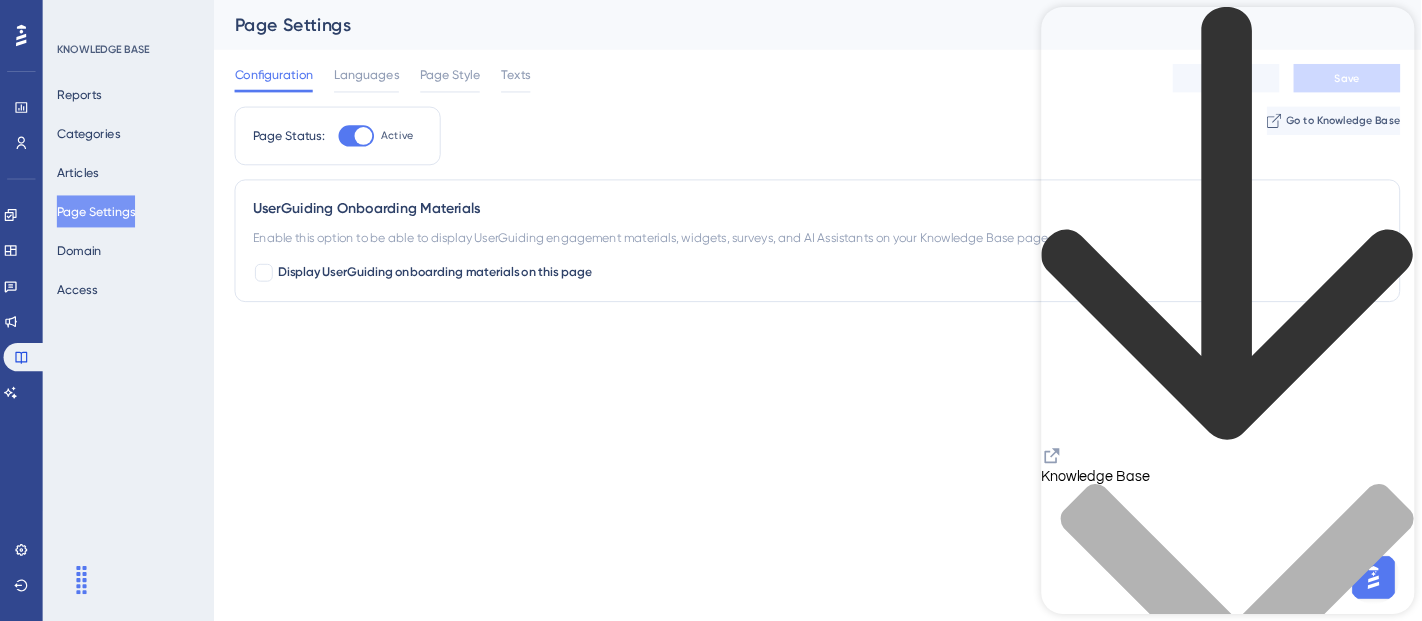 scroll, scrollTop: 0, scrollLeft: 0, axis: both 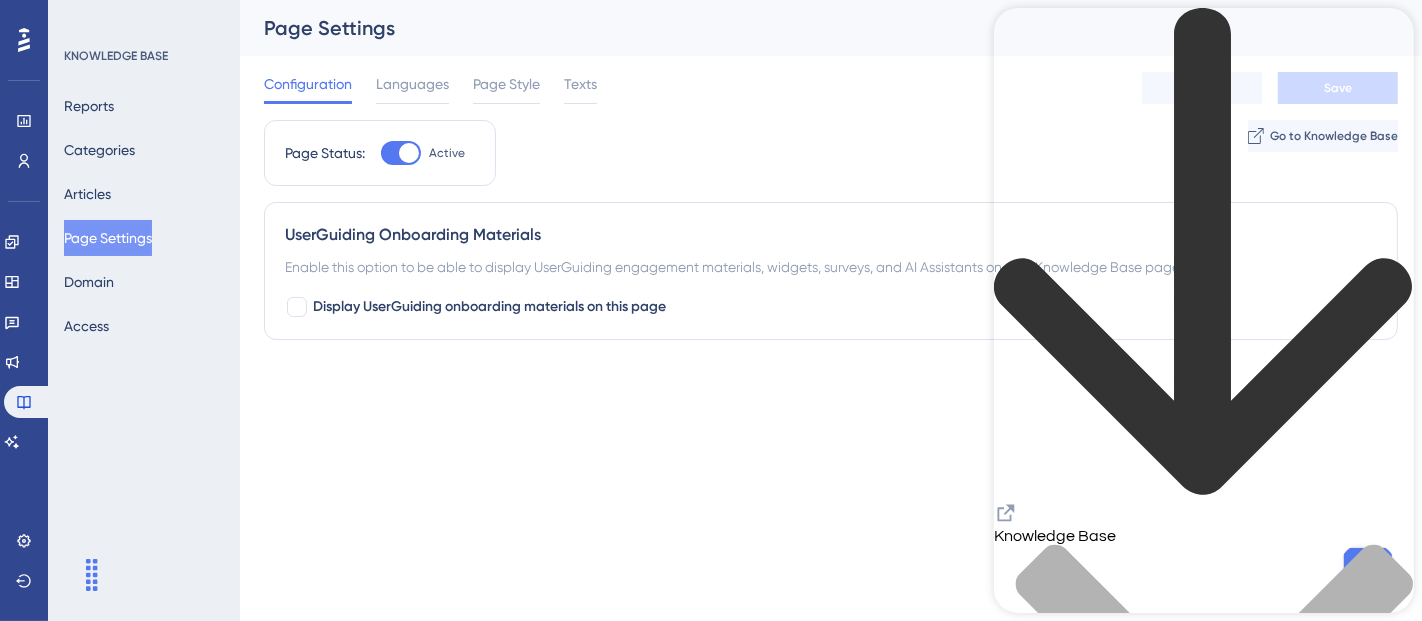 click at bounding box center [1203, 1133] 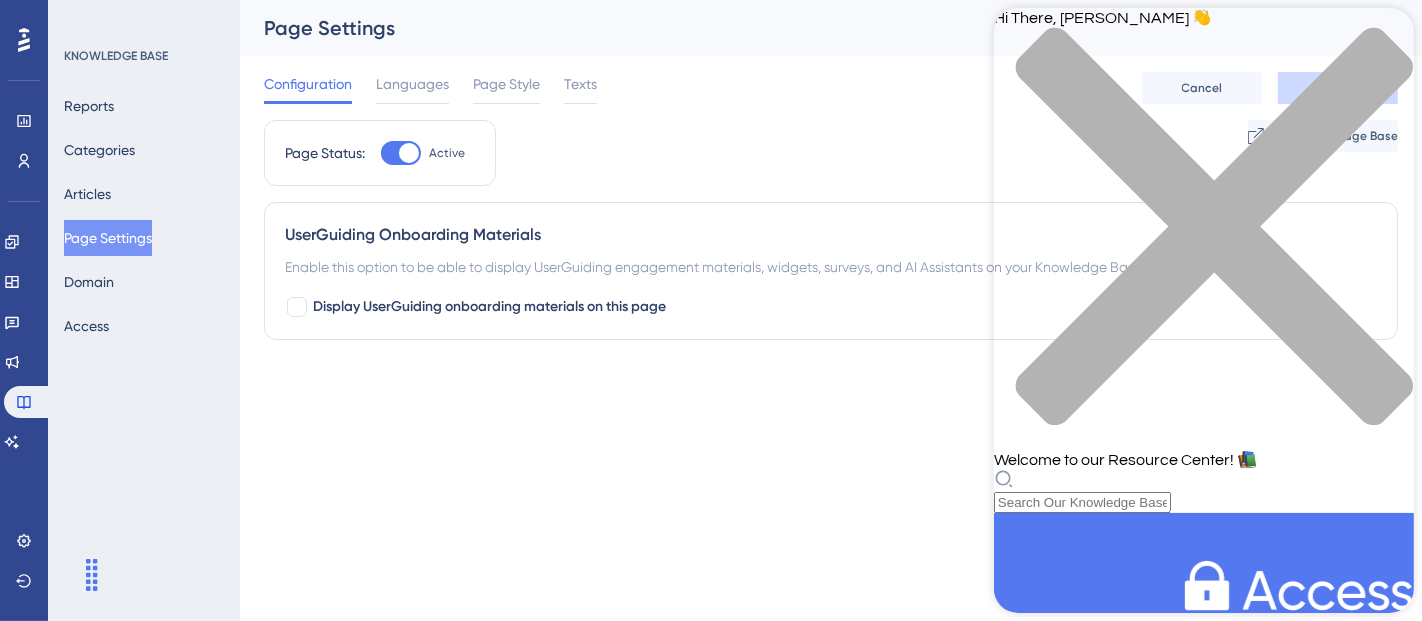 click 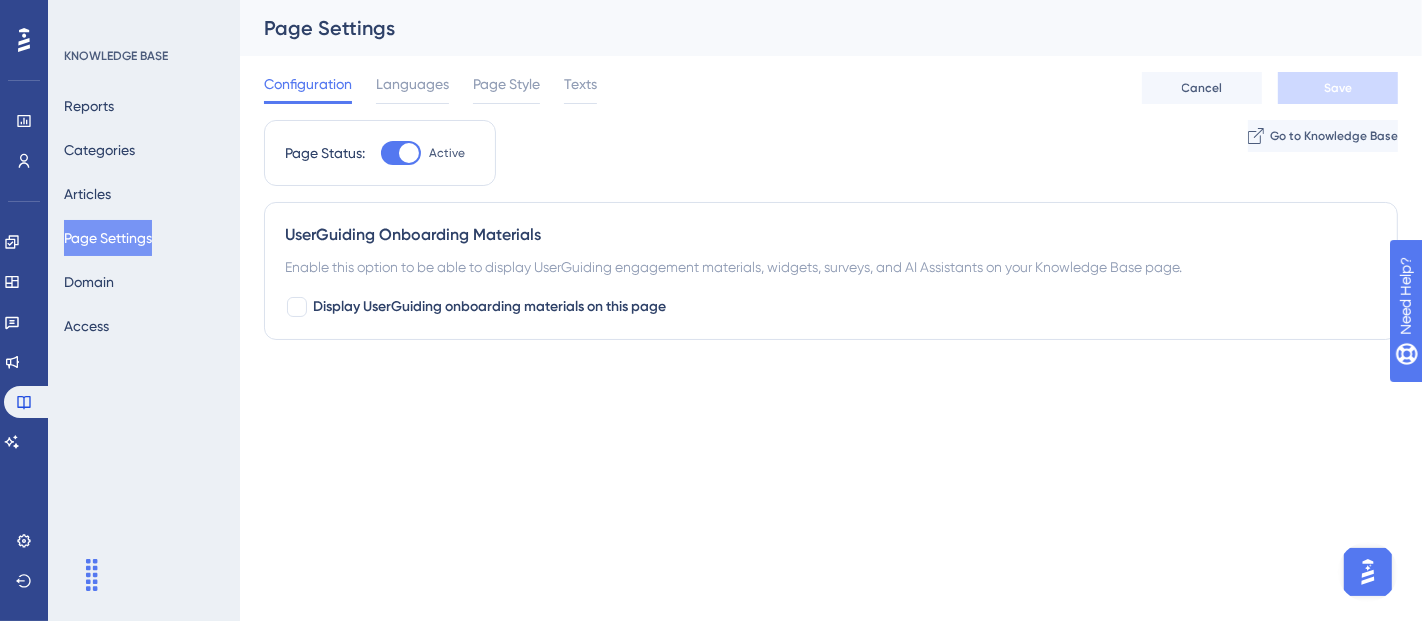 click on "Performance Users Engagement Widgets Feedback Product Updates Knowledge Base AI Assistant Settings Logout KNOWLEDGE BASE Reports Categories Articles Page Settings Domain Access Page Settings Configuration Languages Page Style Texts Cancel Save Page Status: Active Go to Knowledge Base UserGuiding Onboarding Materials Enable this option to be able to display UserGuiding engagement materials, widgets, surveys, and AI Assistants on your Knowledge Base page. Display UserGuiding onboarding materials on this page
Texto original Avalie a tradução O feedback vai ser usado para ajudar a melhorar o Google Tradutor" at bounding box center [711, 0] 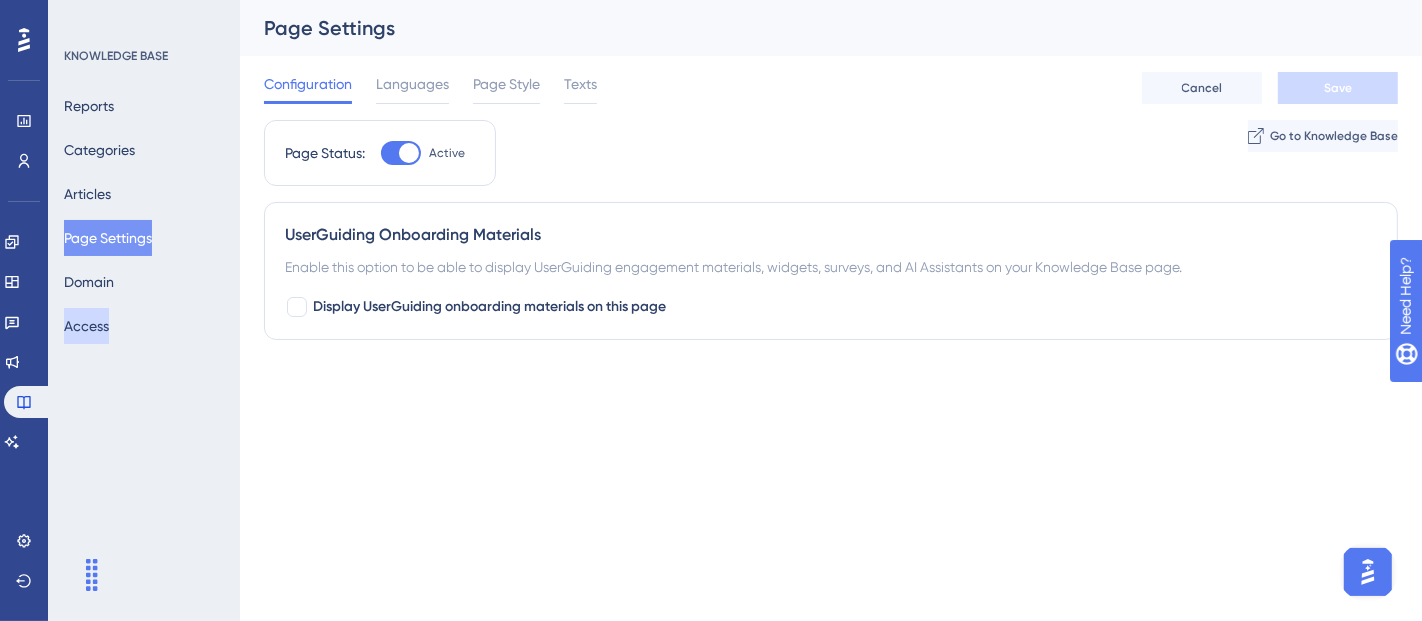 click on "Access" at bounding box center [86, 326] 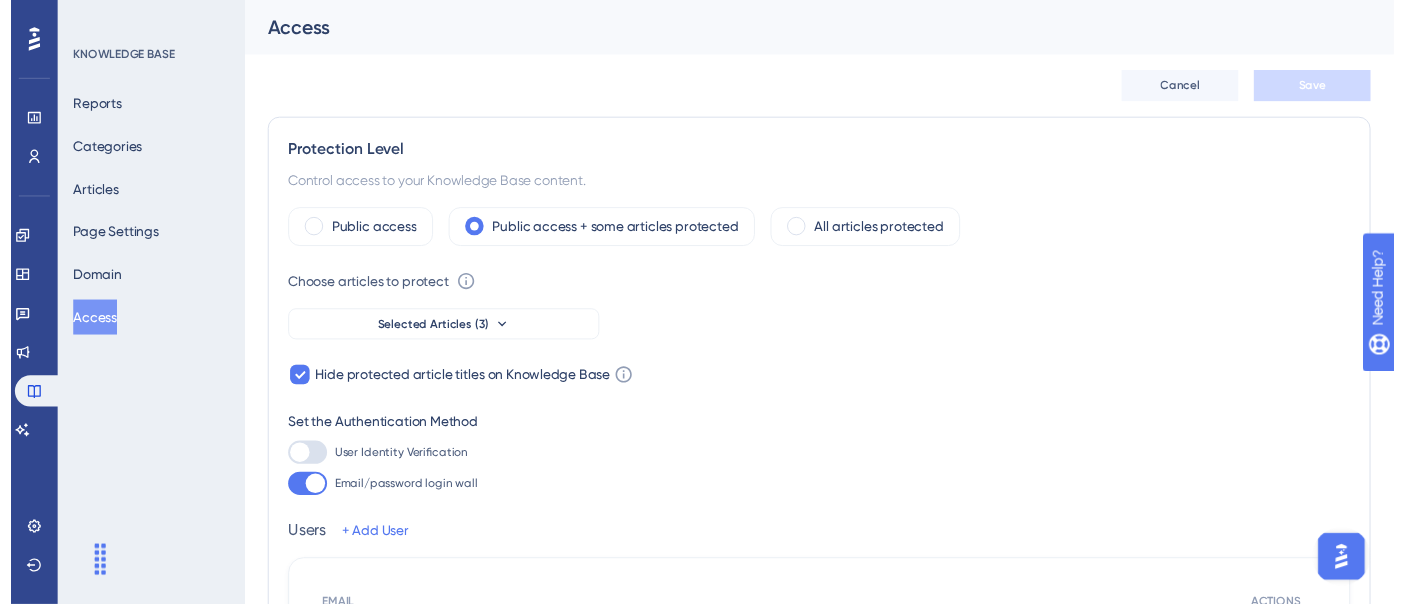 scroll, scrollTop: 111, scrollLeft: 0, axis: vertical 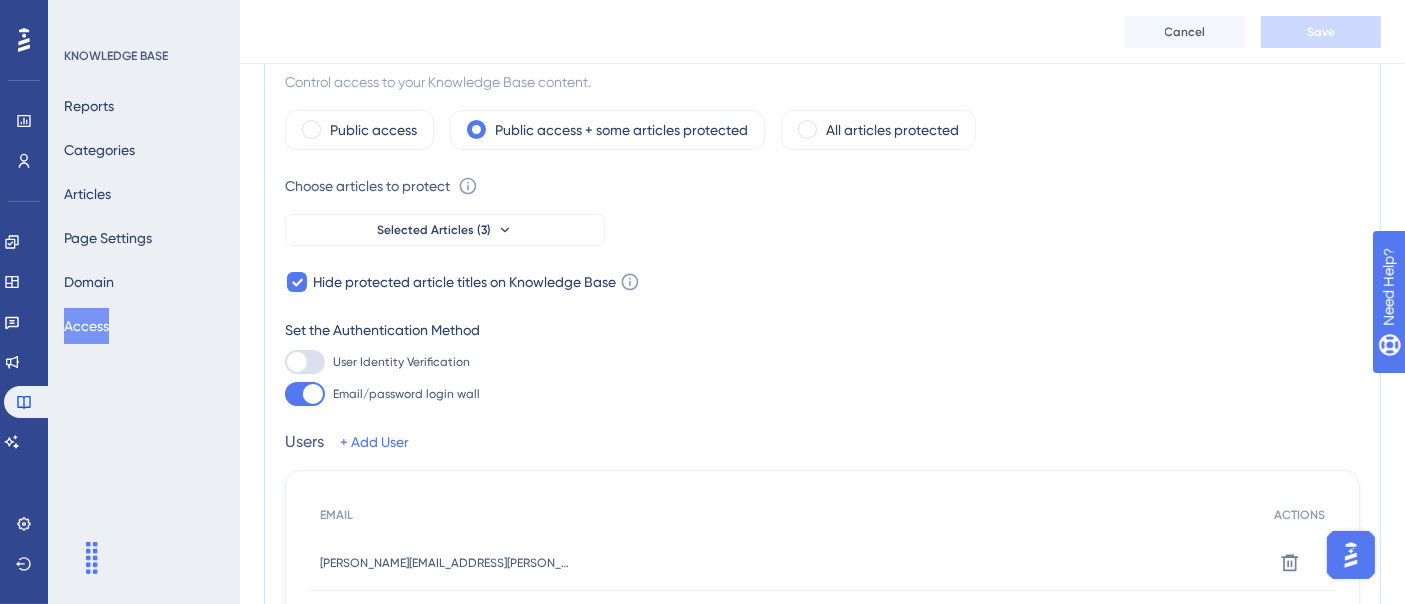 click on "User Identity Verification" at bounding box center (401, 362) 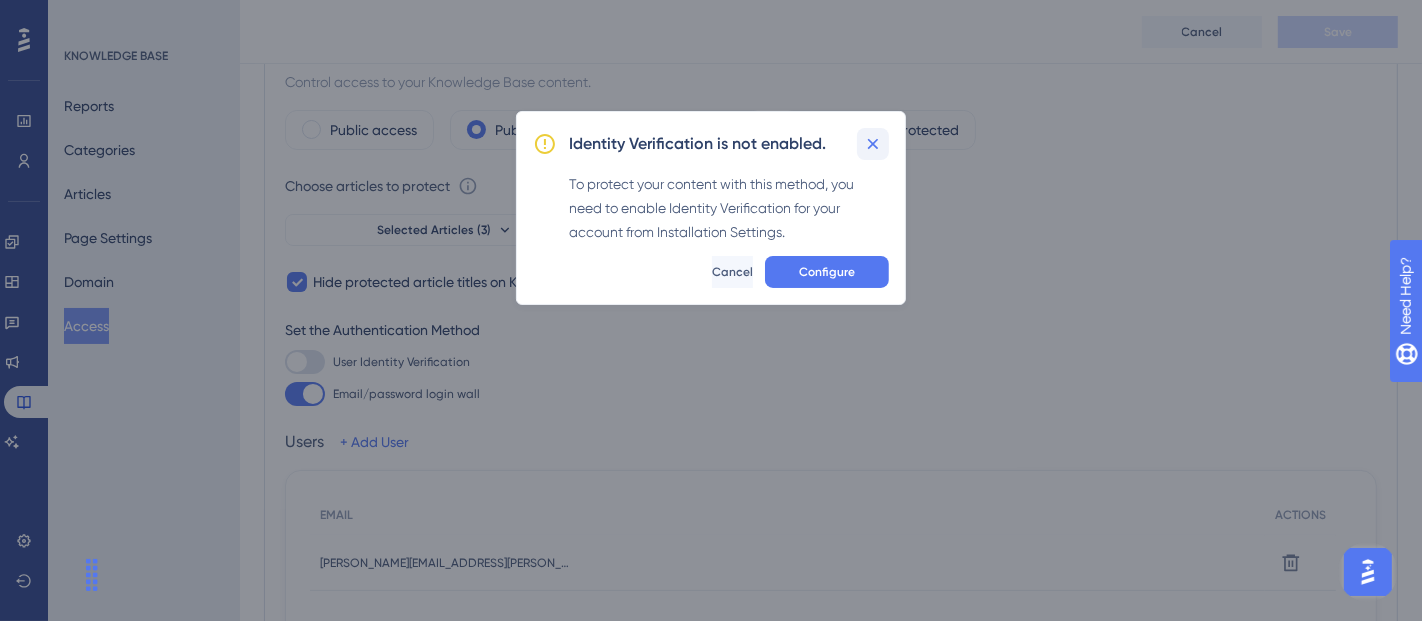 click 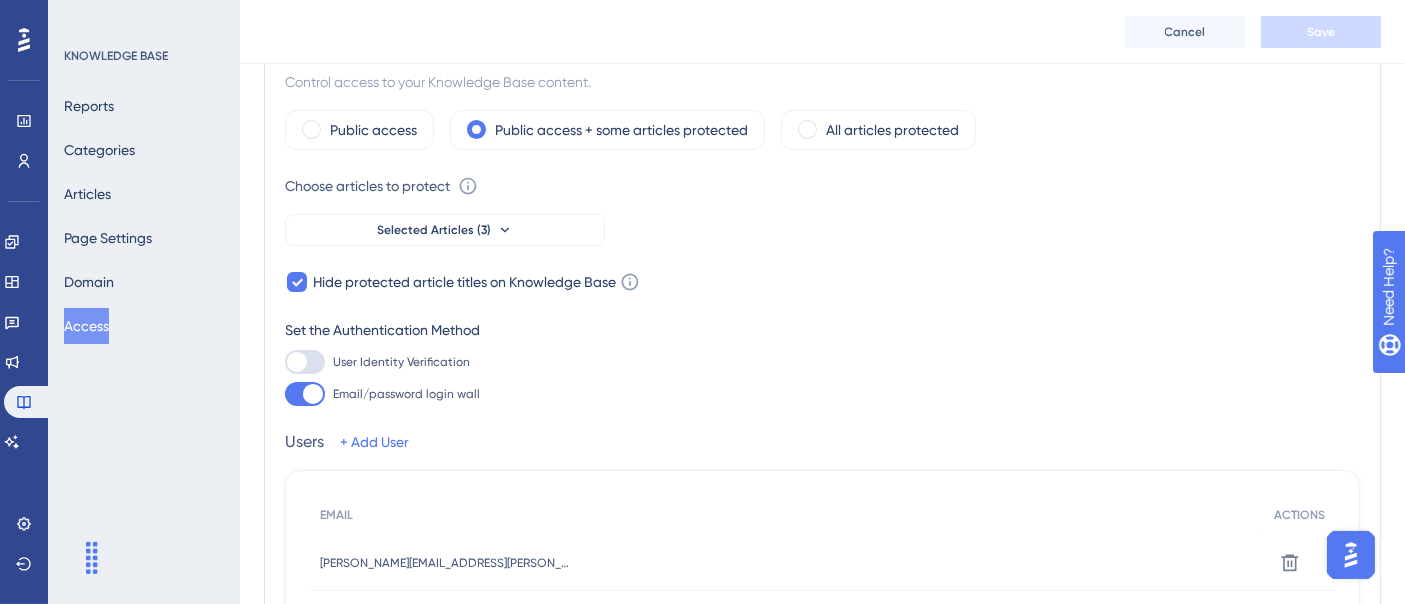 click on "User Identity Verification Email/password login wall" at bounding box center [822, 378] 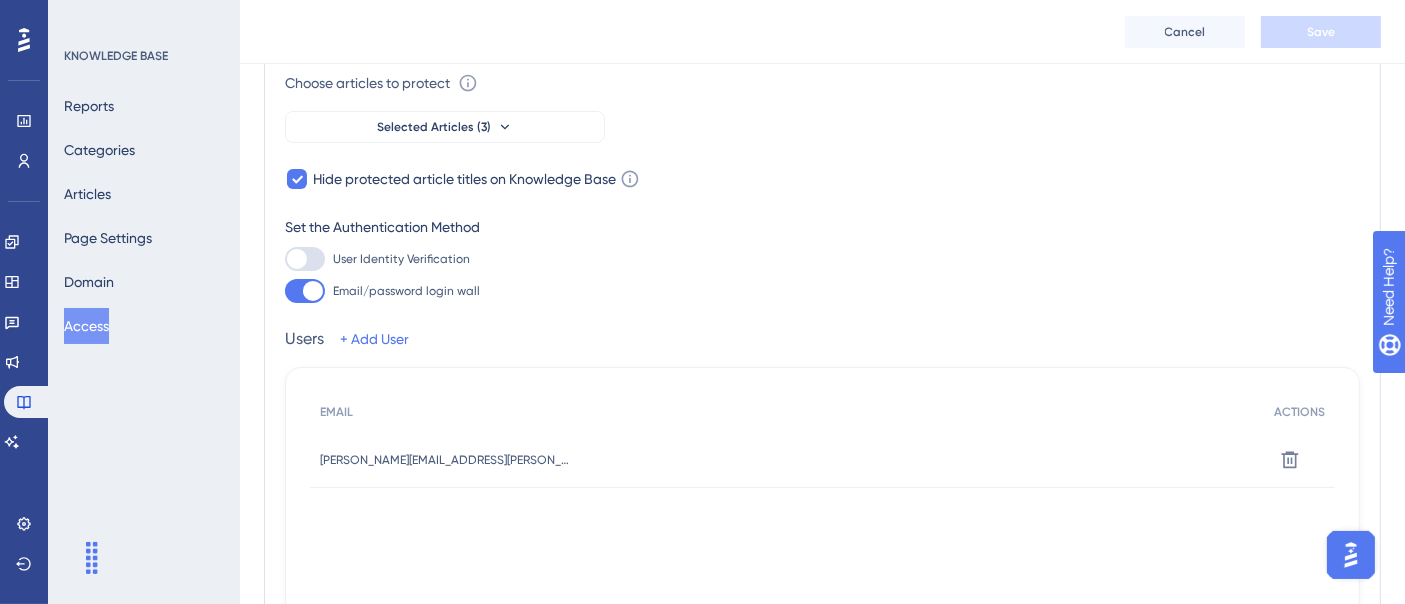 scroll, scrollTop: 325, scrollLeft: 0, axis: vertical 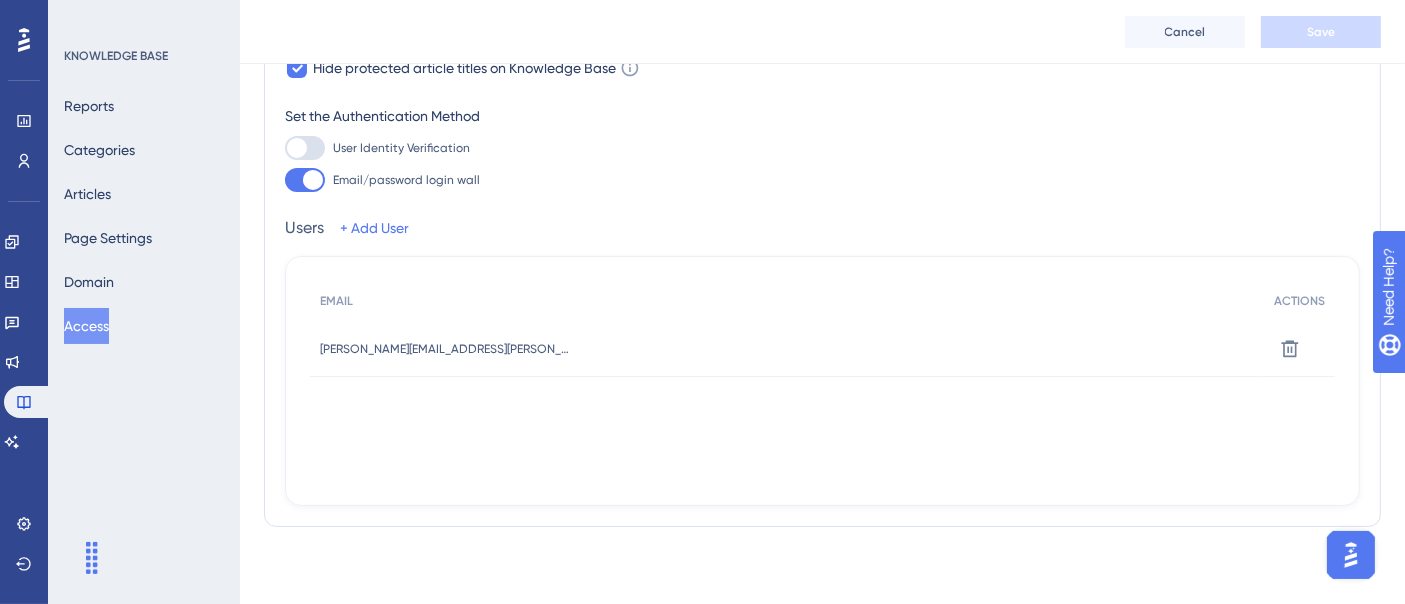 click on "EMAIL ACTIONS gislaine.muniz@iob.com.br gislaine.muniz@iob.com.br Delete" at bounding box center [822, 381] 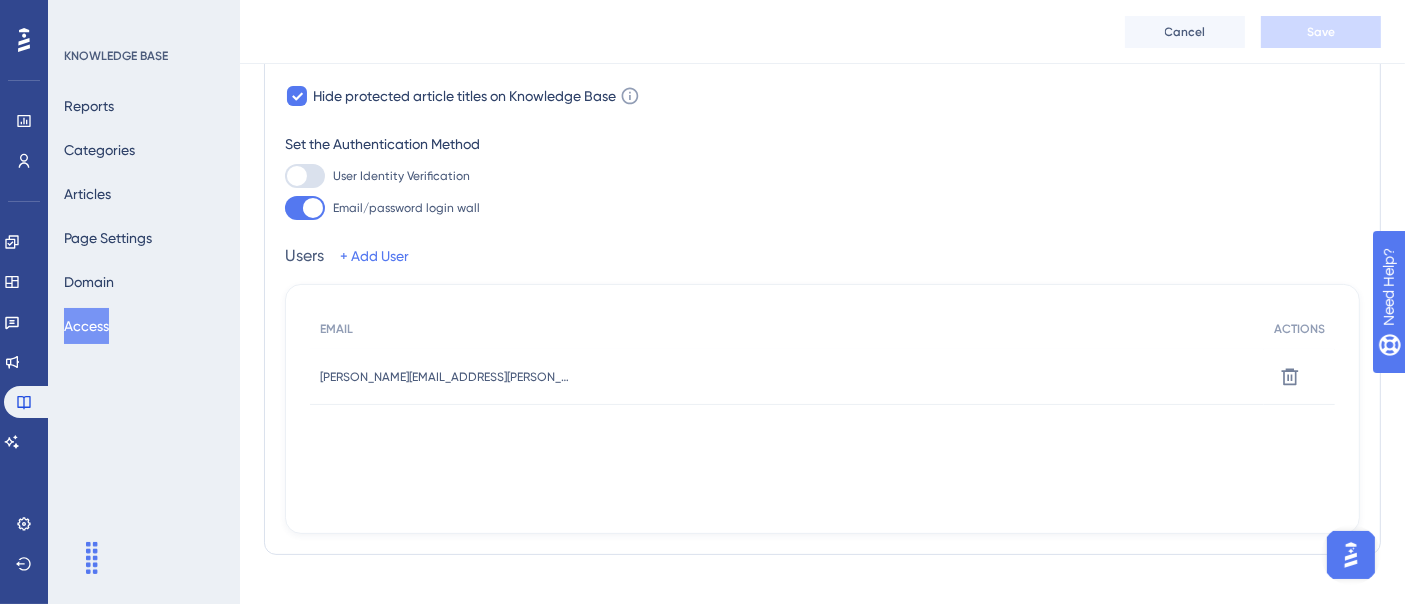 scroll, scrollTop: 325, scrollLeft: 0, axis: vertical 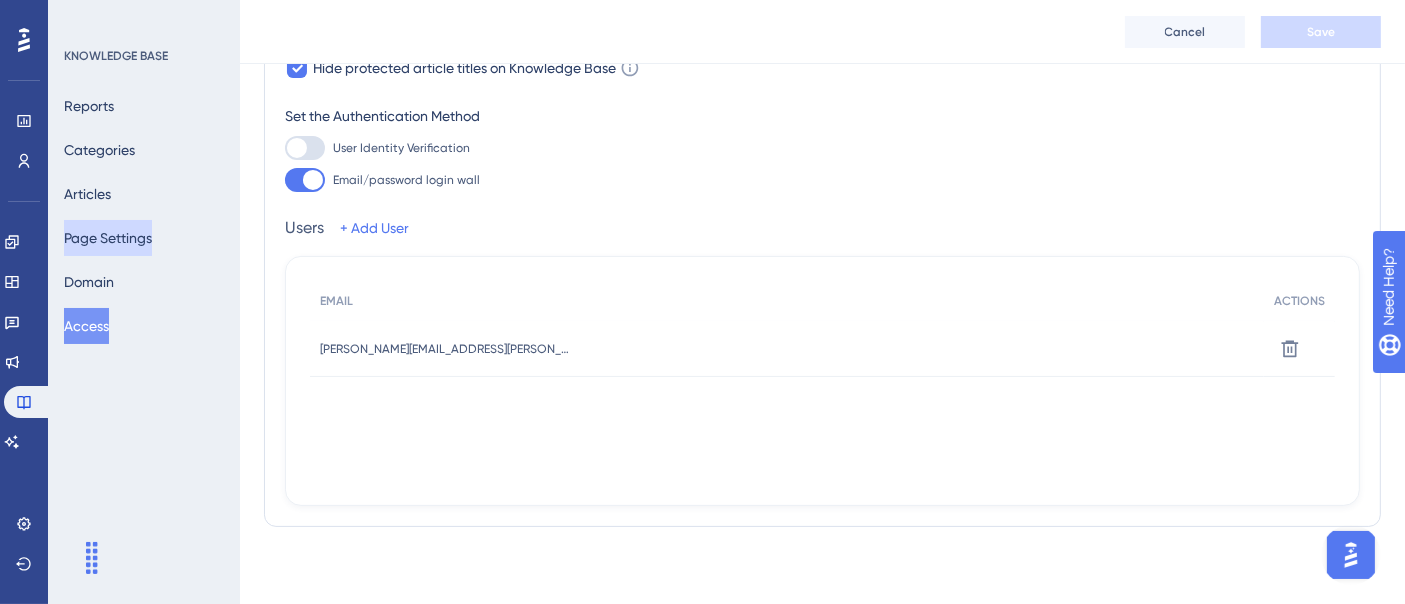 click on "Page Settings" at bounding box center (108, 238) 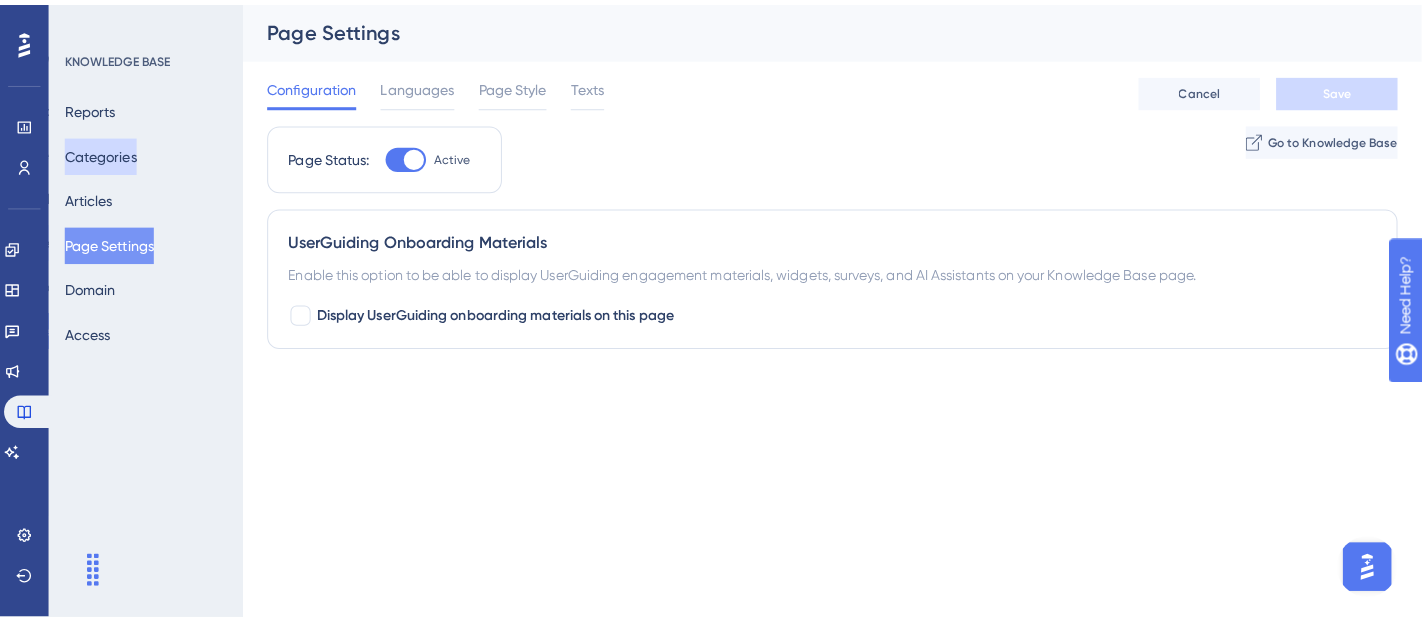 scroll, scrollTop: 0, scrollLeft: 0, axis: both 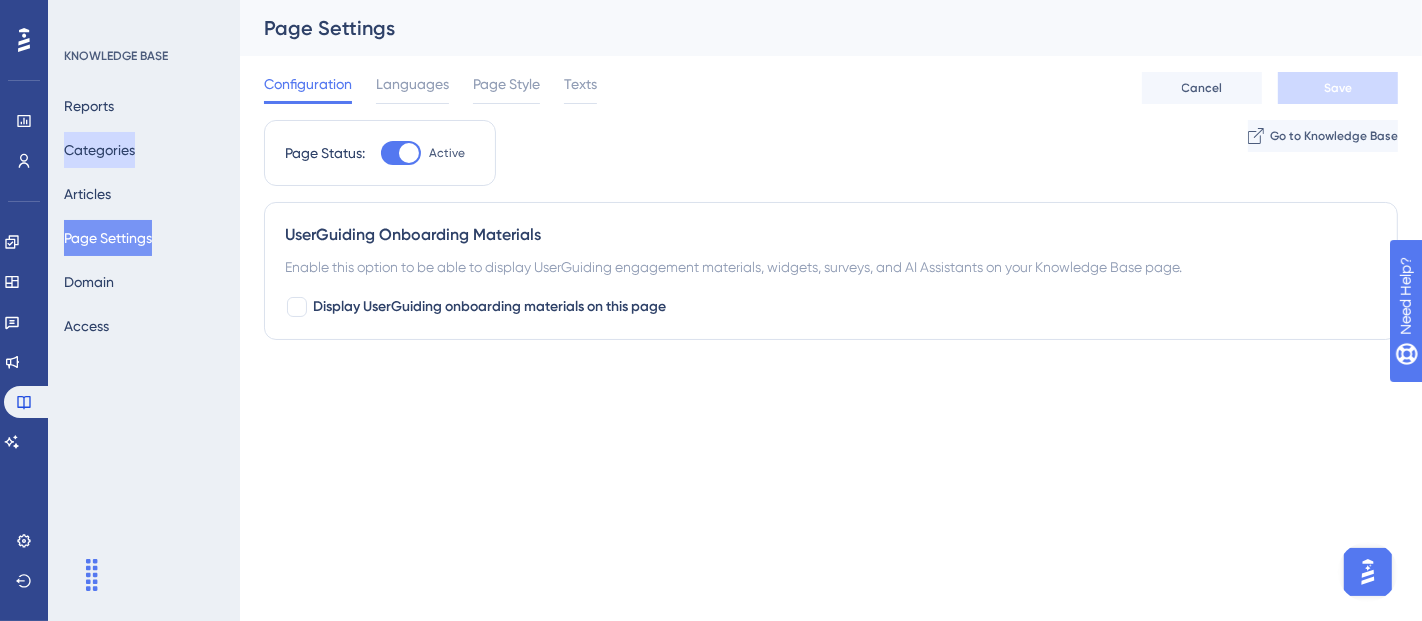 click on "Categories" at bounding box center (99, 150) 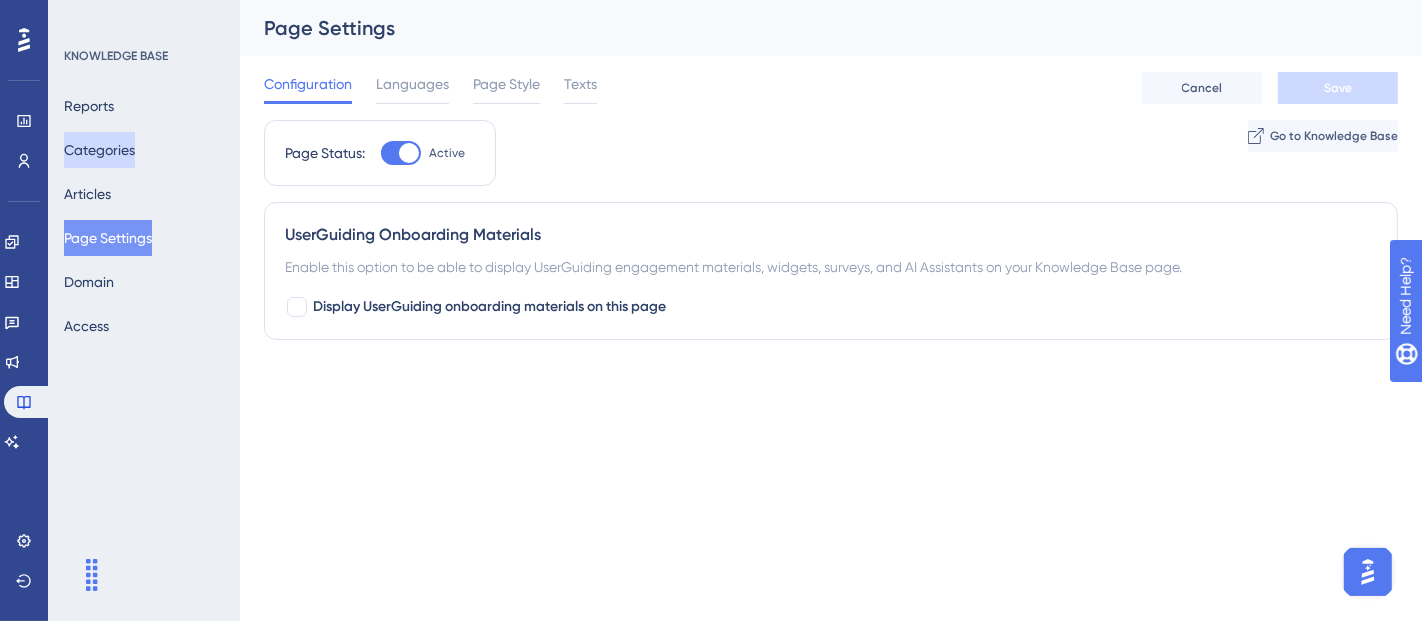 click on "Categories" at bounding box center [99, 150] 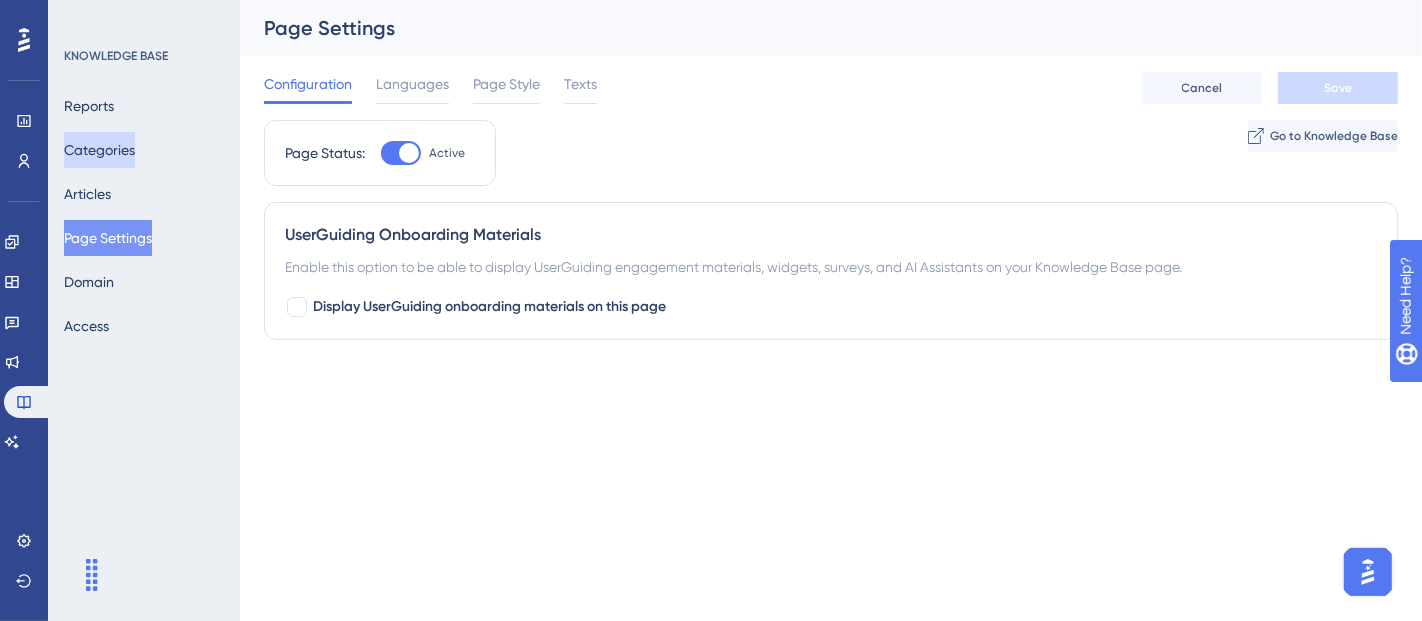 click on "Categories" at bounding box center (99, 150) 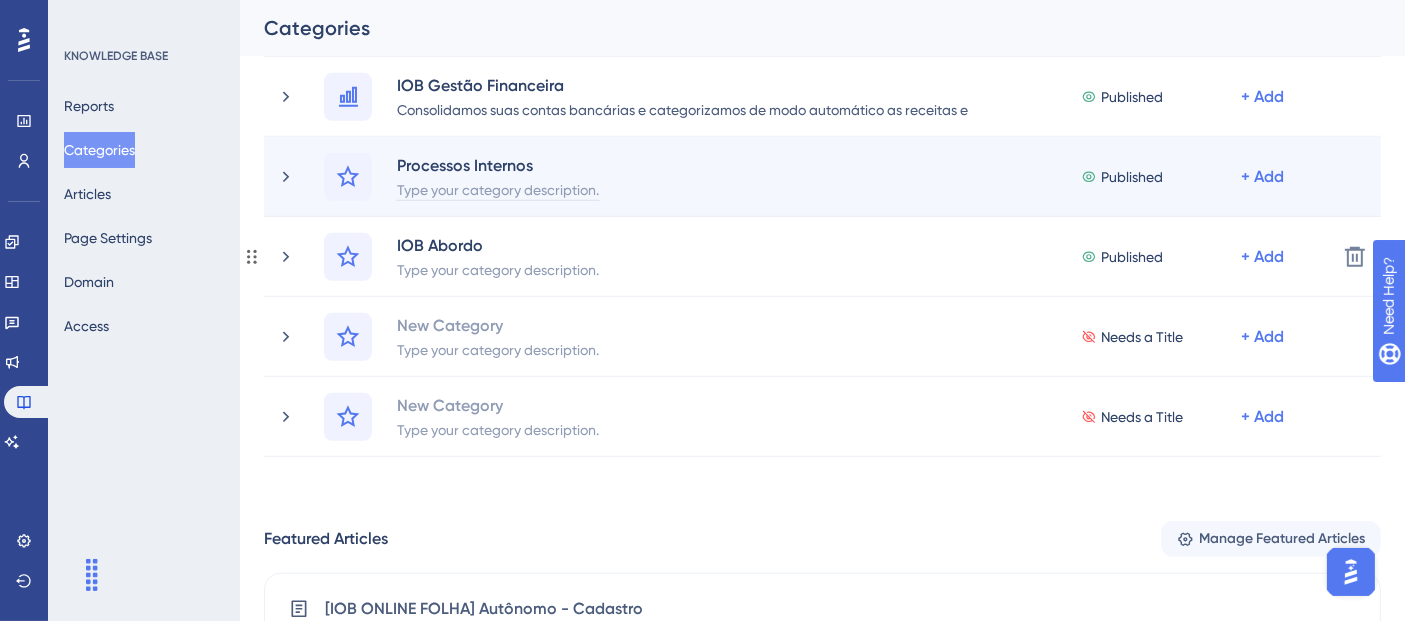 scroll, scrollTop: 1208, scrollLeft: 0, axis: vertical 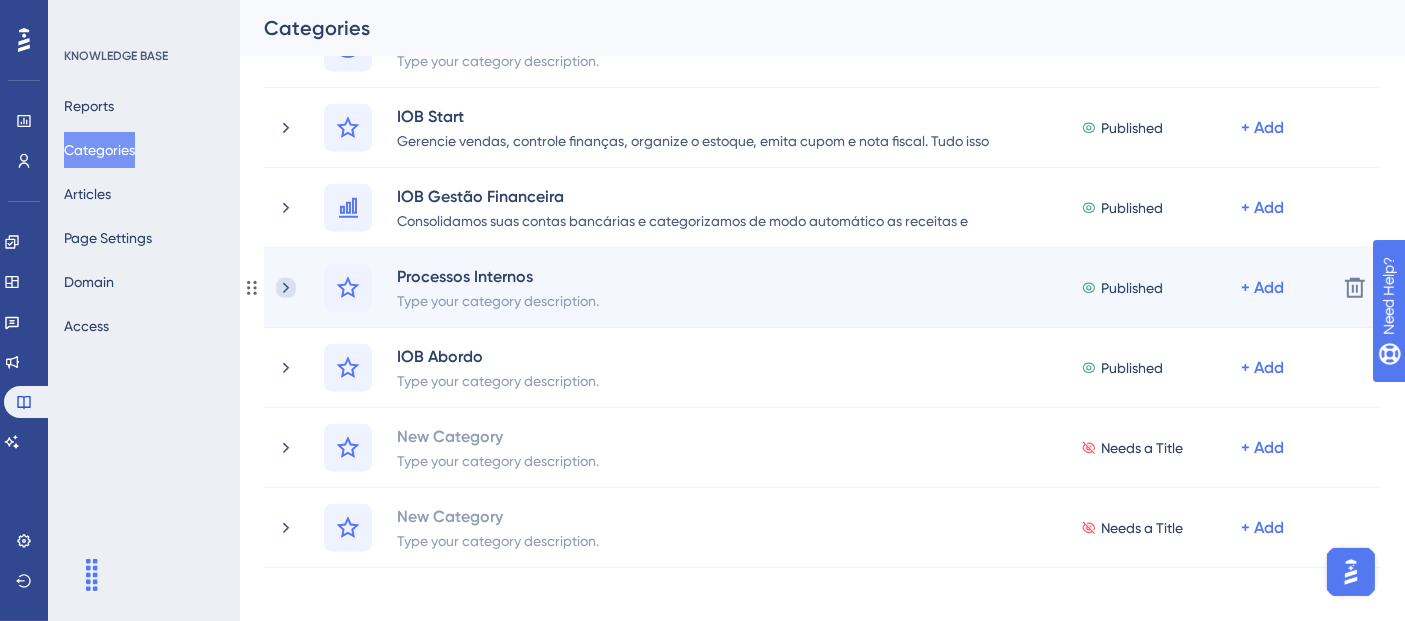 click 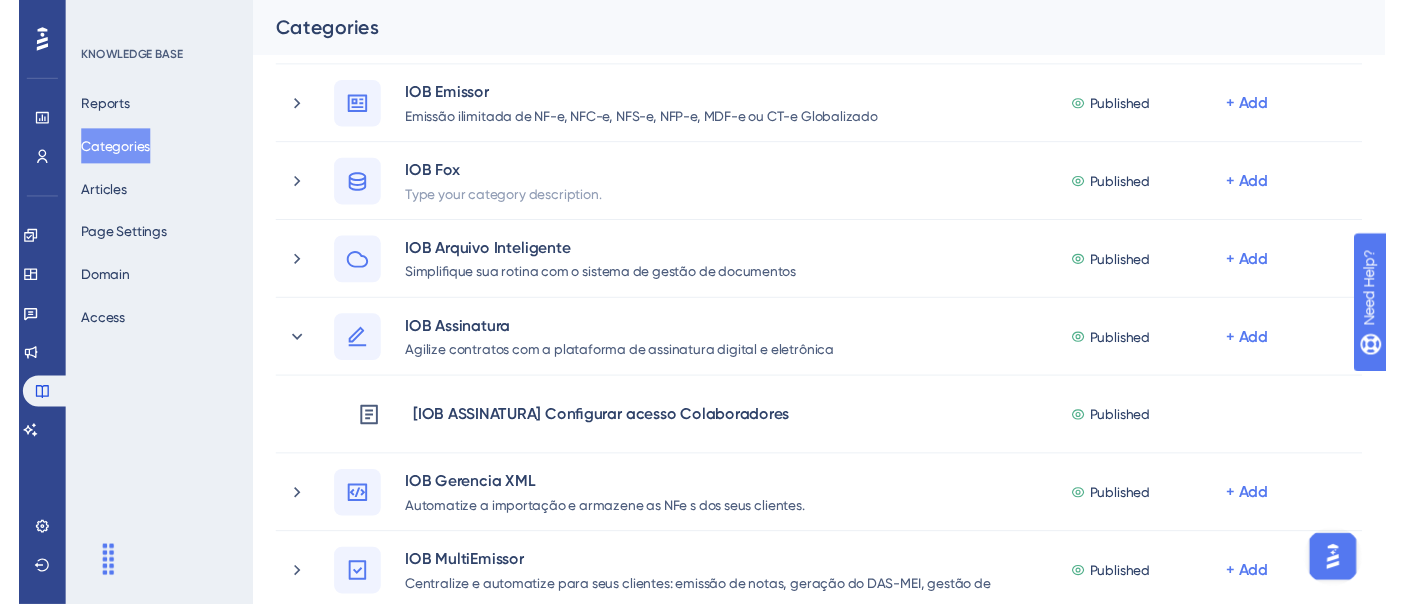 scroll, scrollTop: 0, scrollLeft: 0, axis: both 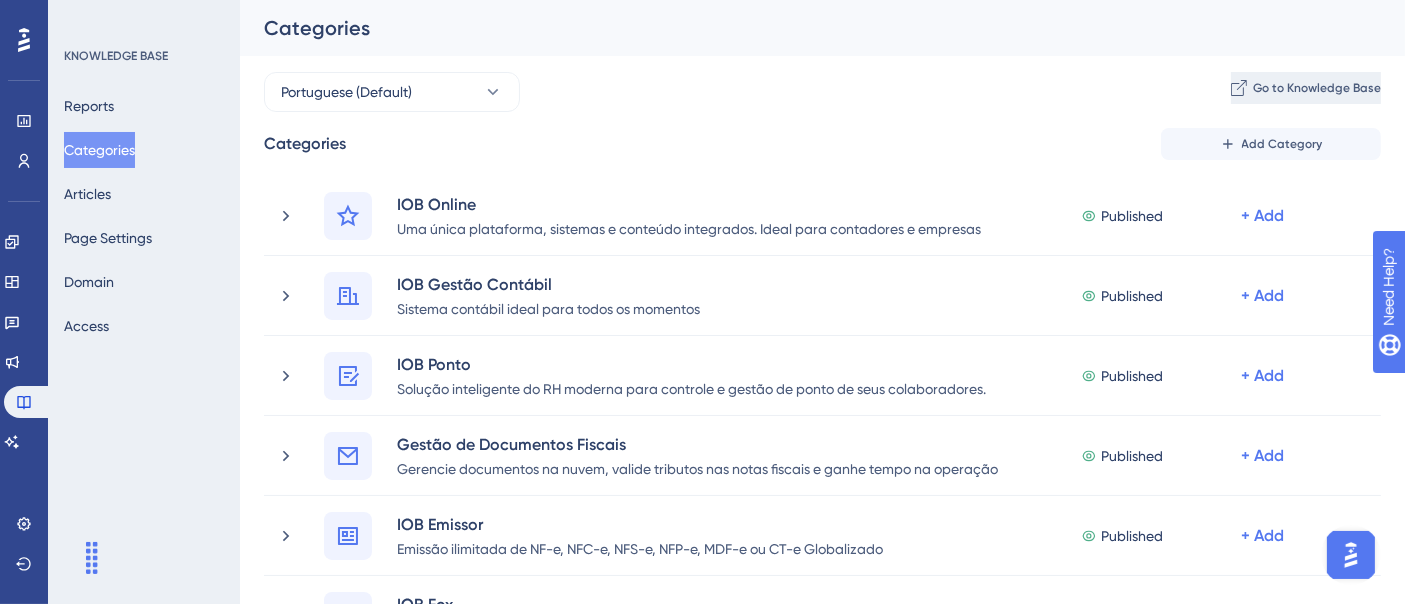 click on "Go to Knowledge Base" at bounding box center [1317, 88] 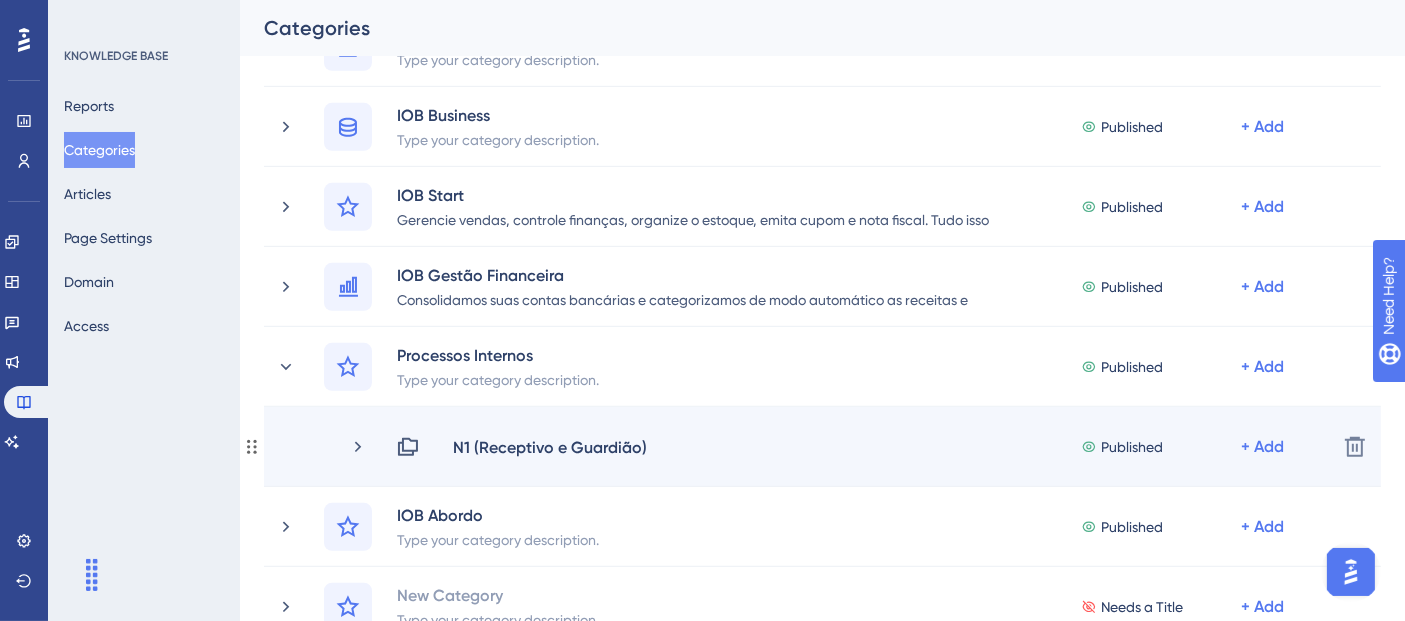 scroll, scrollTop: 1111, scrollLeft: 0, axis: vertical 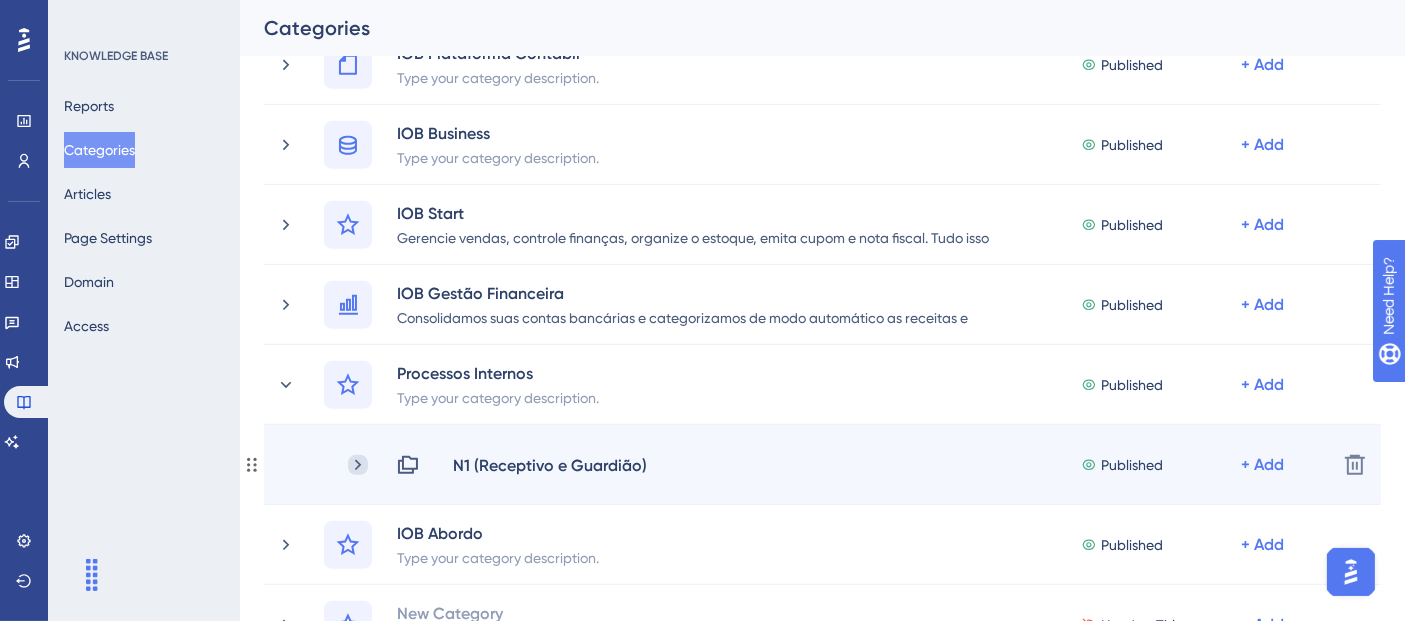 click on "N1 (Receptivo e Guardião)   Published + Add" at bounding box center [834, 465] 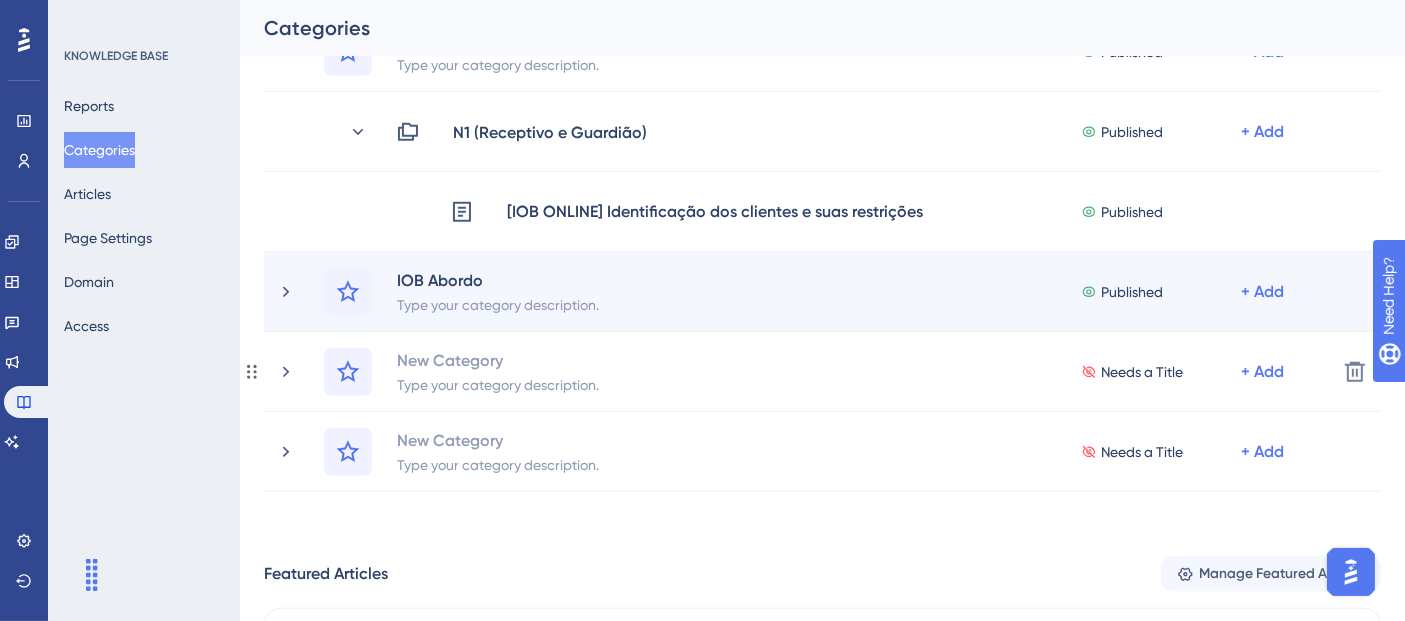 scroll, scrollTop: 1222, scrollLeft: 0, axis: vertical 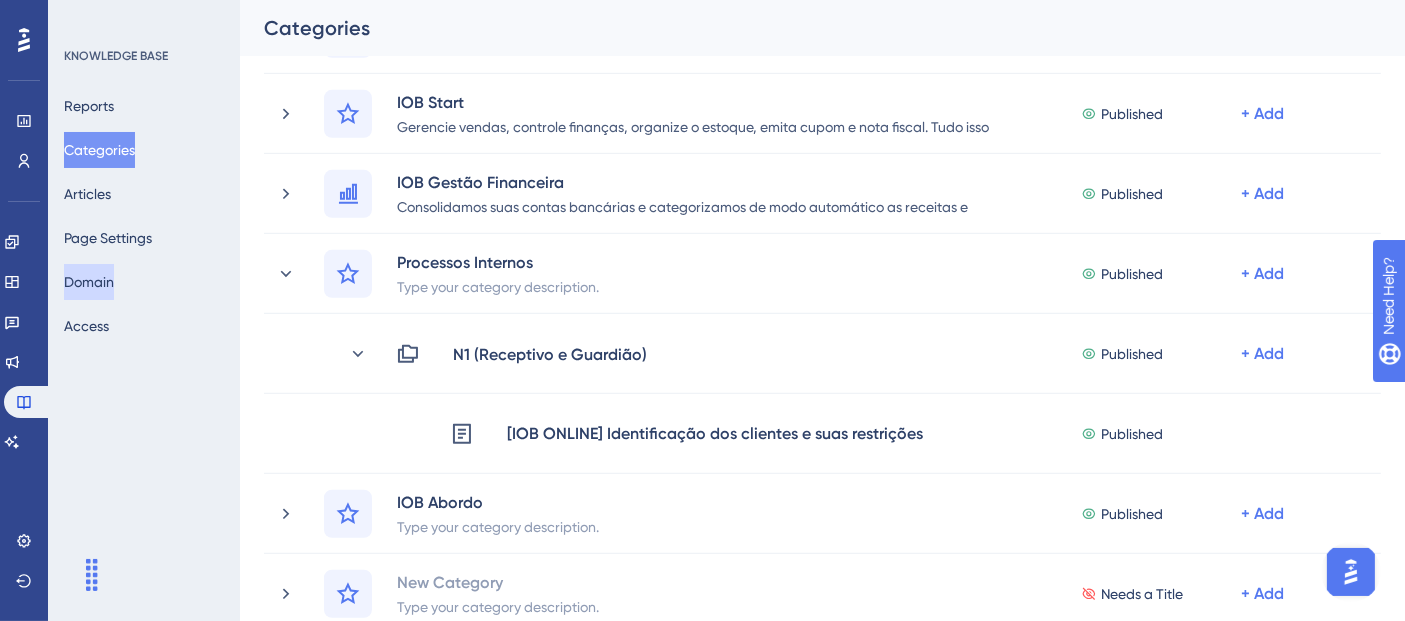 click on "Domain" at bounding box center (89, 282) 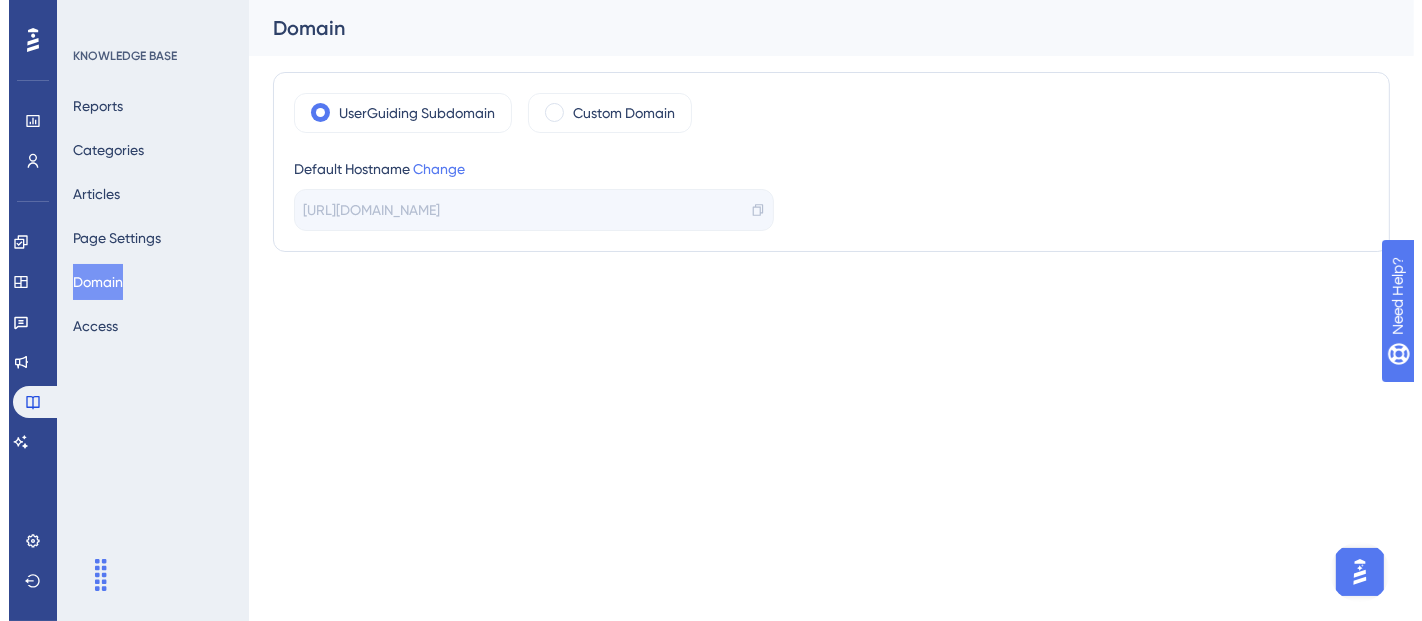 scroll, scrollTop: 0, scrollLeft: 0, axis: both 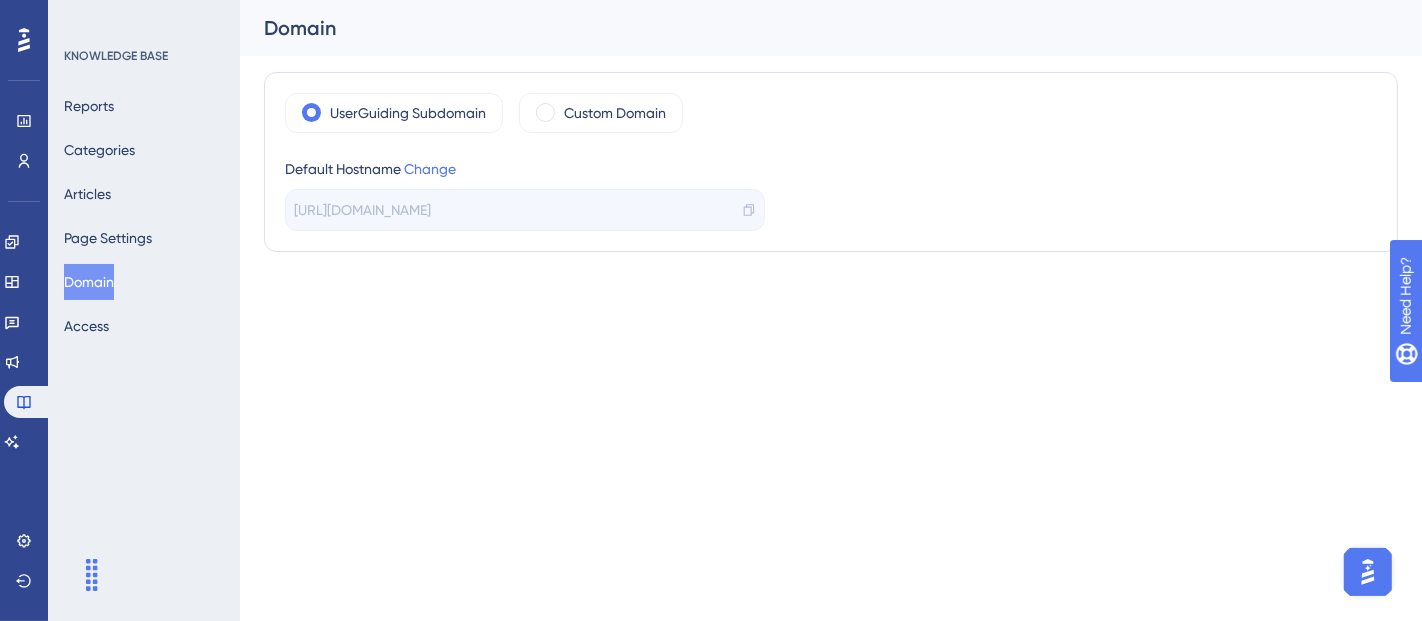 click on "Reports Categories Articles Page Settings Domain Access" at bounding box center [145, 216] 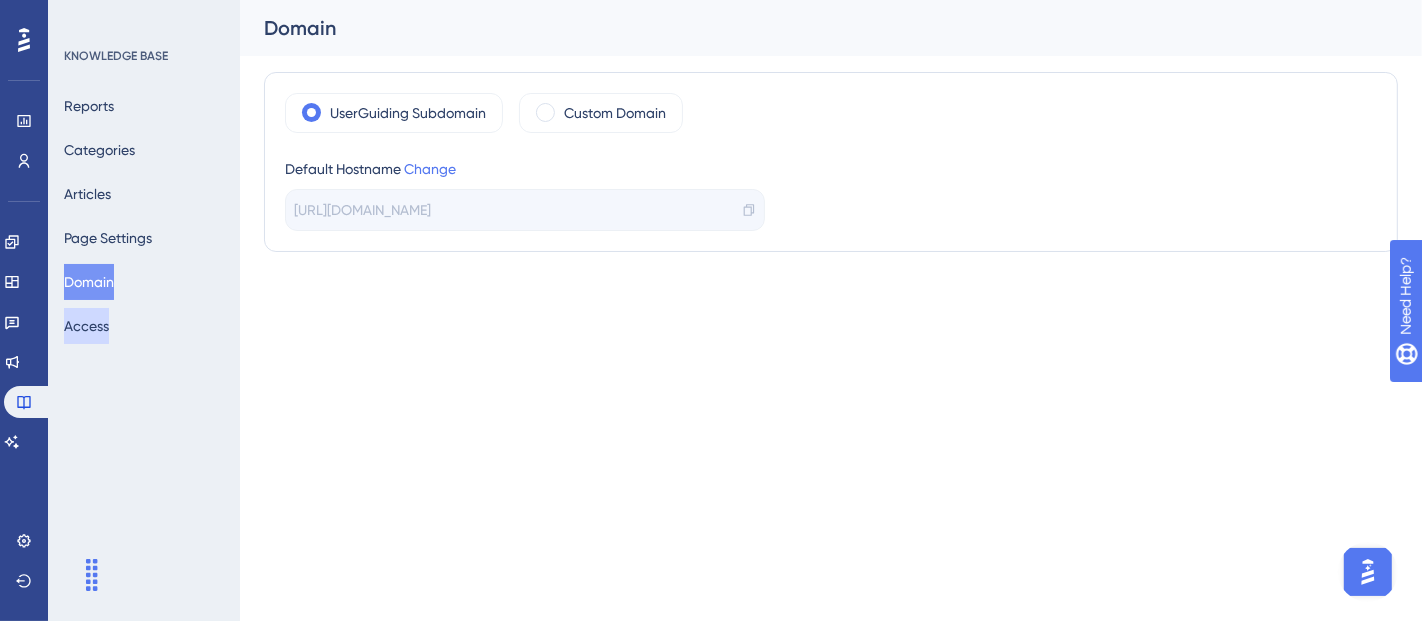 click on "Access" at bounding box center (86, 326) 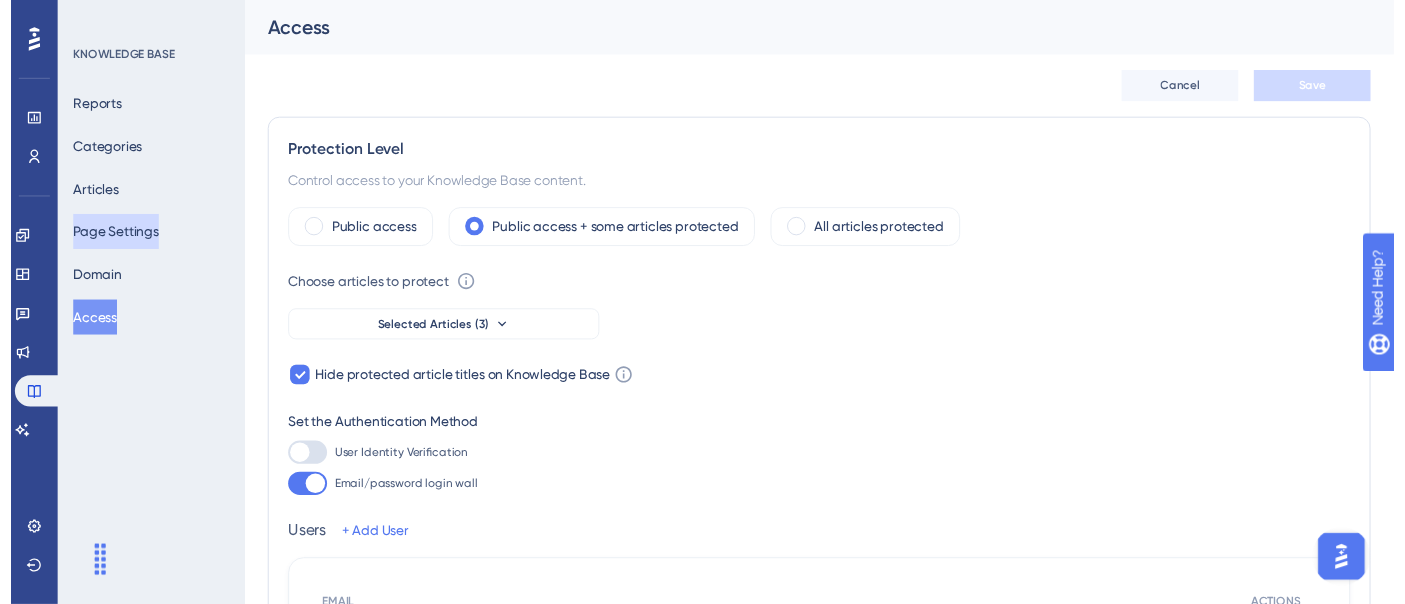 scroll, scrollTop: 222, scrollLeft: 0, axis: vertical 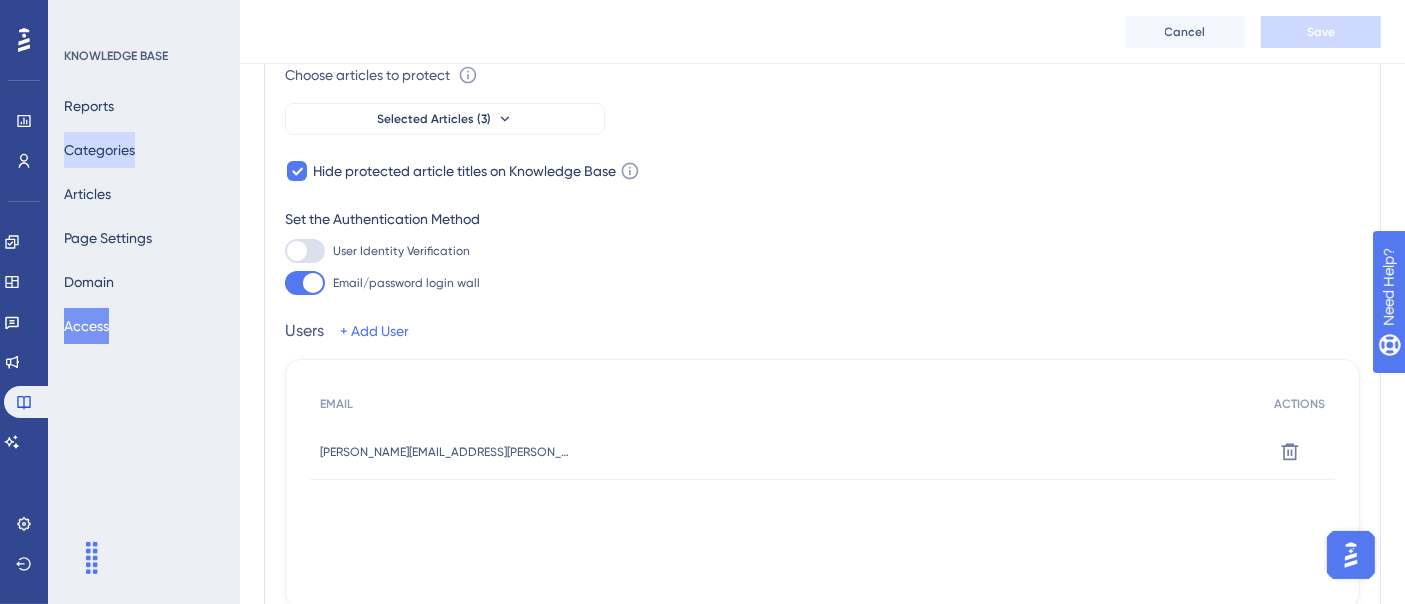 click on "Categories" at bounding box center [99, 150] 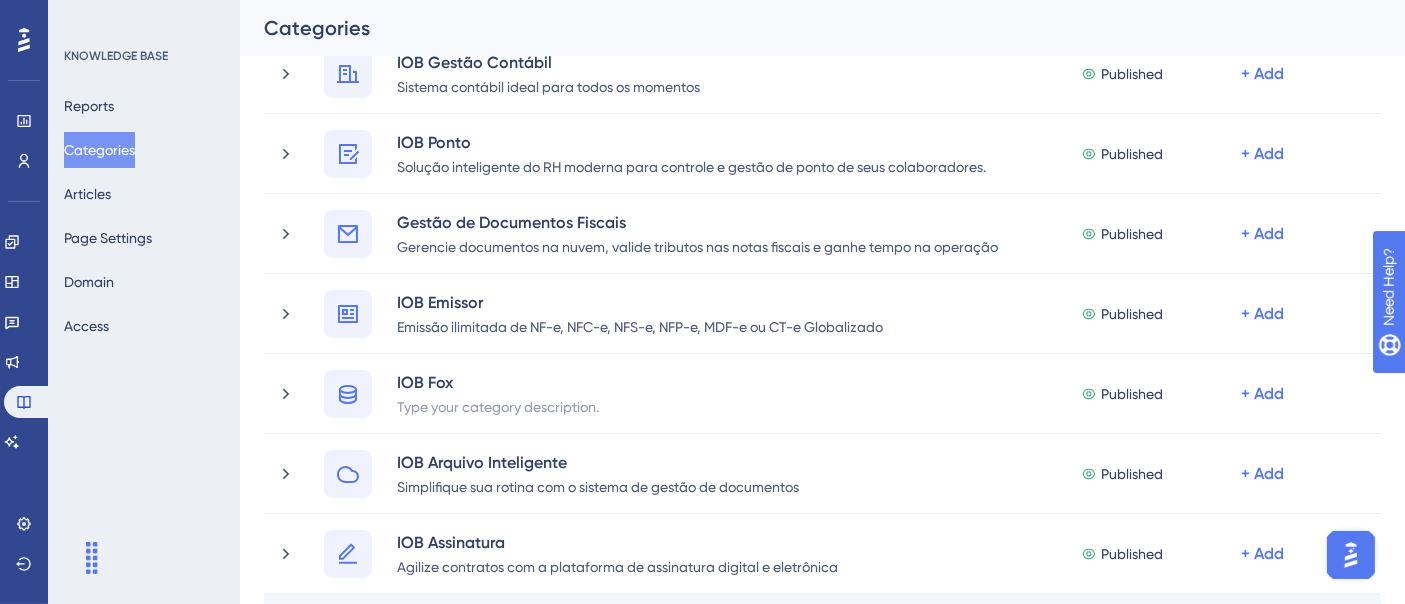 click on "IOB Gerencia XML Automatize a importação e armazene as NFe s dos seus clientes.   Published + Add Delete" at bounding box center (822, 634) 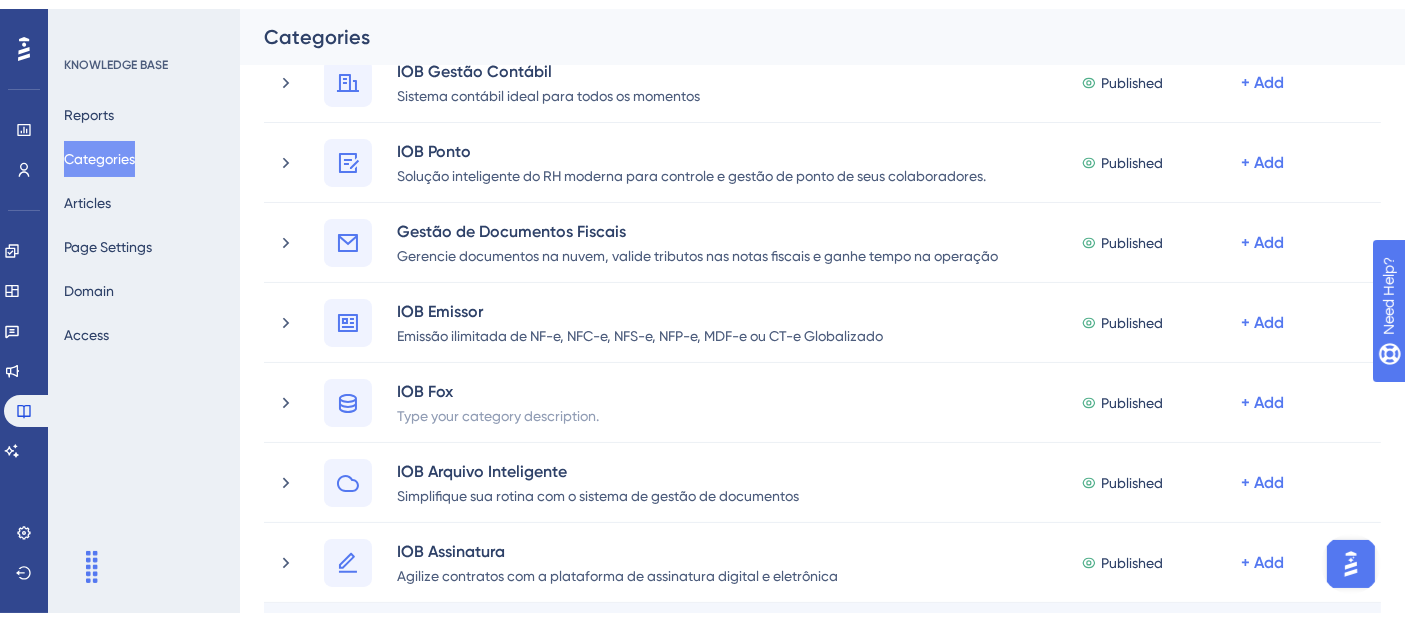 scroll, scrollTop: 555, scrollLeft: 0, axis: vertical 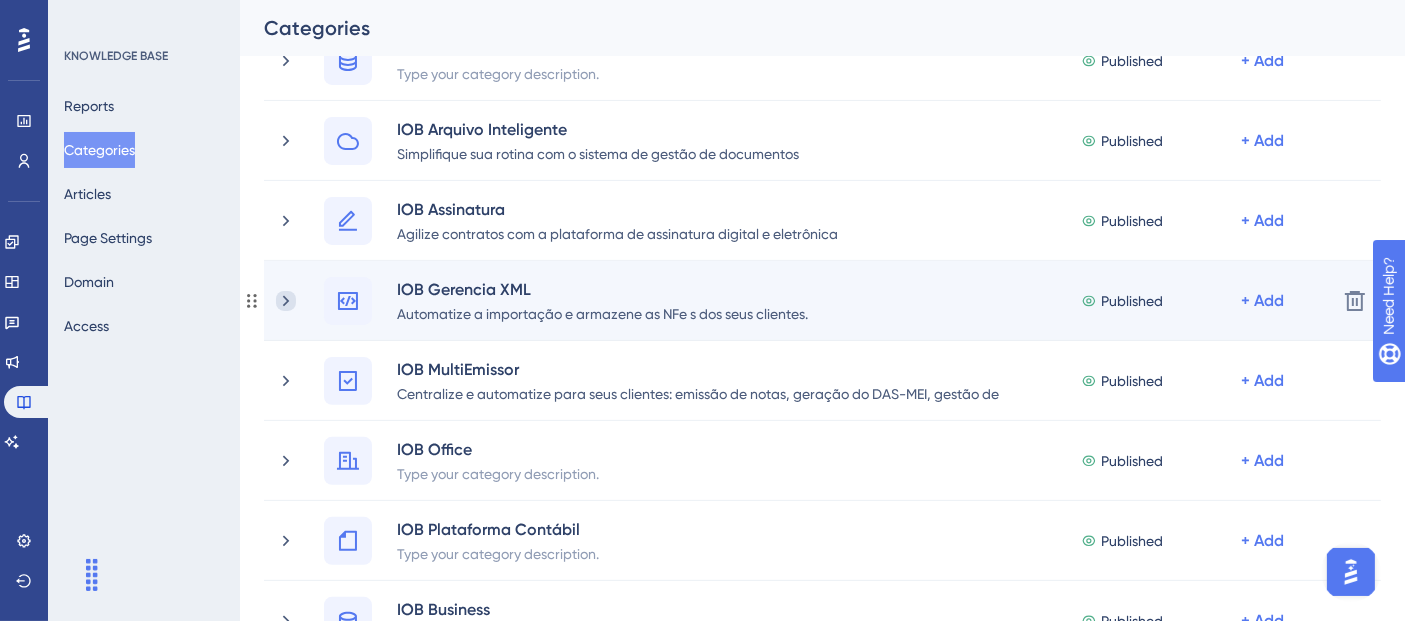 click 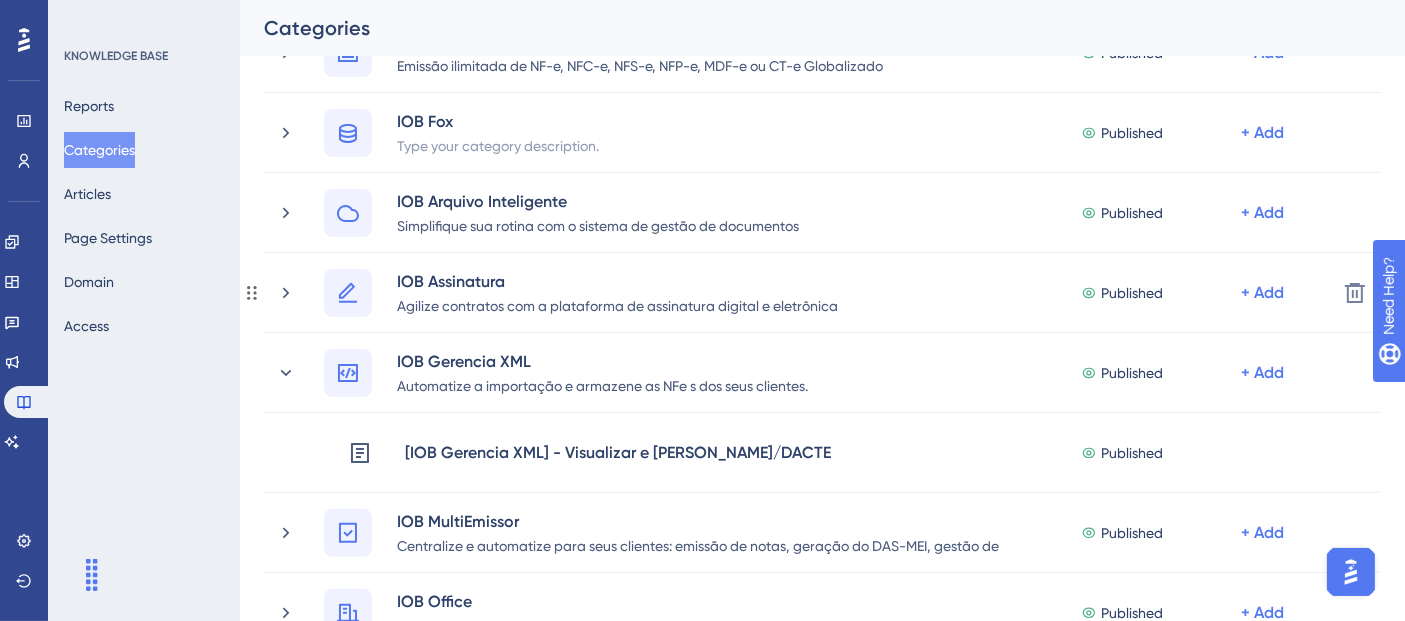 scroll, scrollTop: 444, scrollLeft: 0, axis: vertical 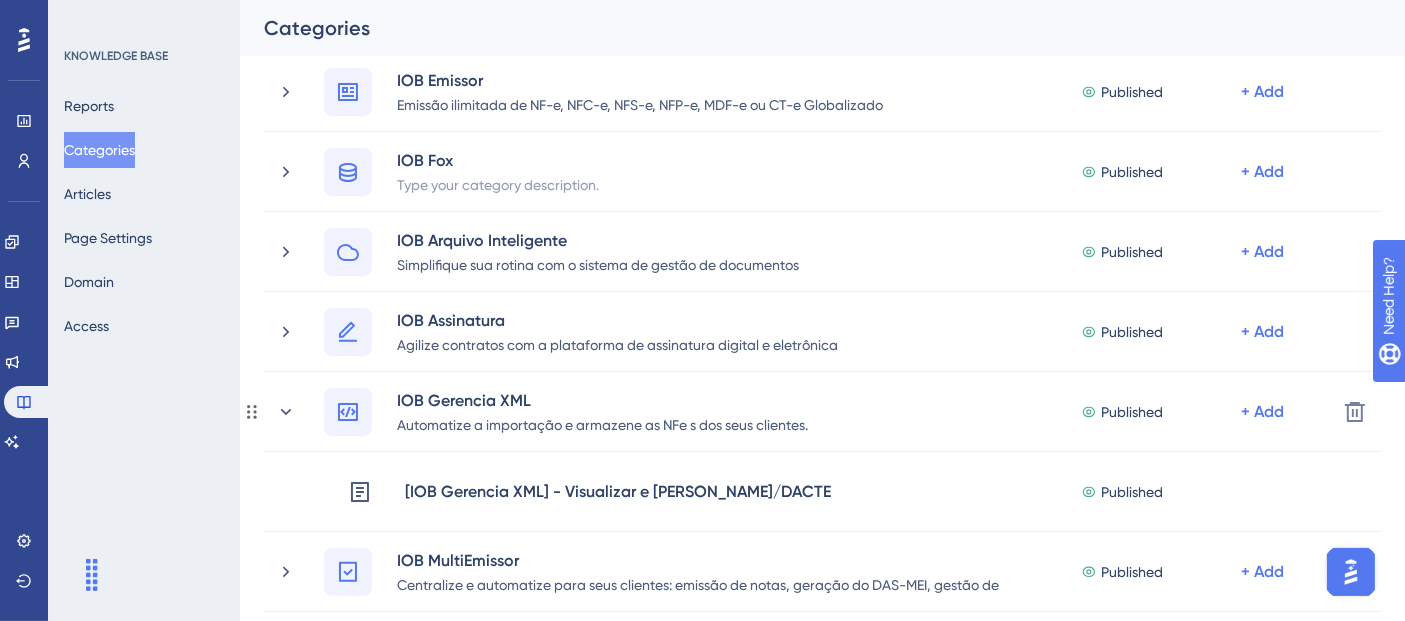 click 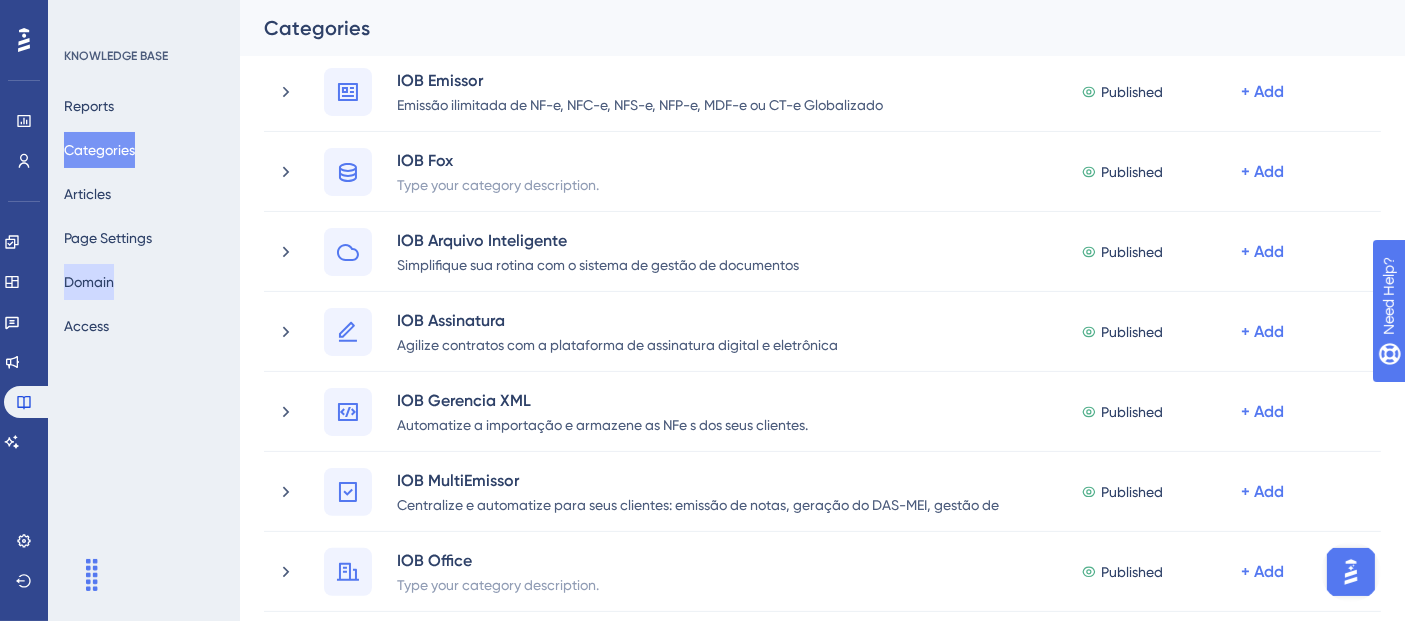 click on "Domain" at bounding box center [89, 282] 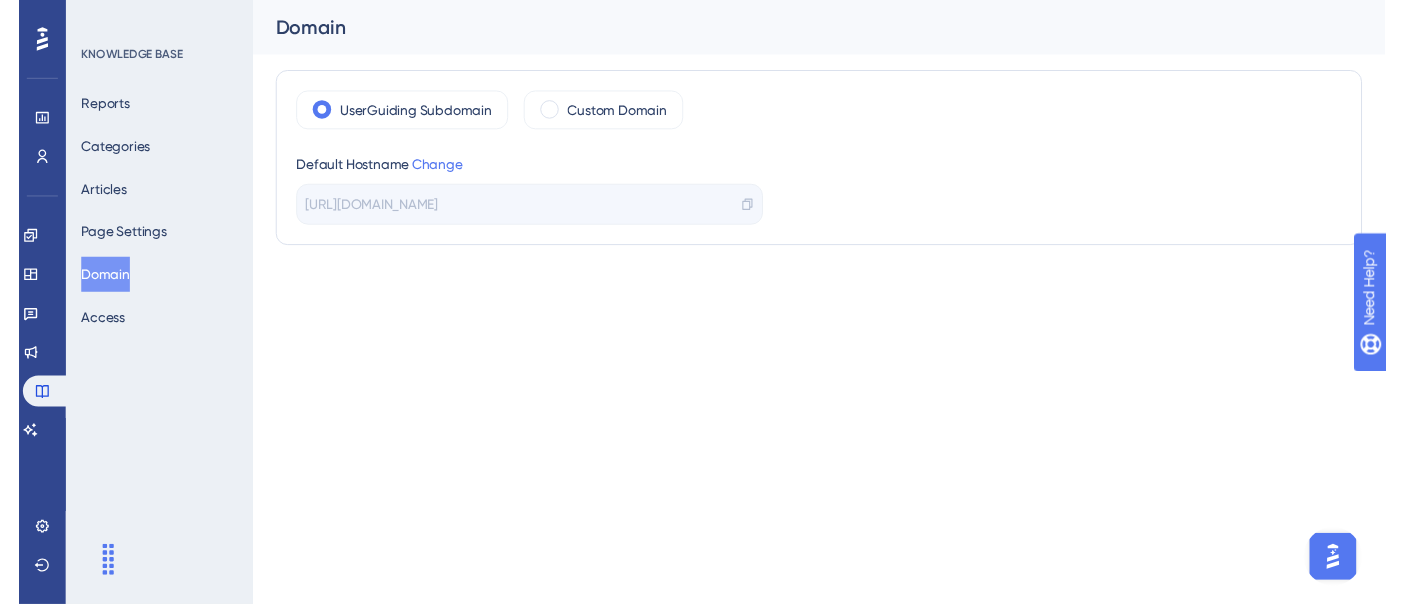 scroll, scrollTop: 0, scrollLeft: 0, axis: both 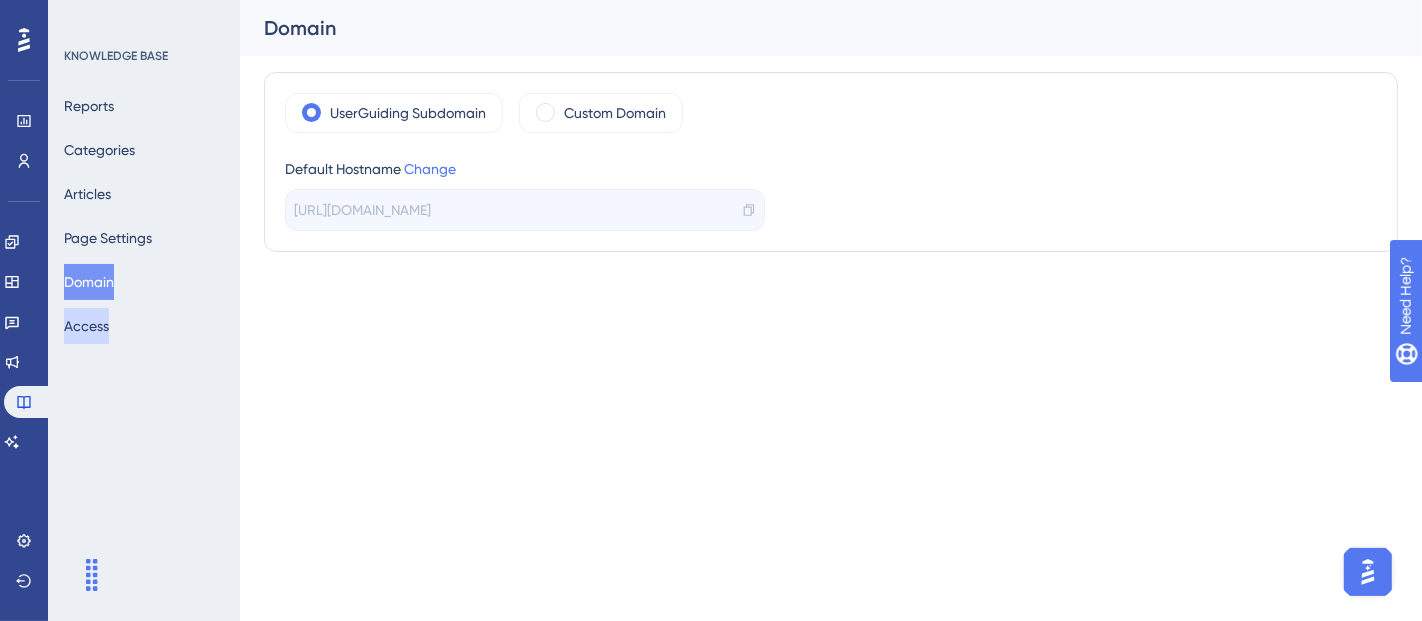 click on "Access" at bounding box center [86, 326] 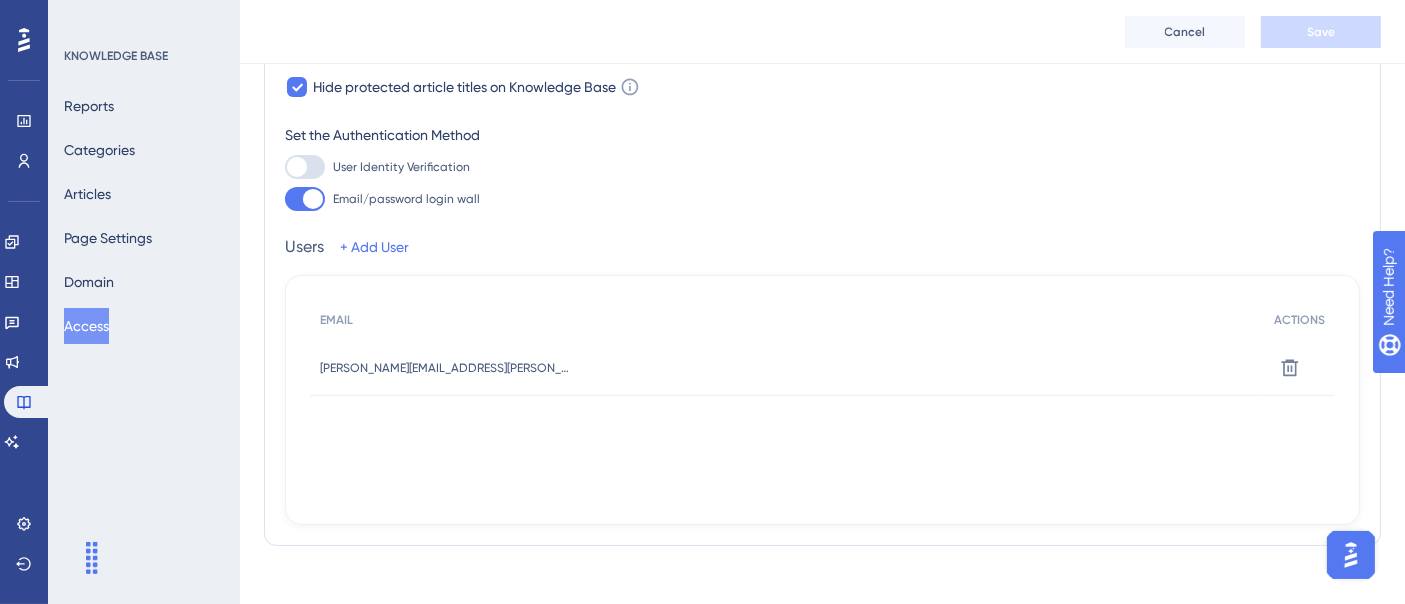 scroll, scrollTop: 317, scrollLeft: 0, axis: vertical 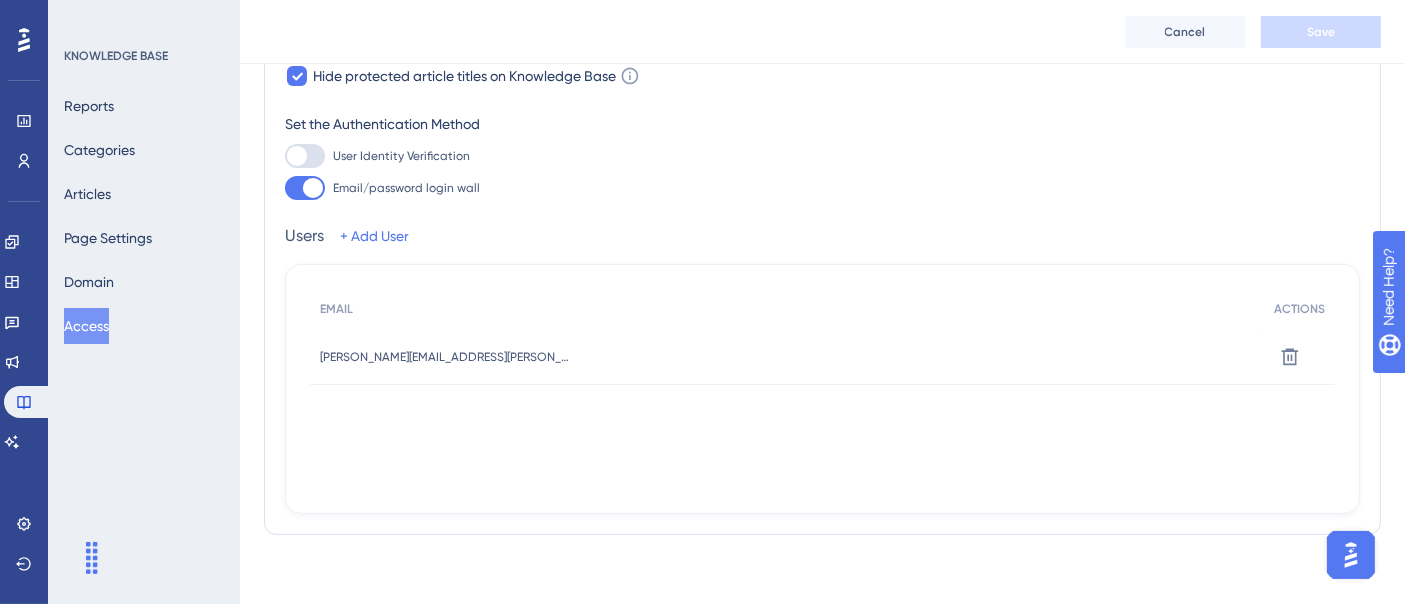 click on "User Identity Verification" at bounding box center [401, 156] 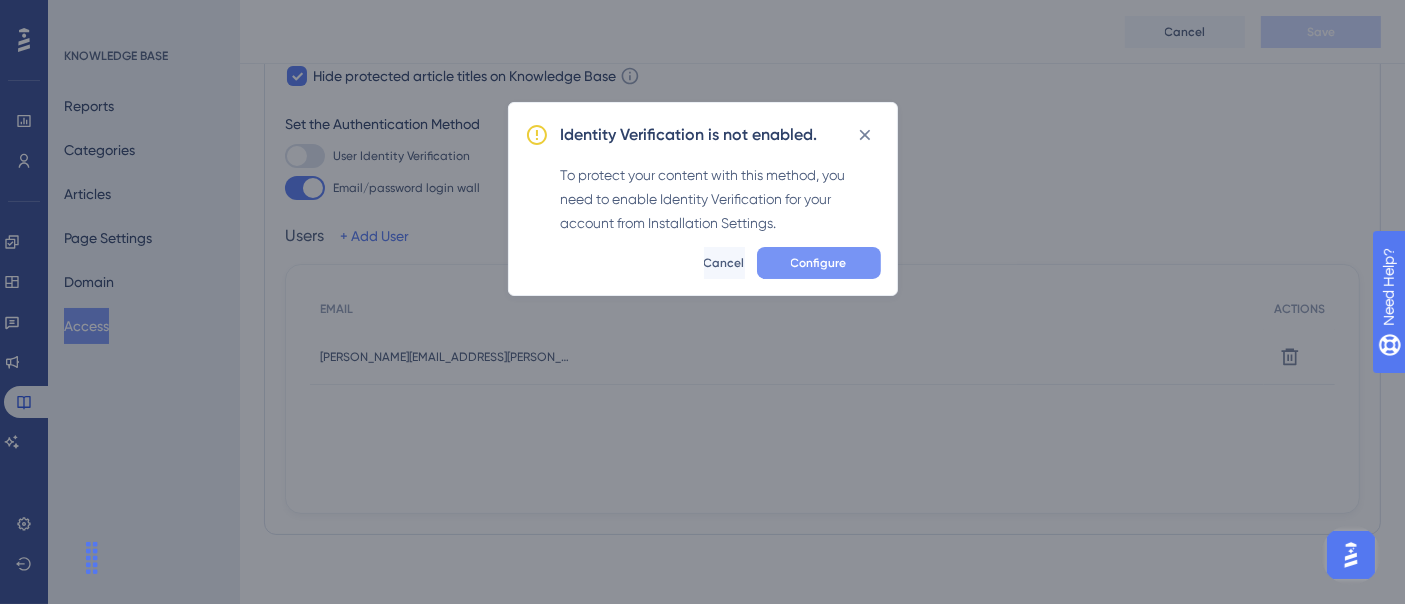 click on "Configure" at bounding box center [819, 263] 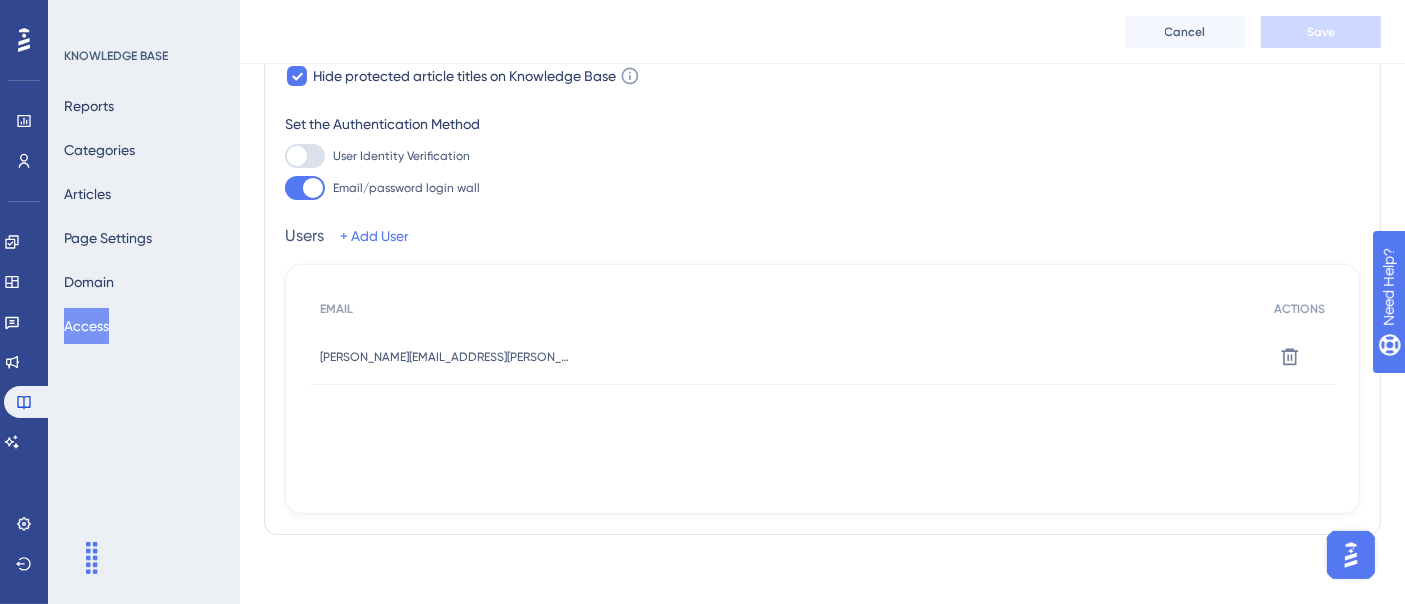 scroll, scrollTop: 0, scrollLeft: 0, axis: both 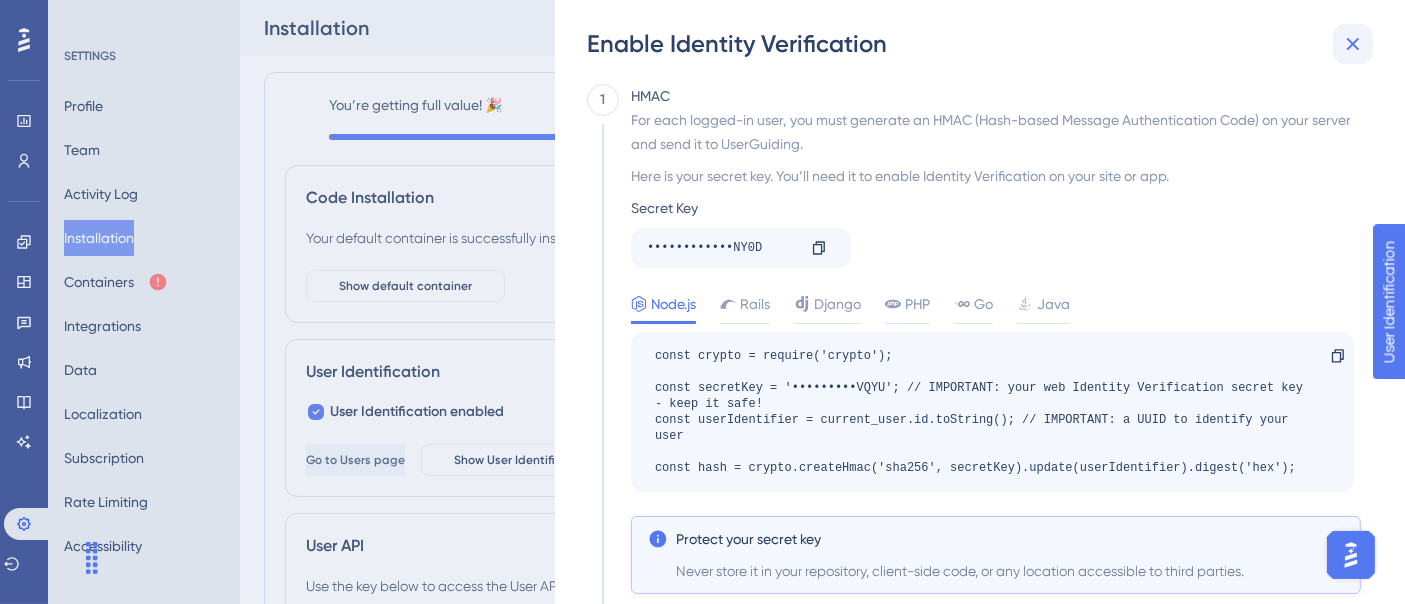 drag, startPoint x: 1328, startPoint y: 51, endPoint x: 1341, endPoint y: 47, distance: 13.601471 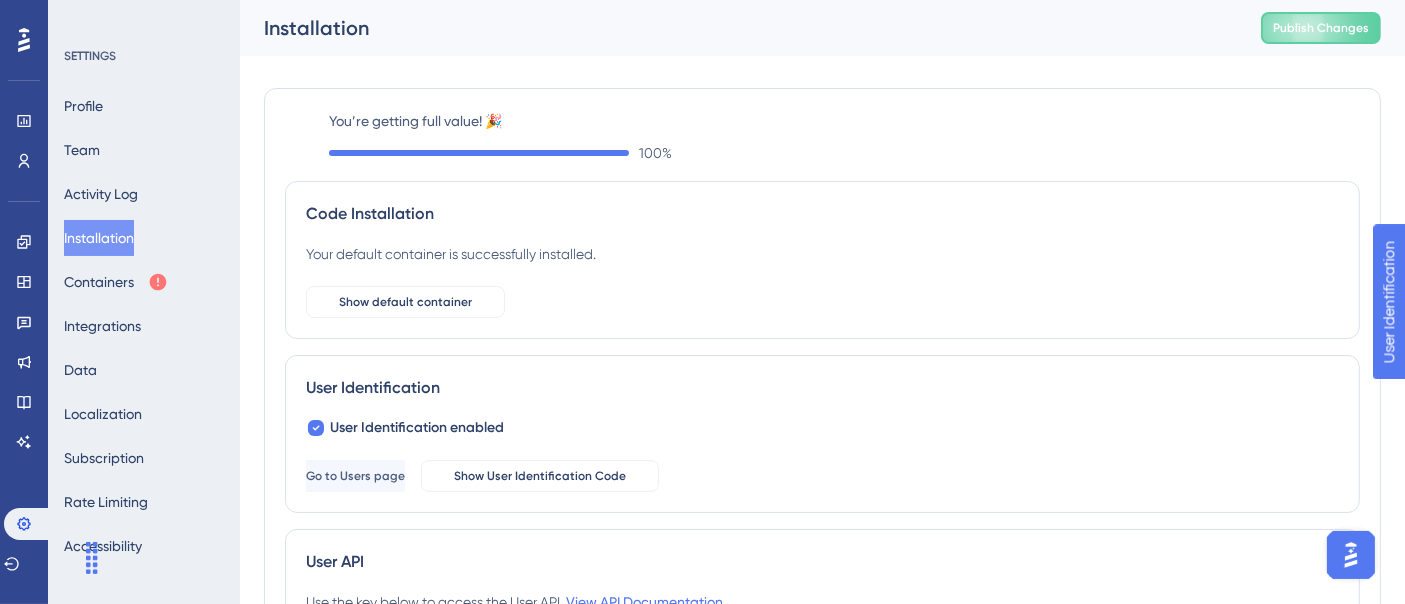 scroll, scrollTop: 0, scrollLeft: 0, axis: both 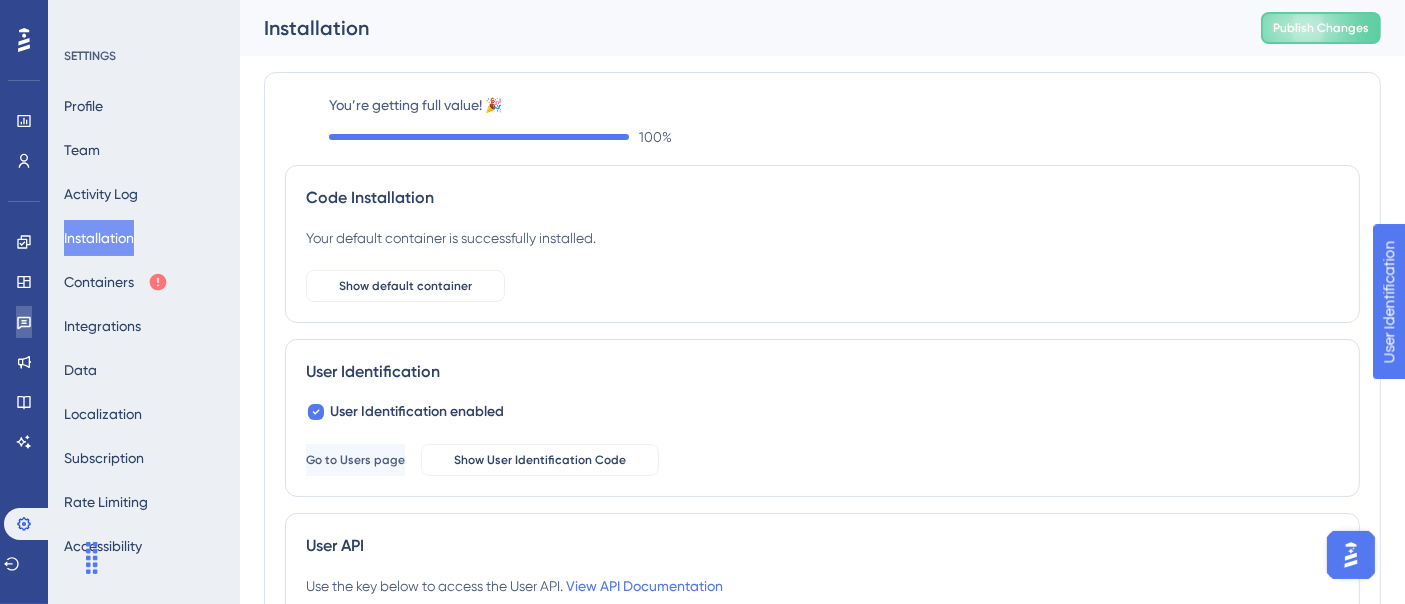 click 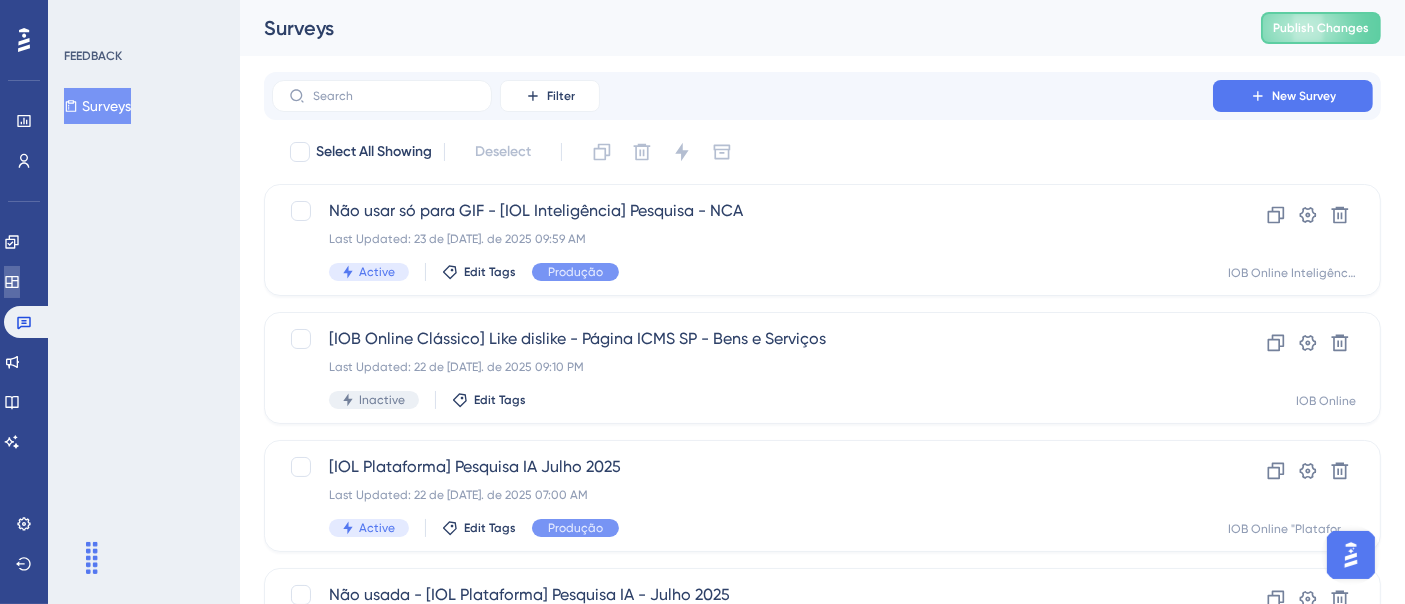 click at bounding box center (12, 282) 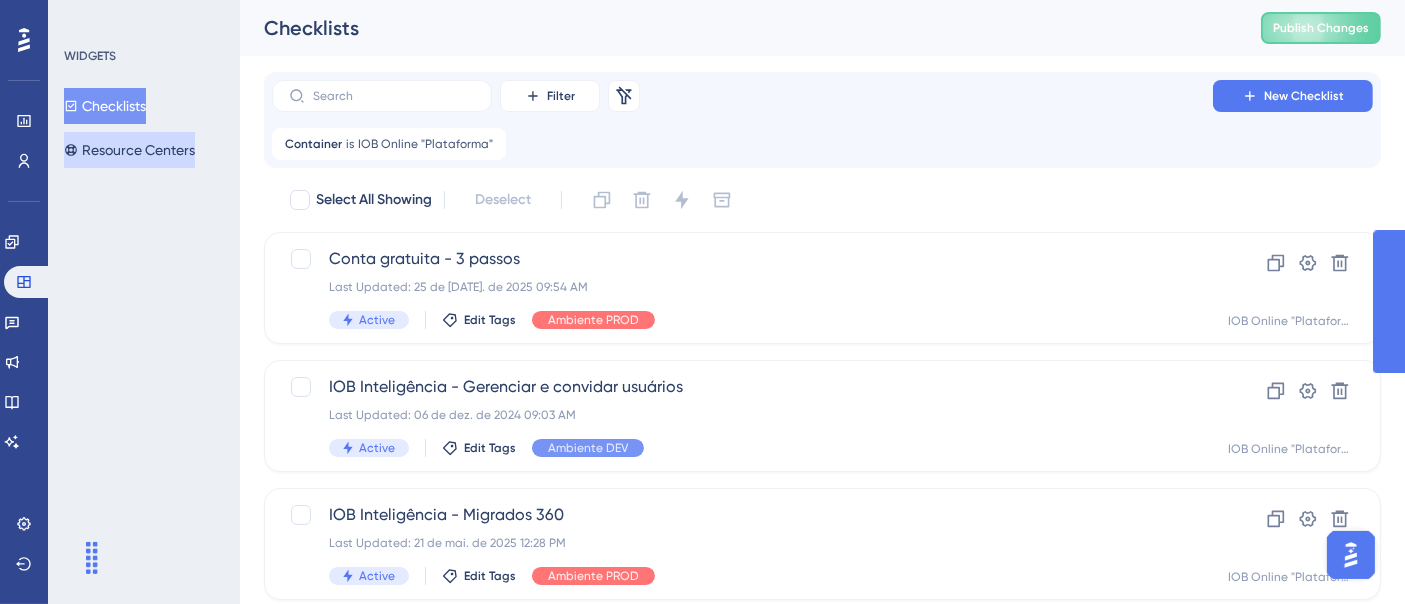 click on "Resource Centers" at bounding box center [129, 150] 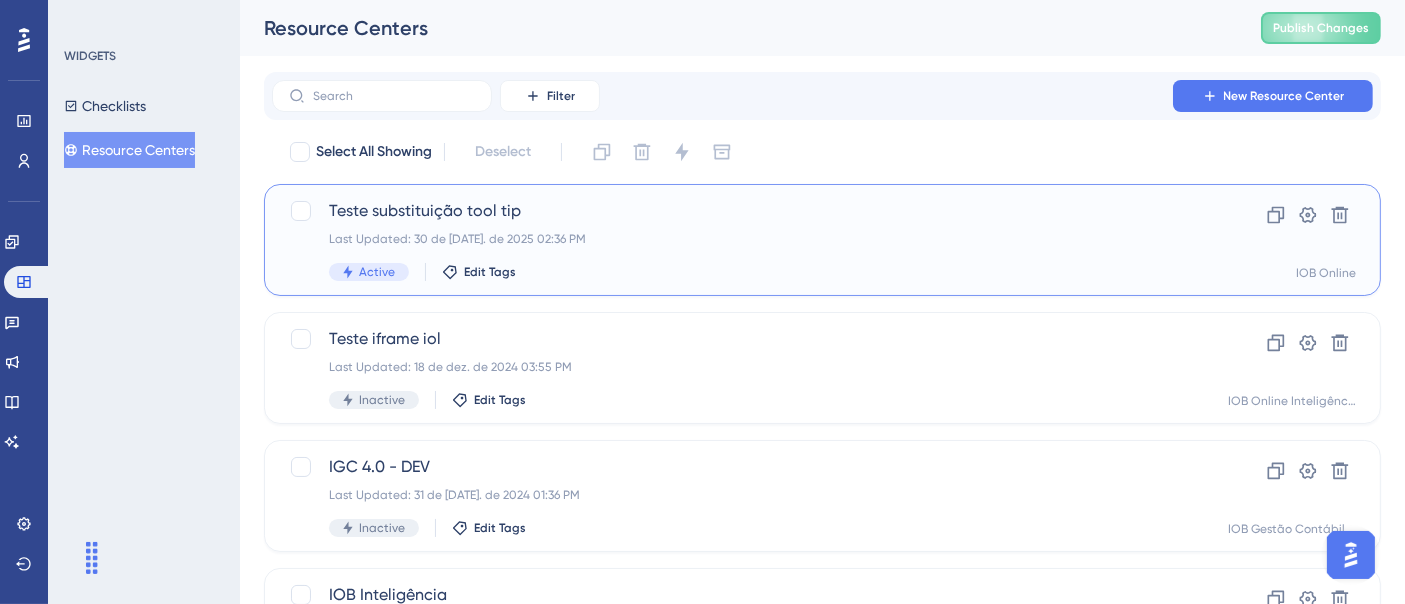 click on "Teste substituição tool tip" at bounding box center [742, 211] 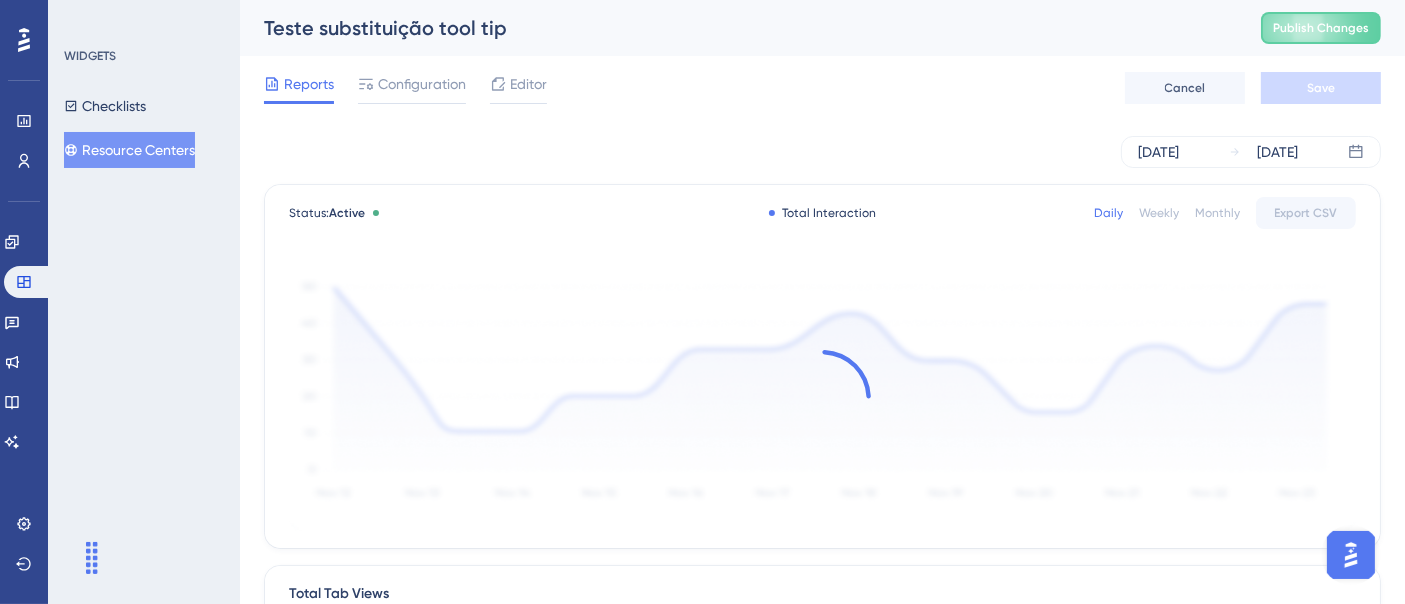 click on "[DATE] [DATE]" at bounding box center [822, 152] 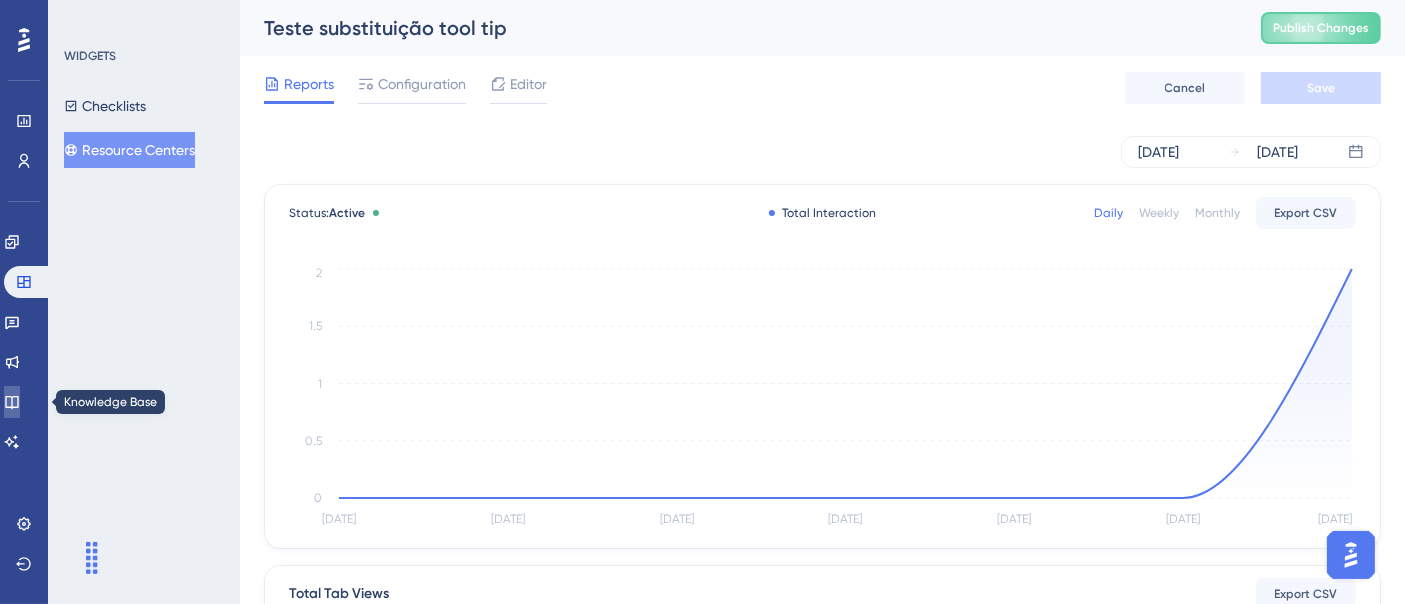 click 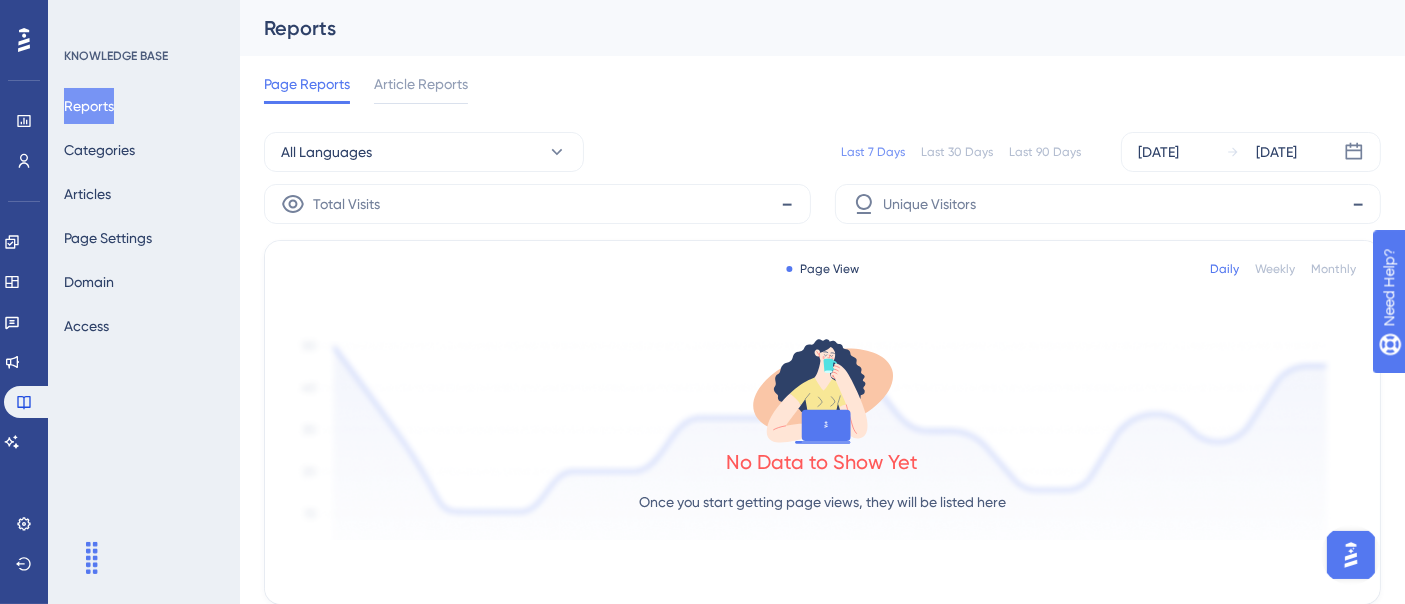 scroll, scrollTop: 0, scrollLeft: 0, axis: both 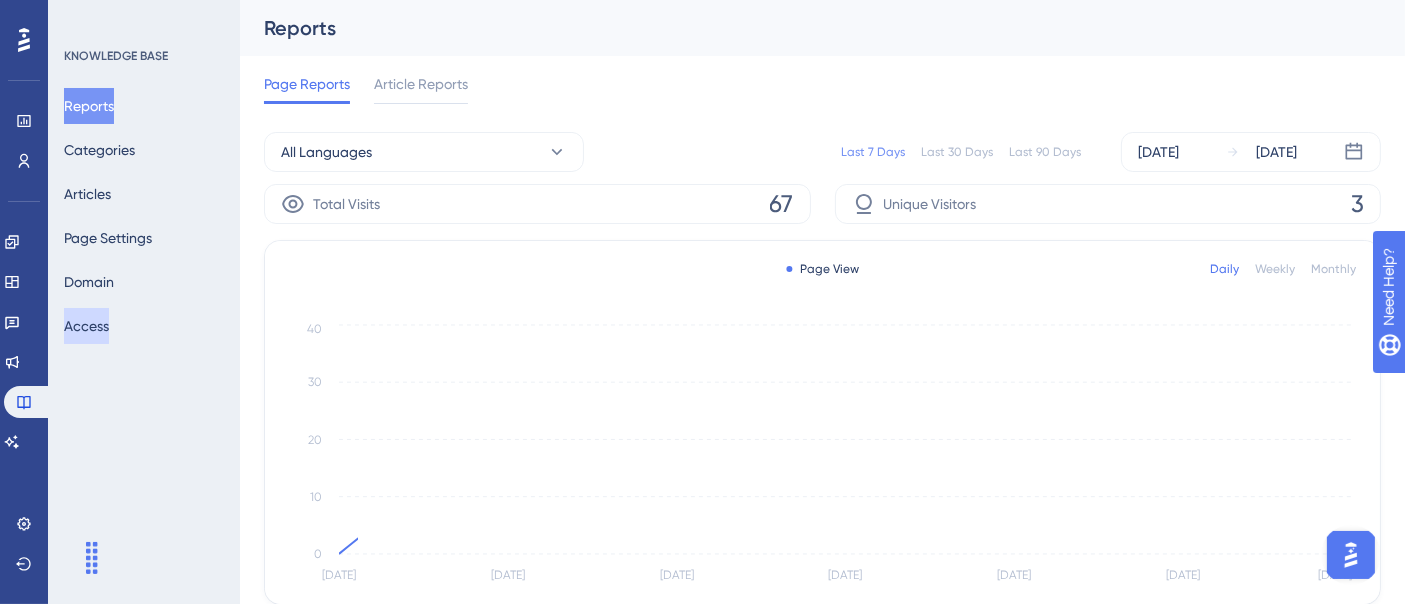 click on "Access" at bounding box center [86, 326] 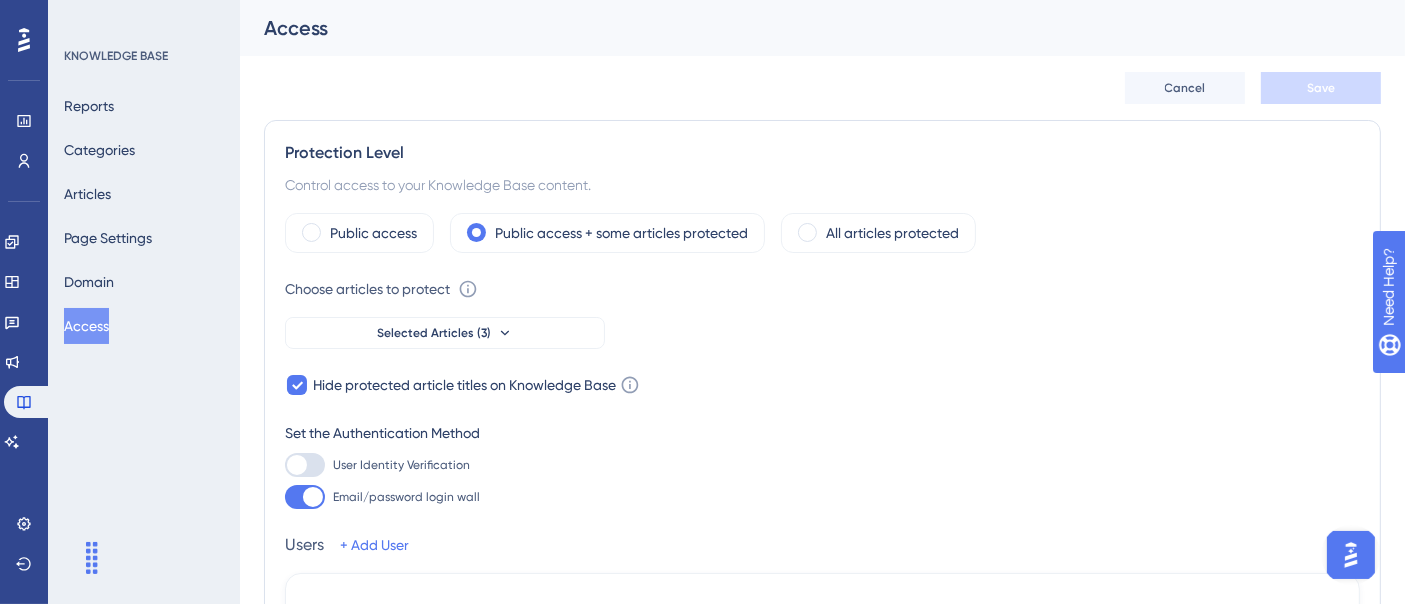 click on "Access" at bounding box center [86, 326] 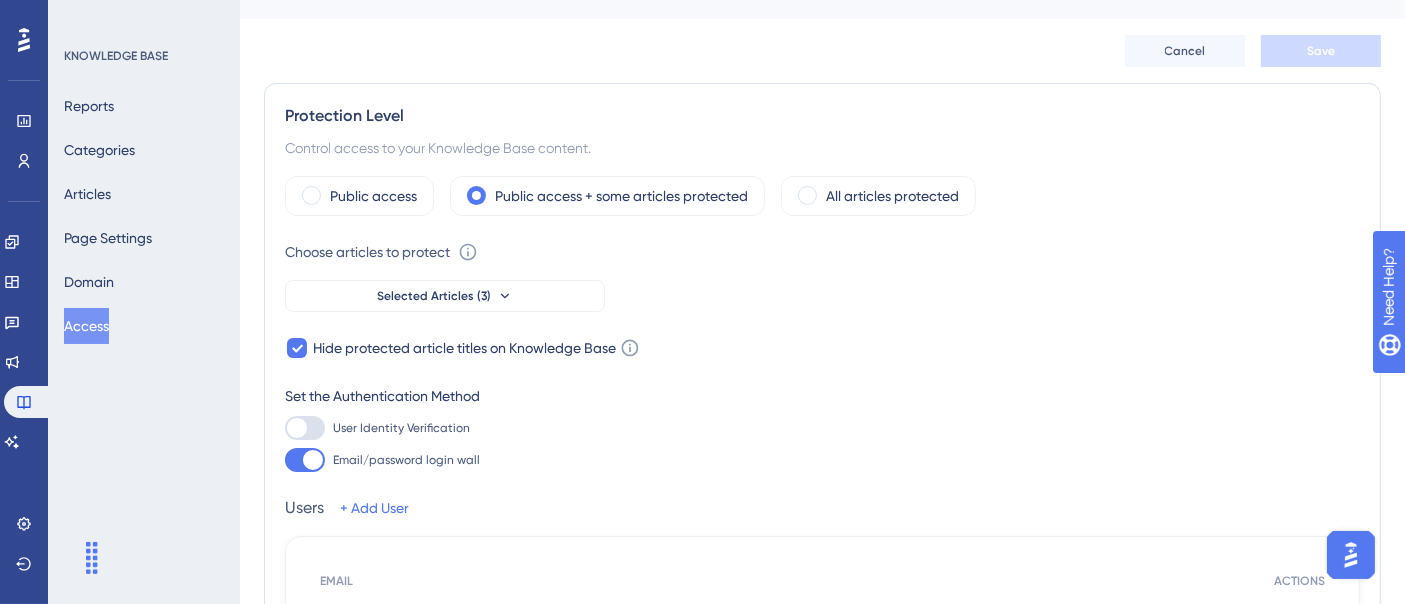 scroll, scrollTop: 0, scrollLeft: 0, axis: both 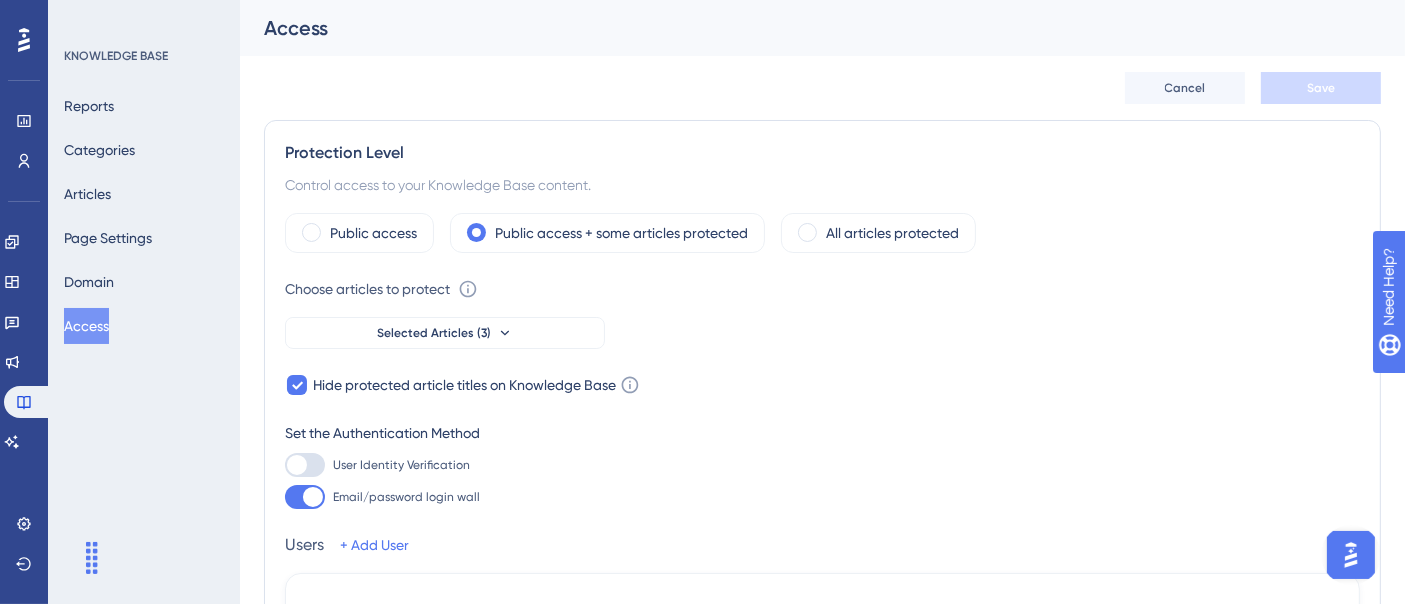 click on "Public access Public access + some articles protected  All articles protected Choose articles to protect Select articles to protect with access restrictions. Unselected ones stay public. Learn more Selected Articles (3) Hide protected article titles on Knowledge Base If you select this, your articles won’t be visible in page navigation and search. Learn more Set the Authentication Method User Identity Verification Email/password login wall Users + Add User EMAIL ACTIONS gislaine.muniz@iob.com.br gislaine.muniz@iob.com.br Delete" at bounding box center [822, 518] 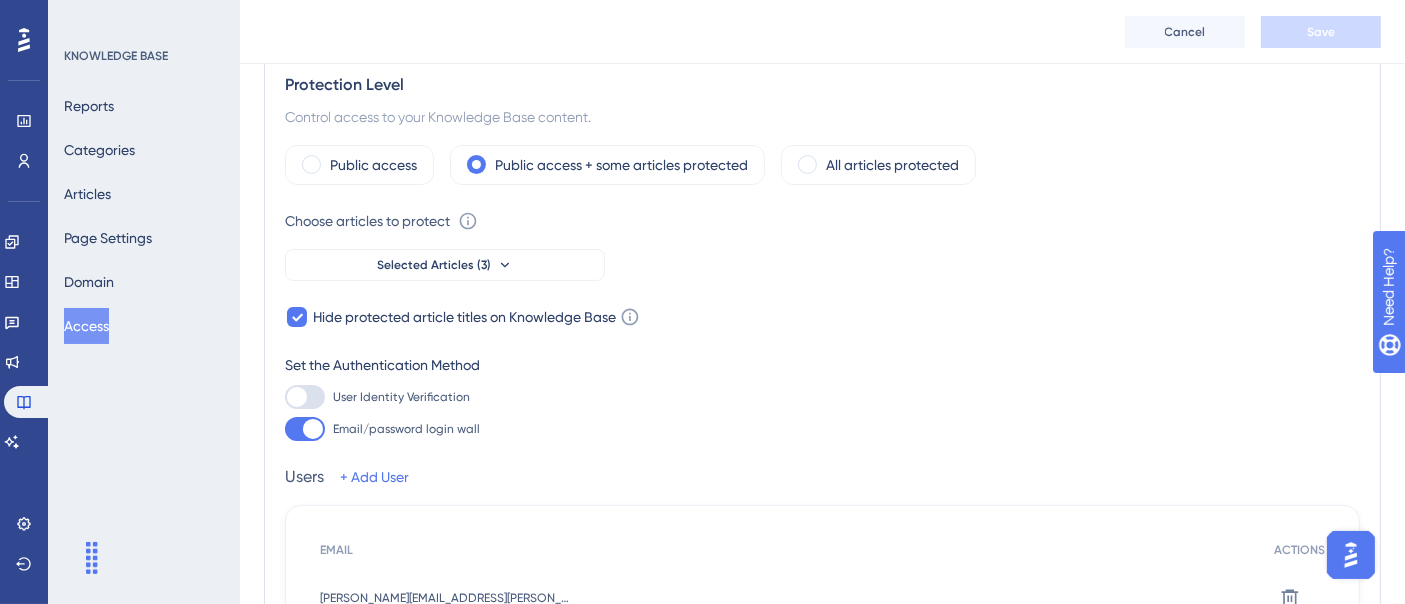 scroll, scrollTop: 111, scrollLeft: 0, axis: vertical 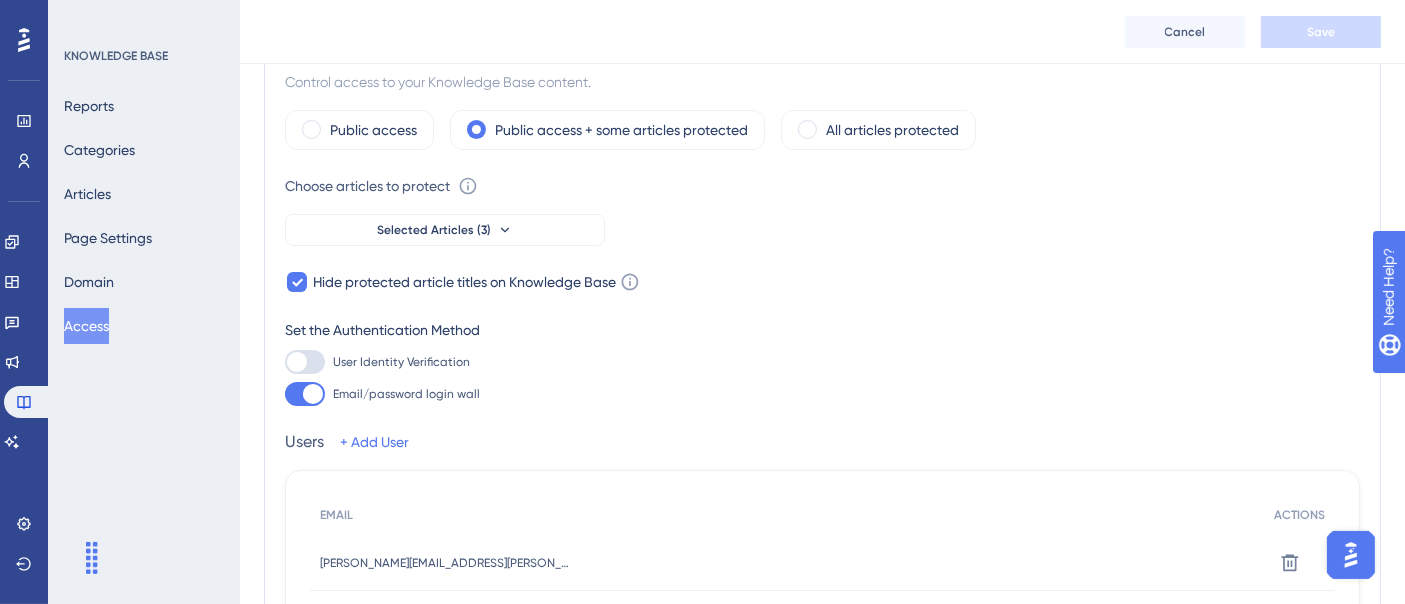 click on "User Identity Verification Email/password login wall" at bounding box center (822, 378) 